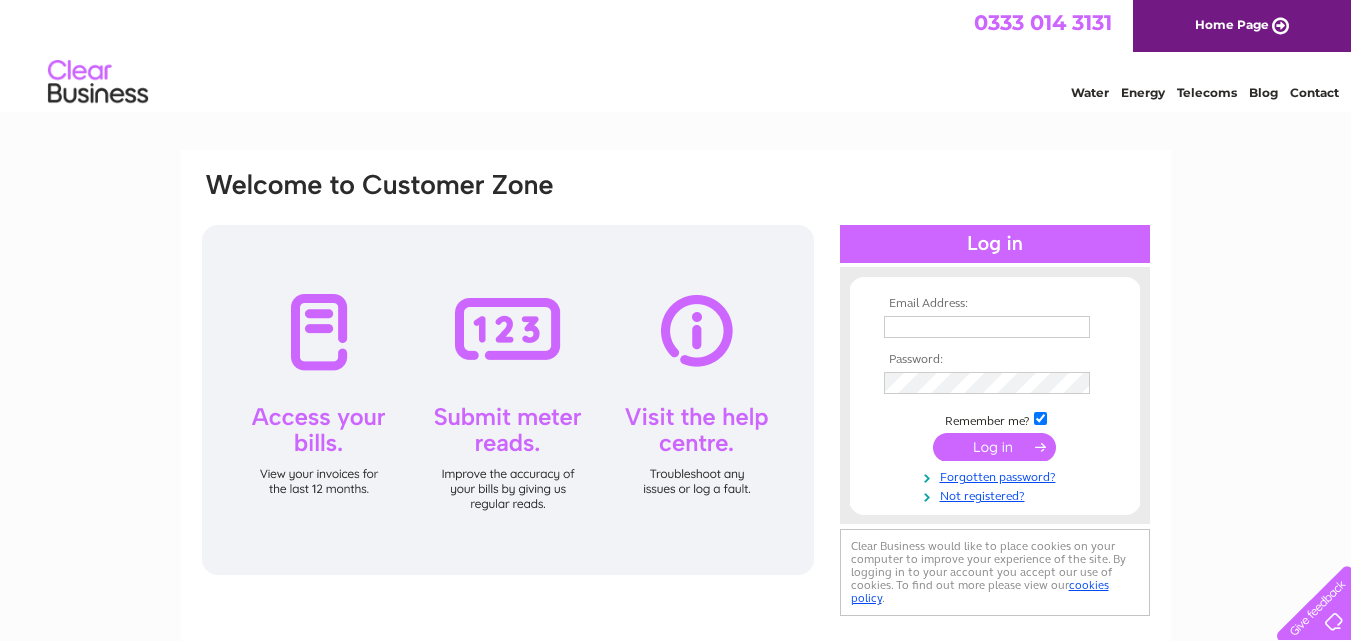 scroll, scrollTop: 0, scrollLeft: 0, axis: both 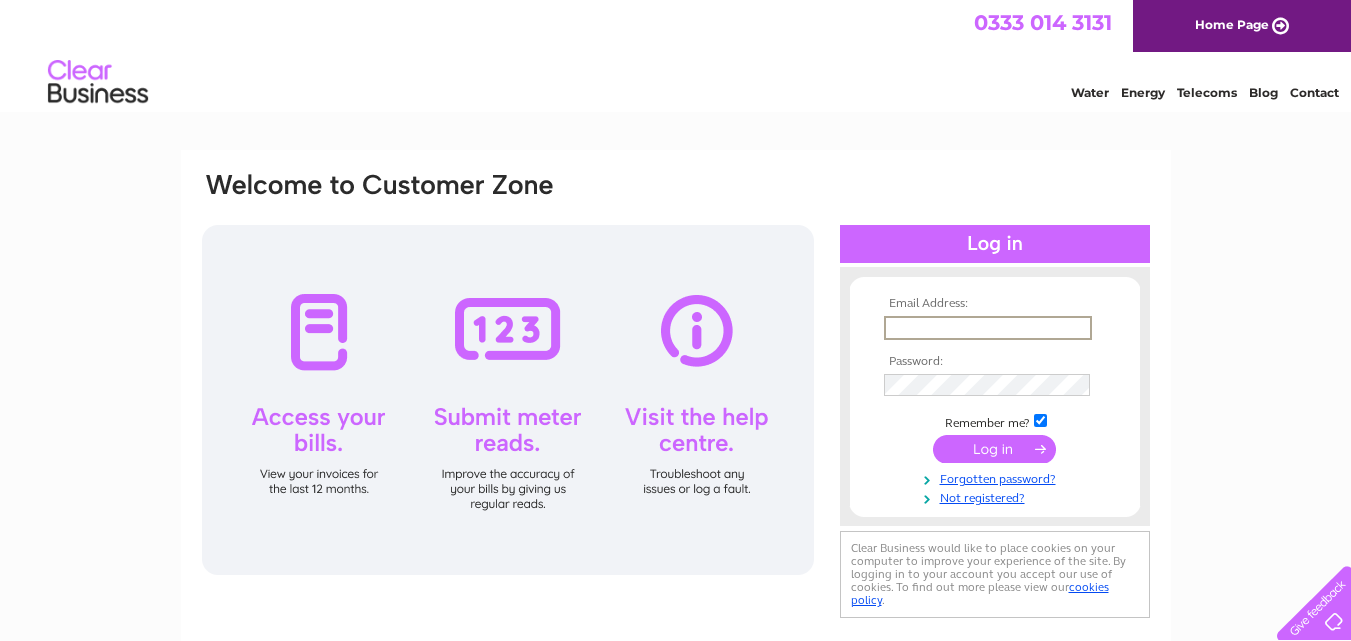 type on "[EMAIL_ADDRESS][DOMAIN_NAME]" 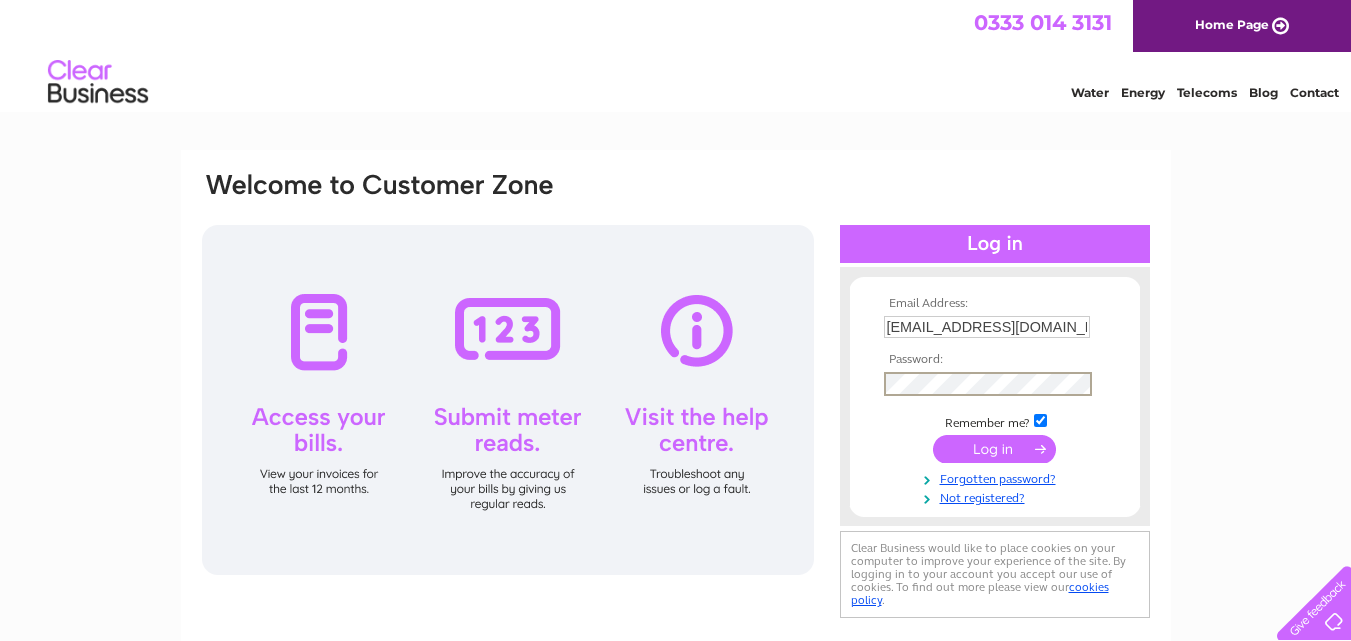 click at bounding box center [994, 449] 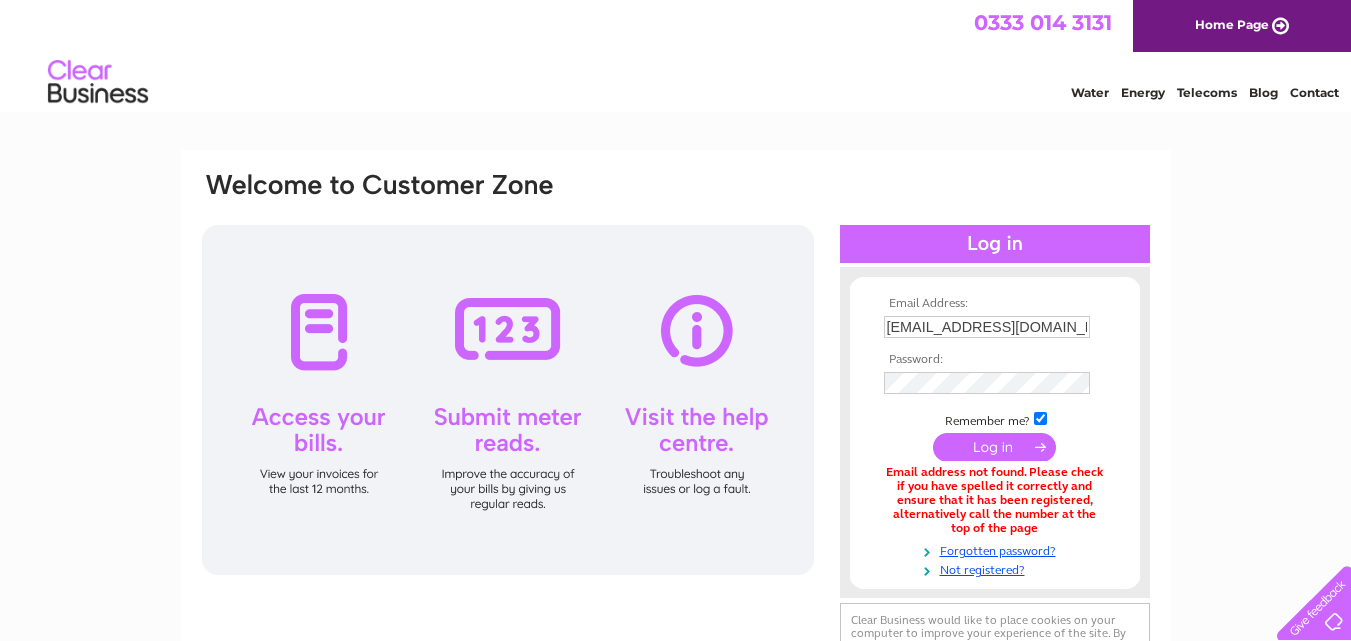 scroll, scrollTop: 0, scrollLeft: 0, axis: both 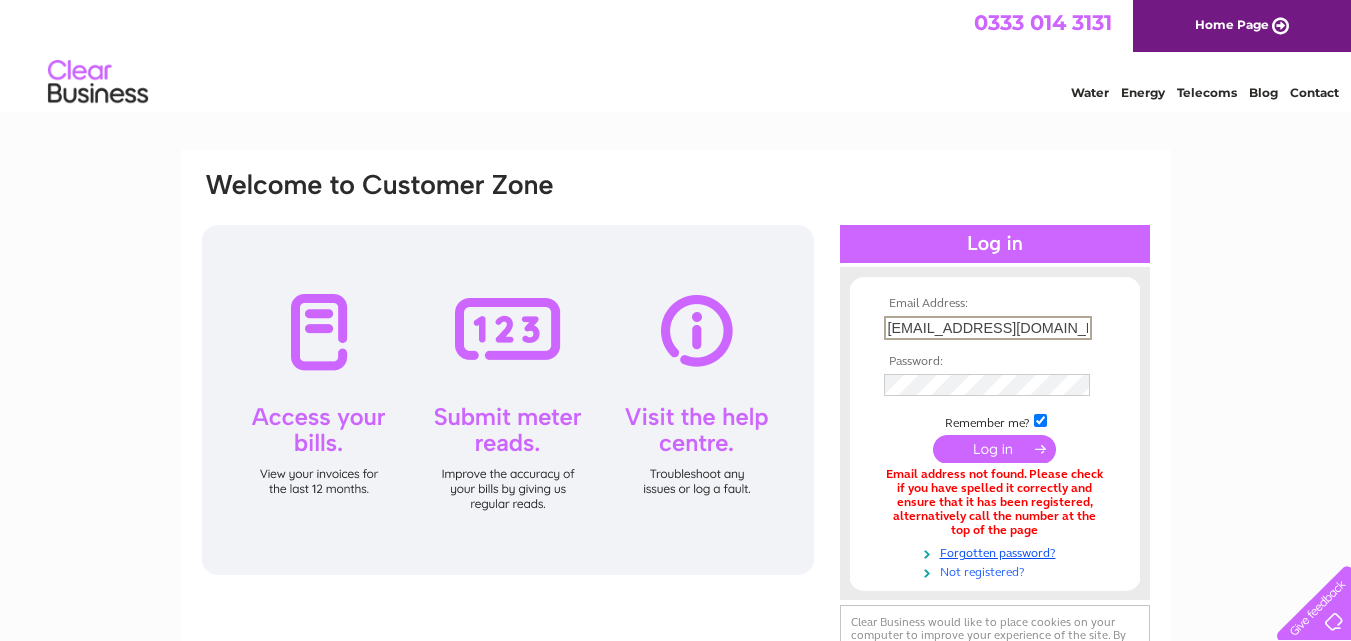 click on "Not registered?" at bounding box center [997, 570] 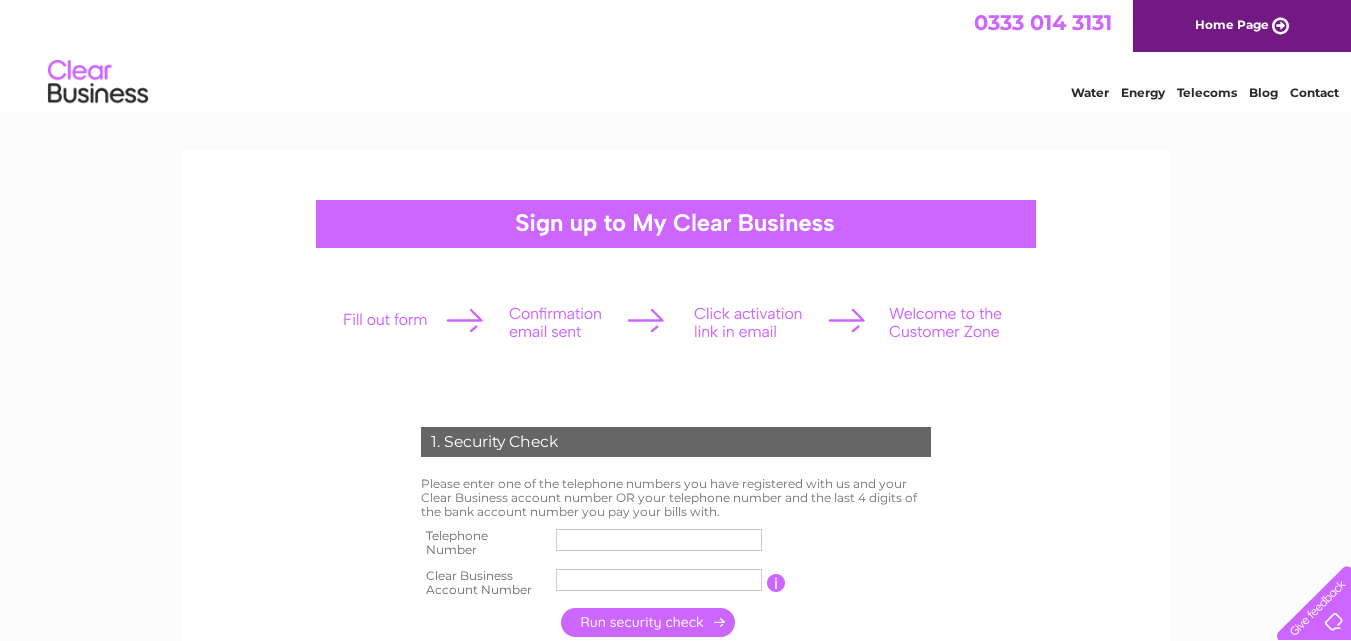 scroll, scrollTop: 0, scrollLeft: 0, axis: both 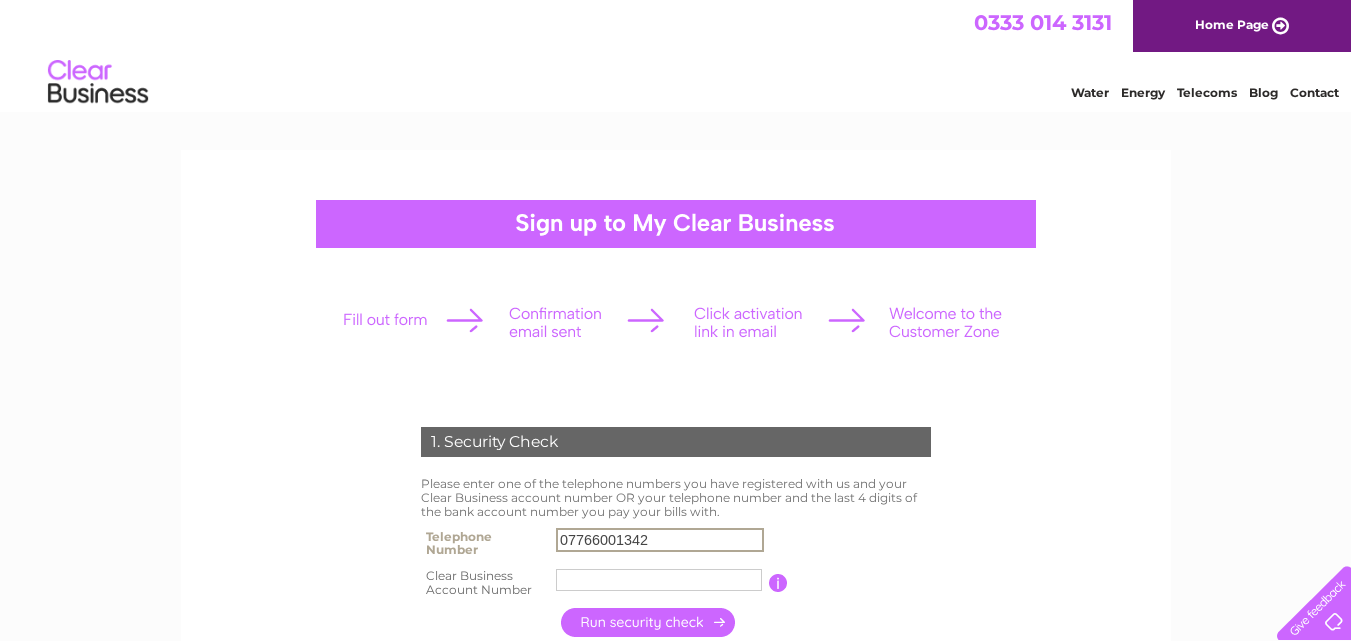 type on "07766001342" 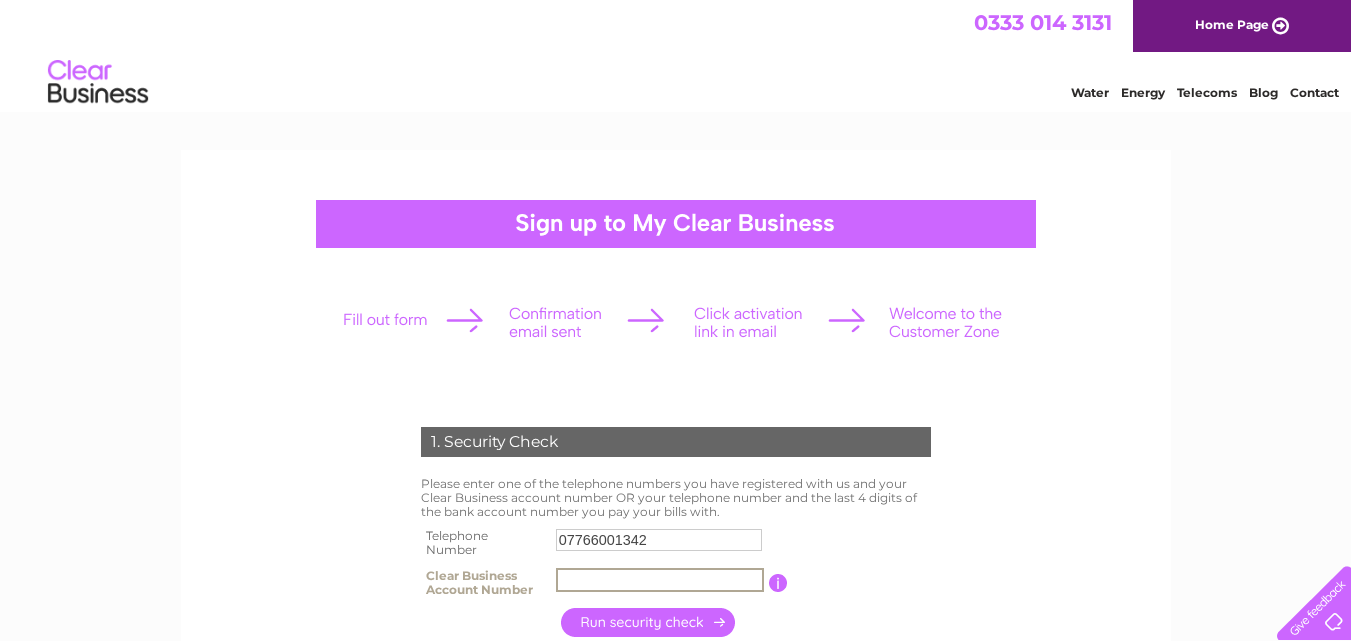 click at bounding box center (660, 580) 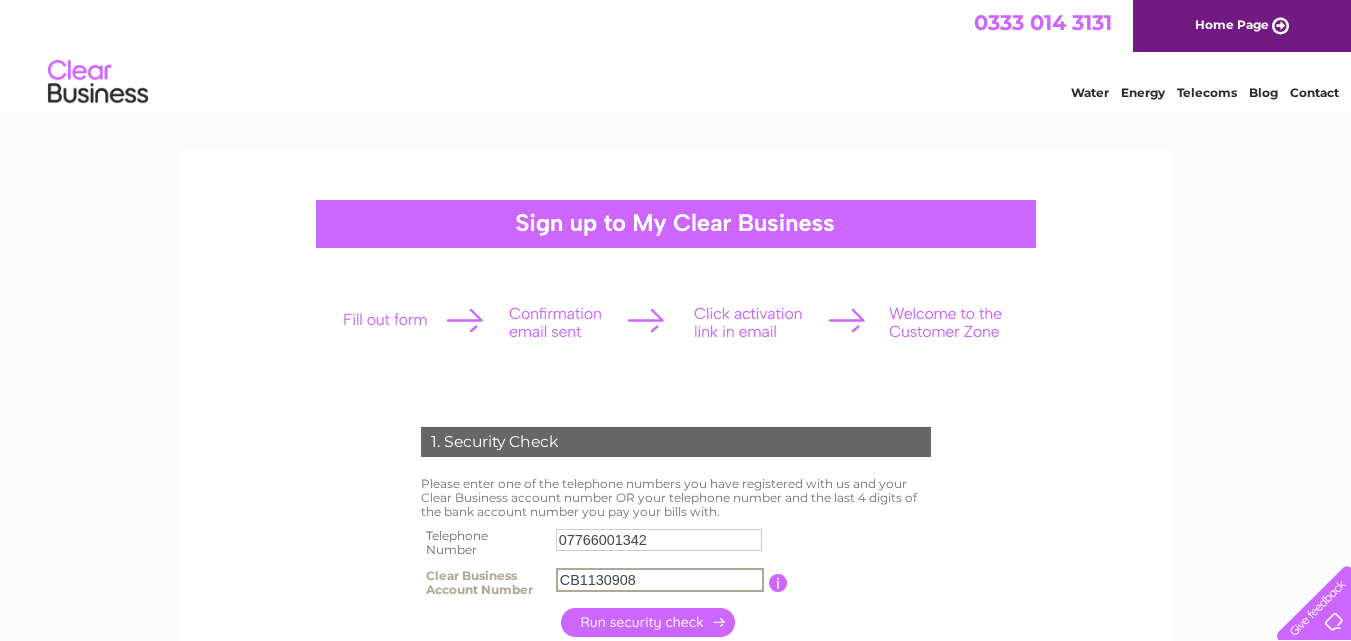 type on "CB1130908" 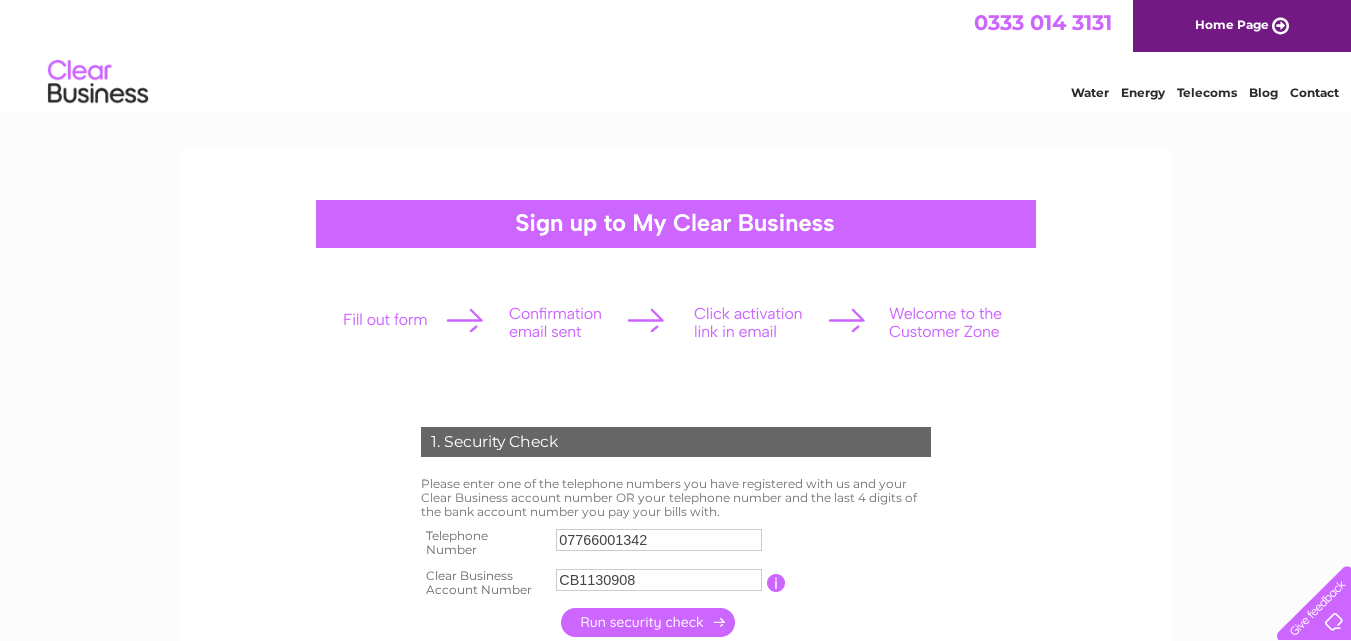 click at bounding box center [649, 622] 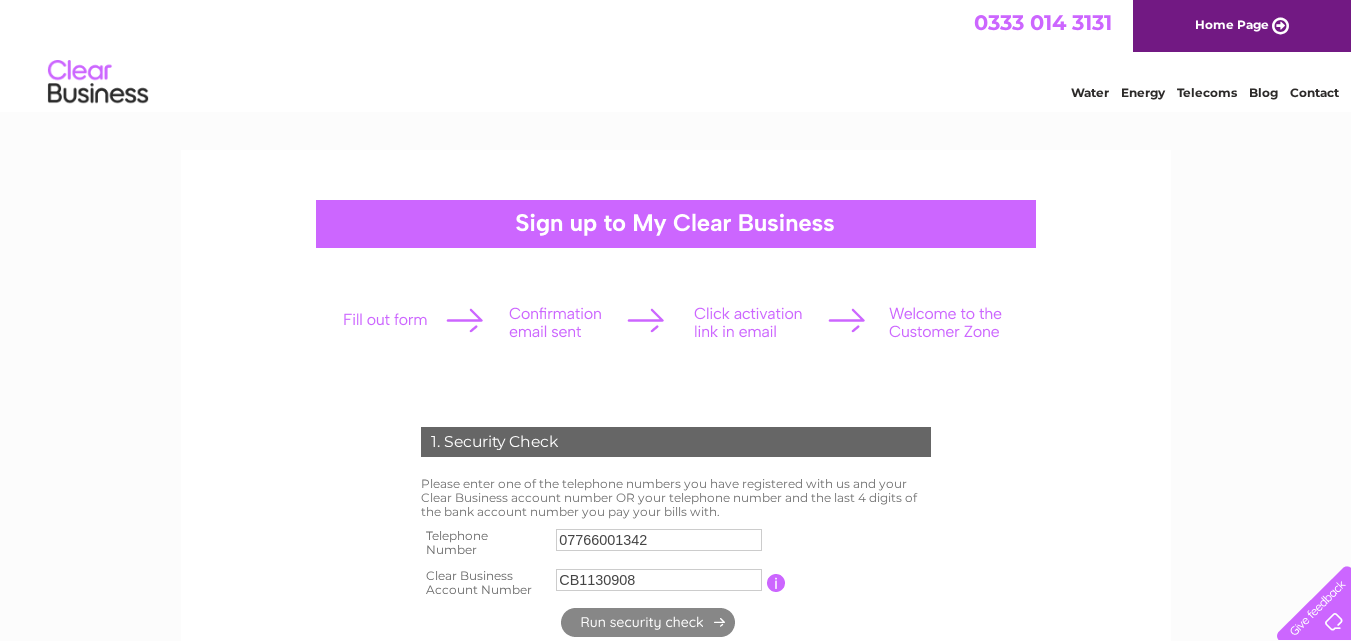 type on "**********" 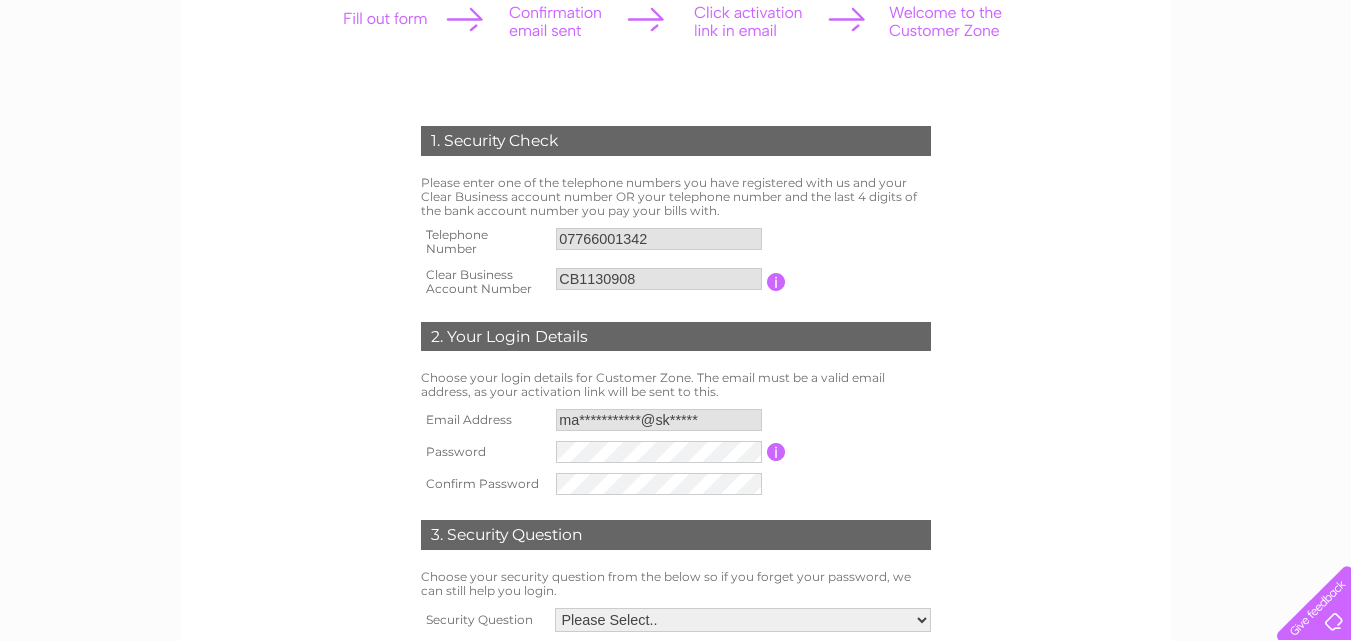 scroll, scrollTop: 306, scrollLeft: 0, axis: vertical 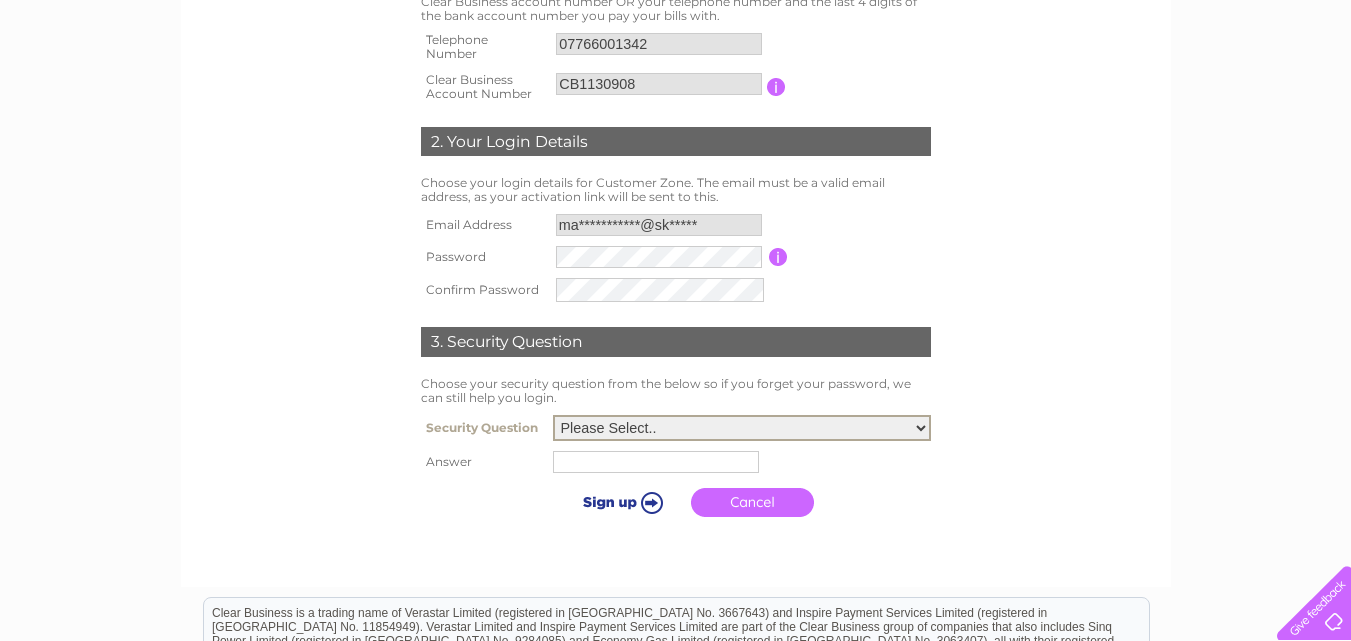 click on "Please Select..
In what town or city was your first job?
In what town or city did you meet your spouse/partner?
In what town or city did your mother and father meet?
What street did you live on as a child?
What was the name of your first pet?
Who was your childhood hero?" at bounding box center [742, 428] 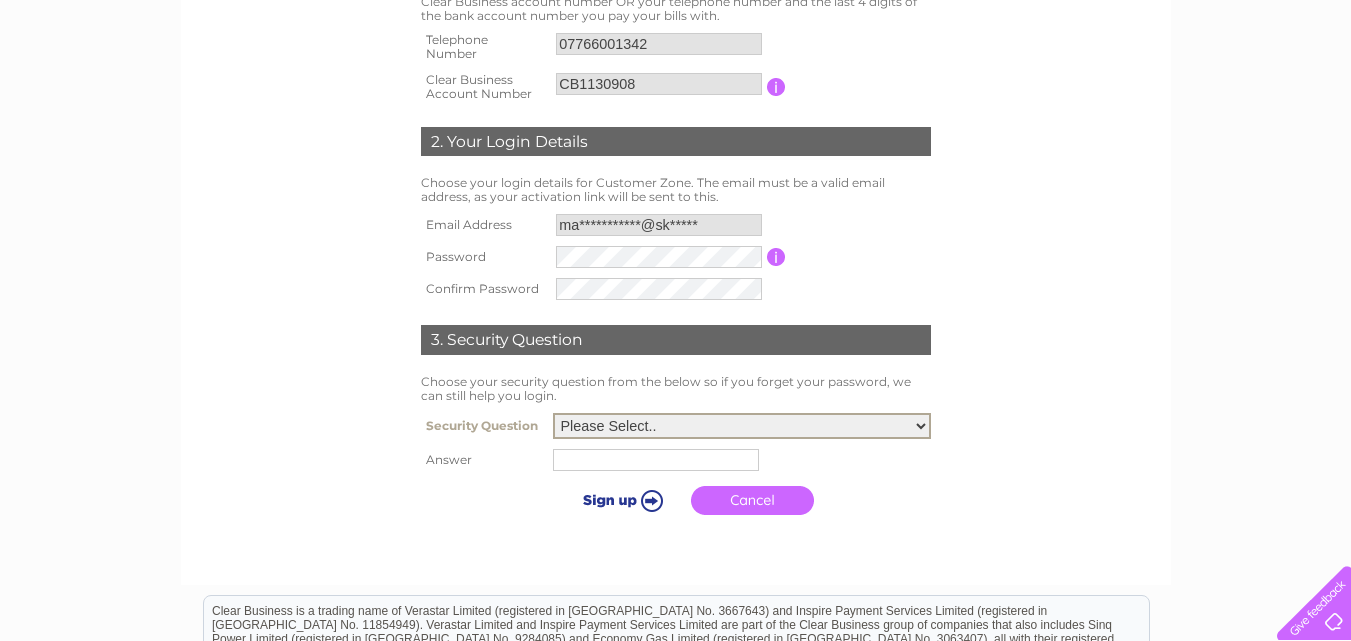 select on "1" 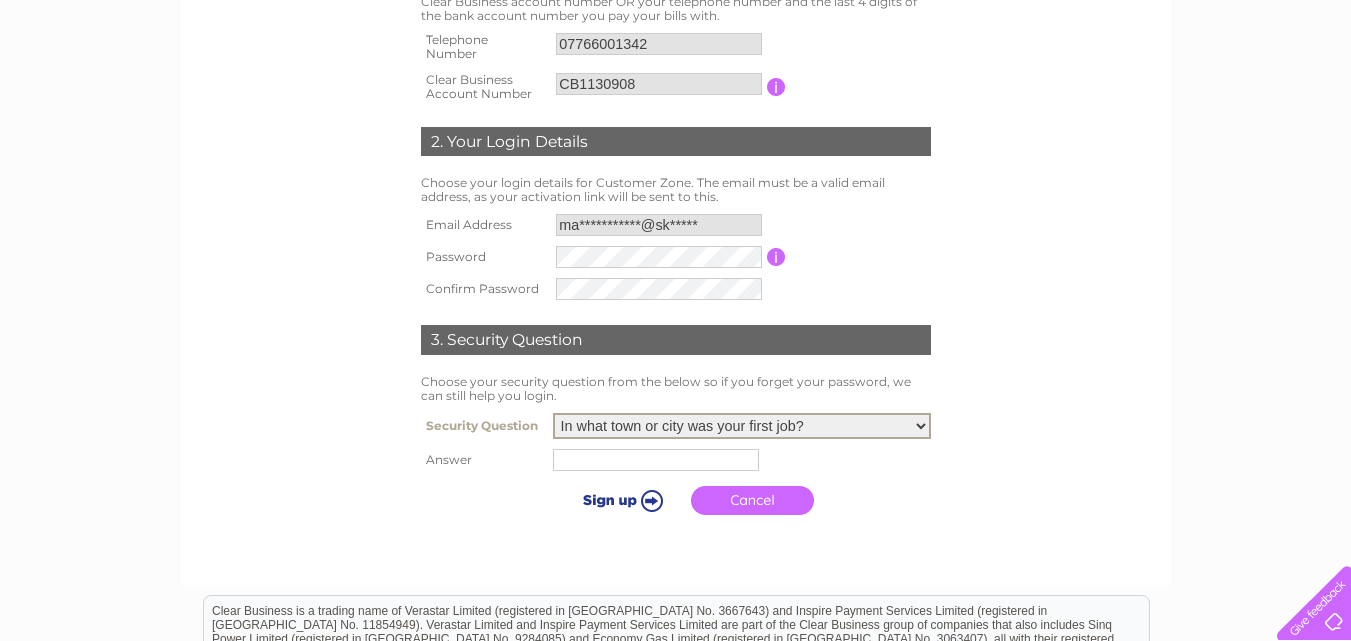 click on "Please Select..
In what town or city was your first job?
In what town or city did you meet your spouse/partner?
In what town or city did your mother and father meet?
What street did you live on as a child?
What was the name of your first pet?
Who was your childhood hero?" at bounding box center [742, 426] 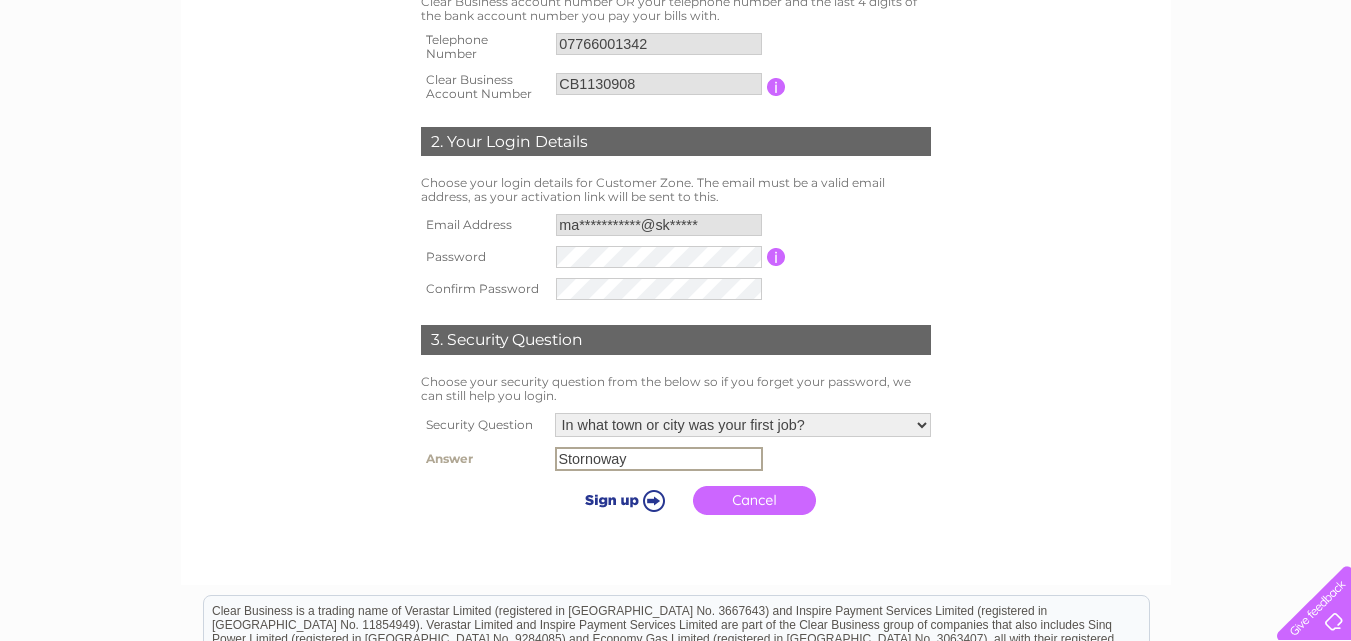 type on "Stornoway" 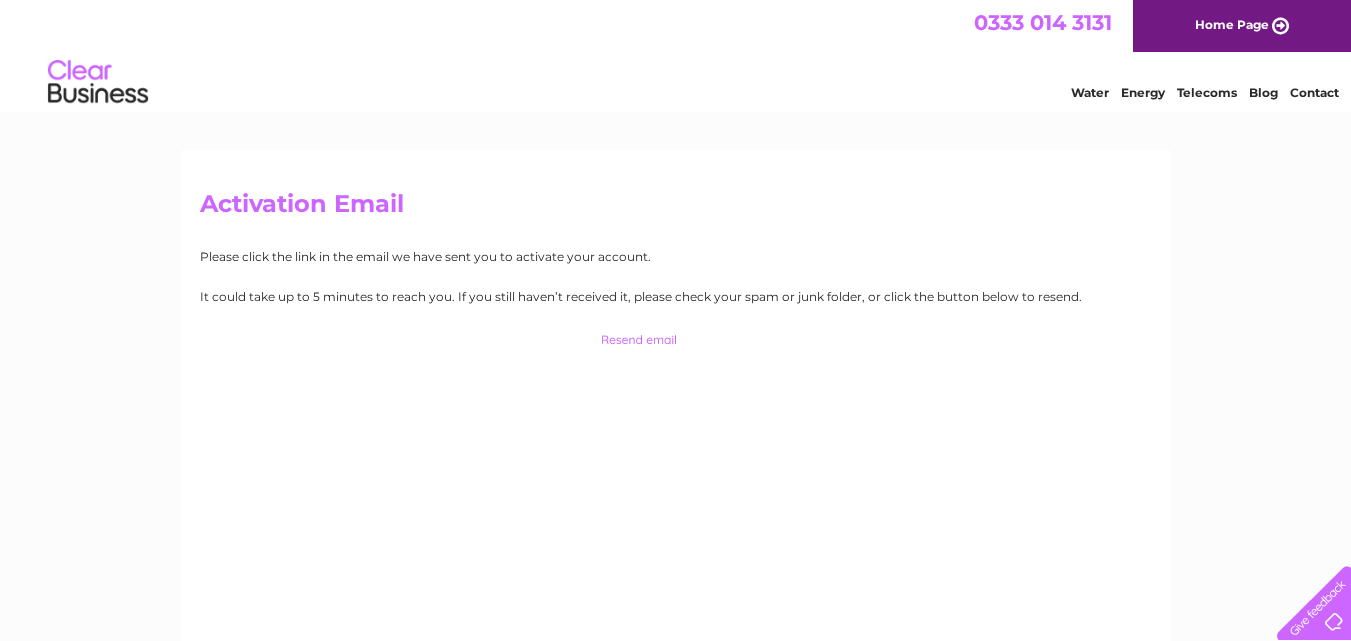 scroll, scrollTop: 0, scrollLeft: 0, axis: both 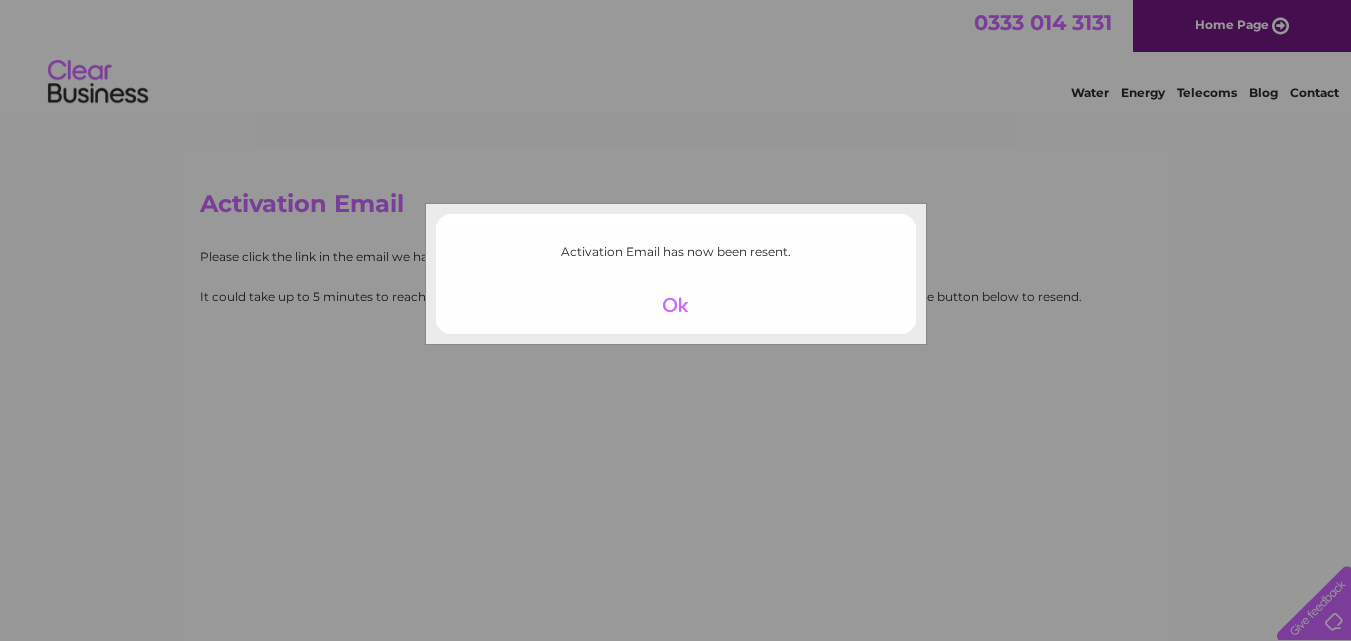 click at bounding box center (675, 305) 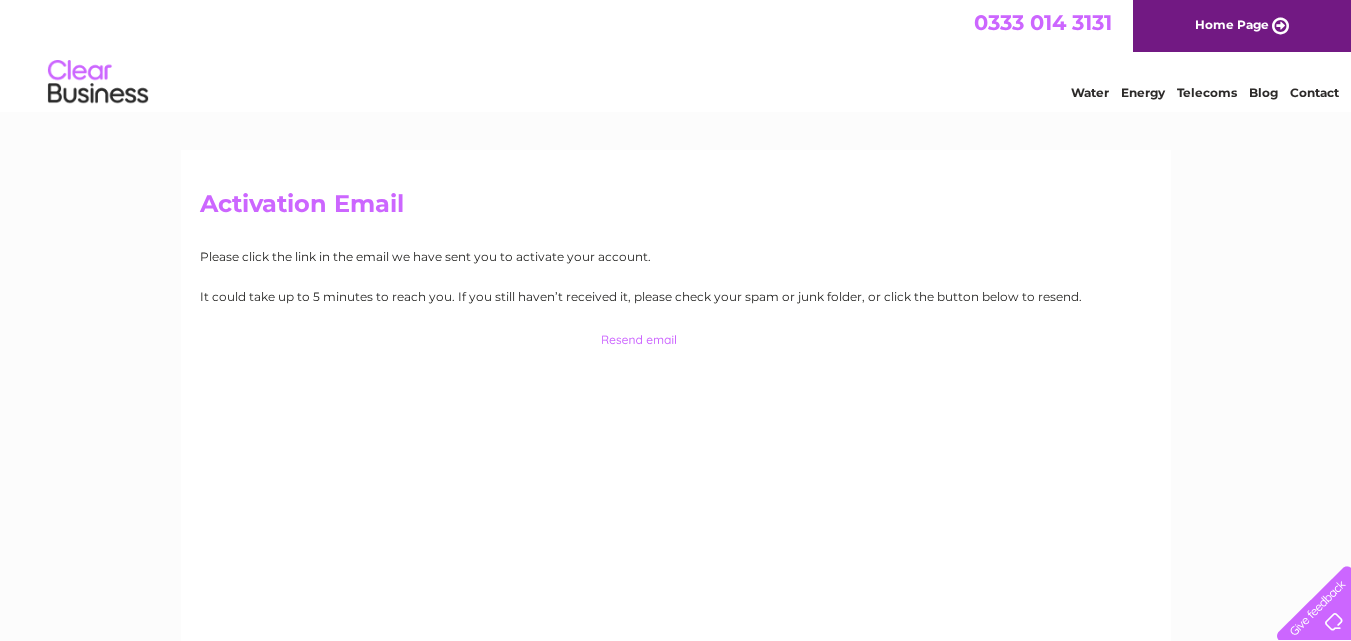 click on "Home Page" at bounding box center (1242, 26) 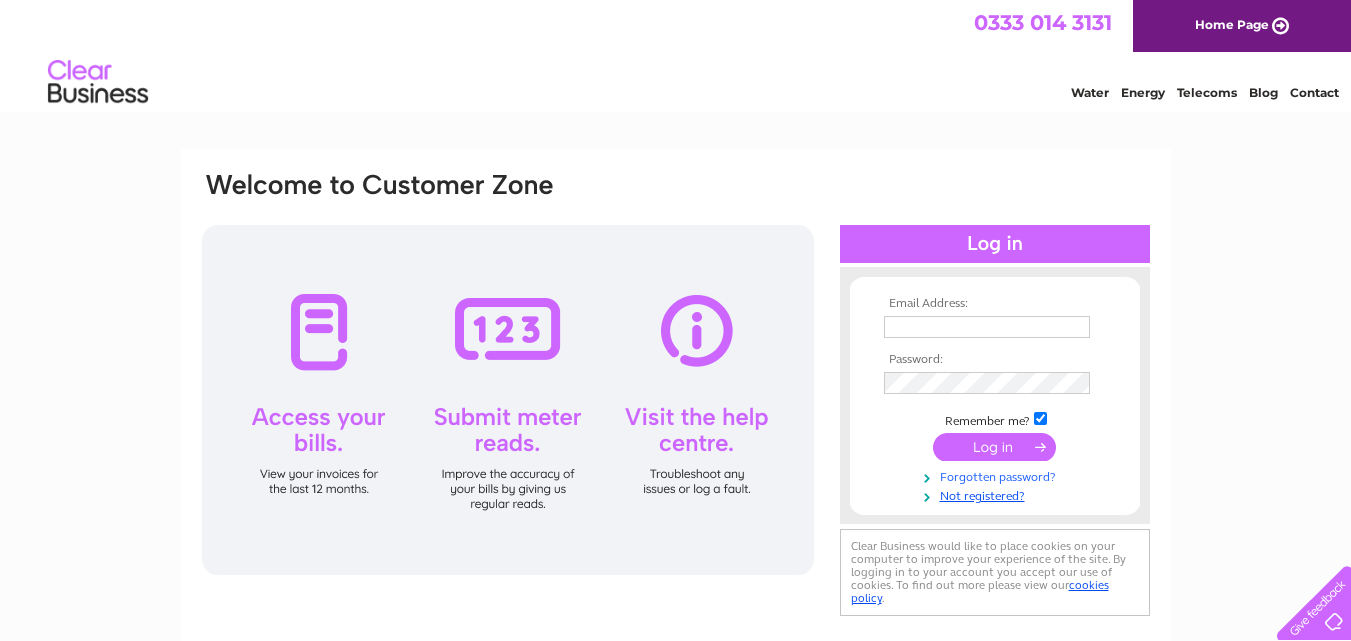 scroll, scrollTop: 0, scrollLeft: 0, axis: both 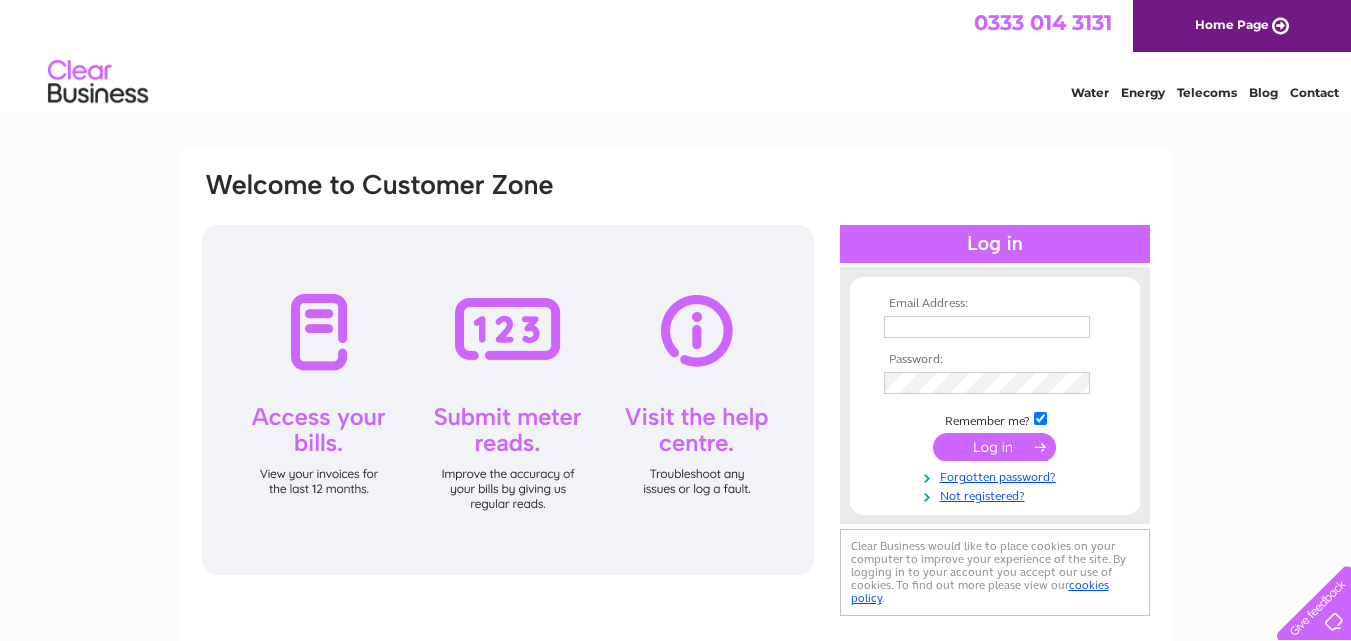 type on "[EMAIL_ADDRESS][DOMAIN_NAME]" 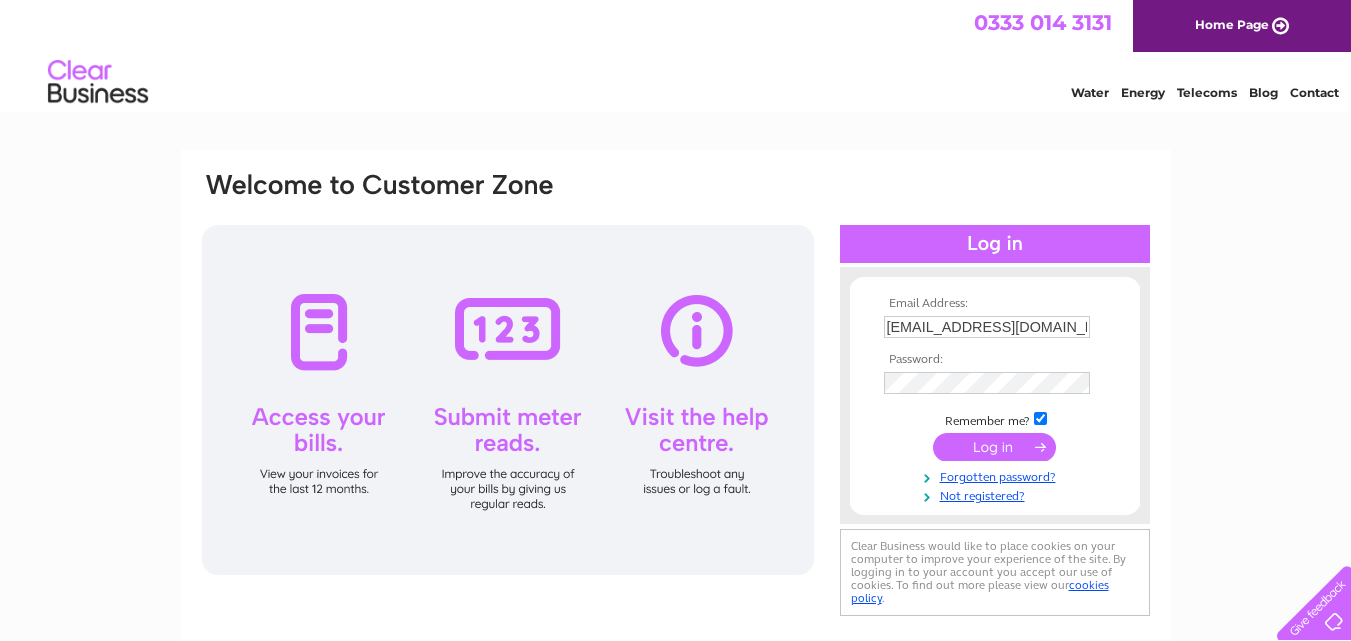 click at bounding box center [994, 447] 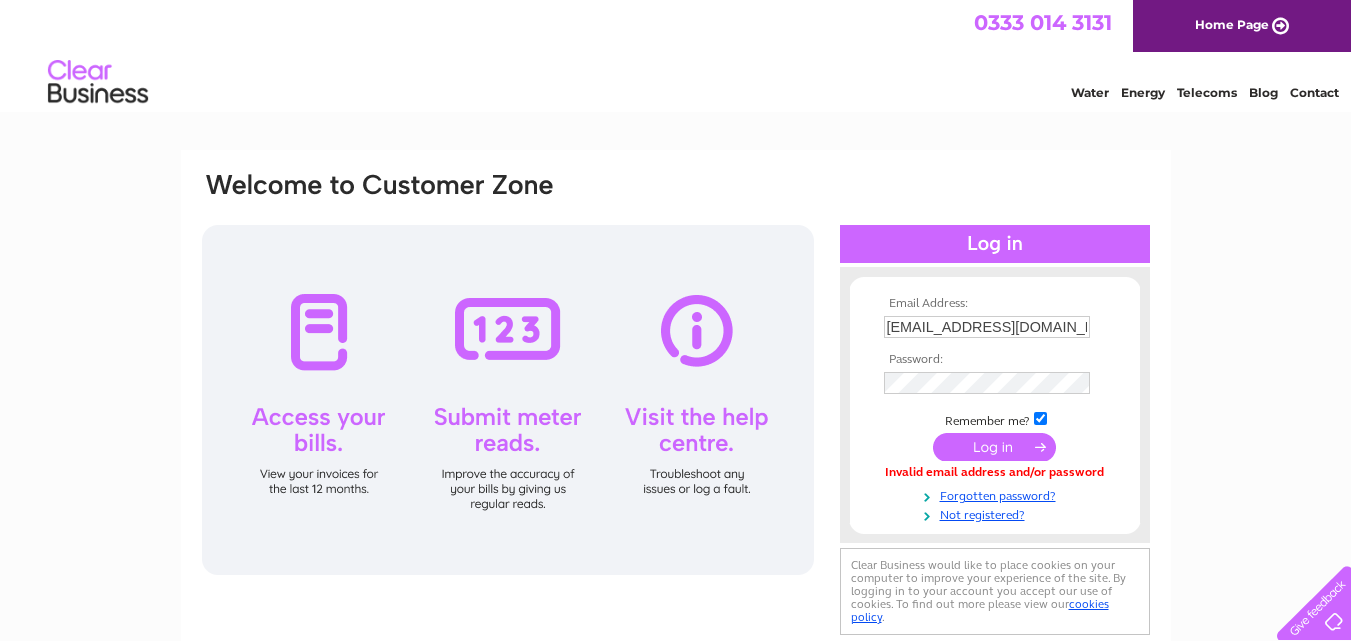 scroll, scrollTop: 0, scrollLeft: 0, axis: both 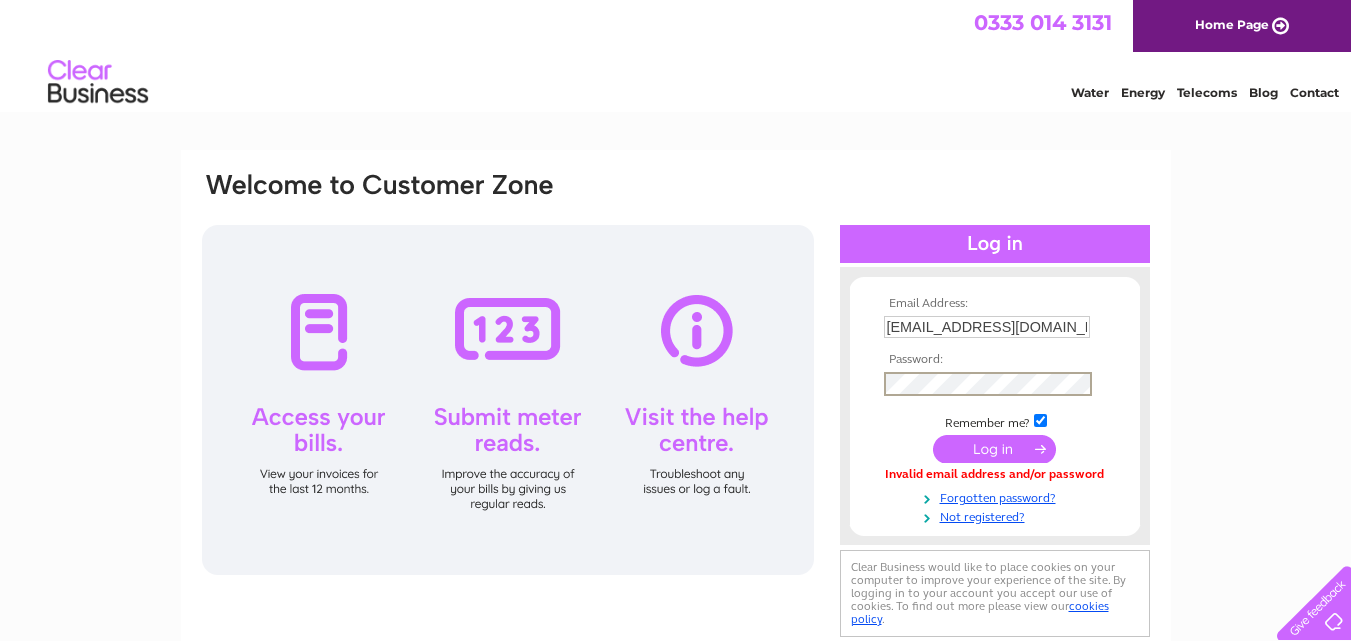 click at bounding box center (994, 449) 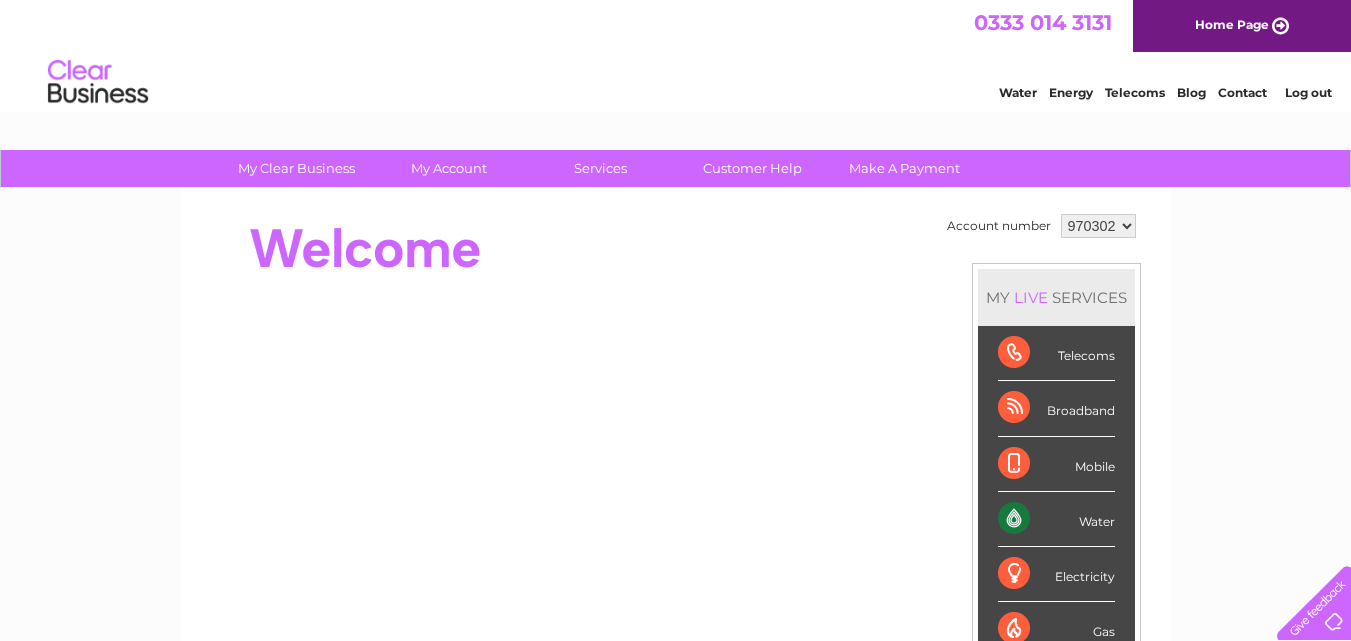 scroll, scrollTop: 0, scrollLeft: 0, axis: both 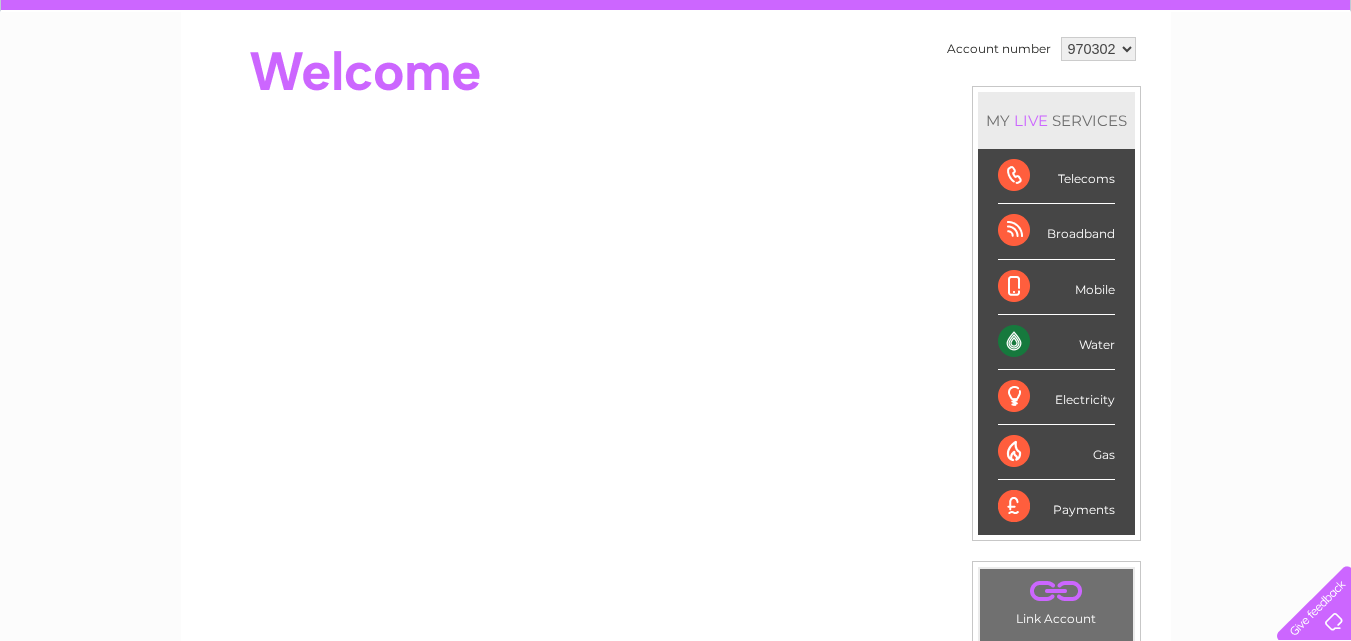 click on "Water" at bounding box center (1056, 342) 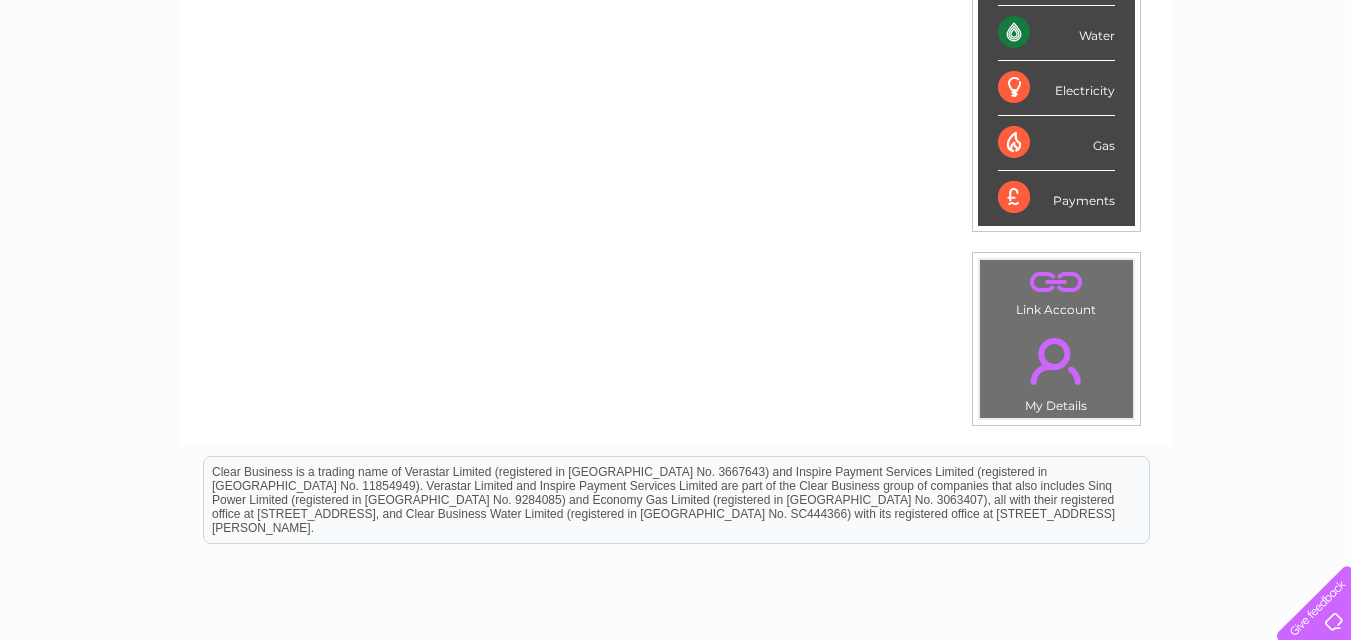 scroll, scrollTop: 490, scrollLeft: 0, axis: vertical 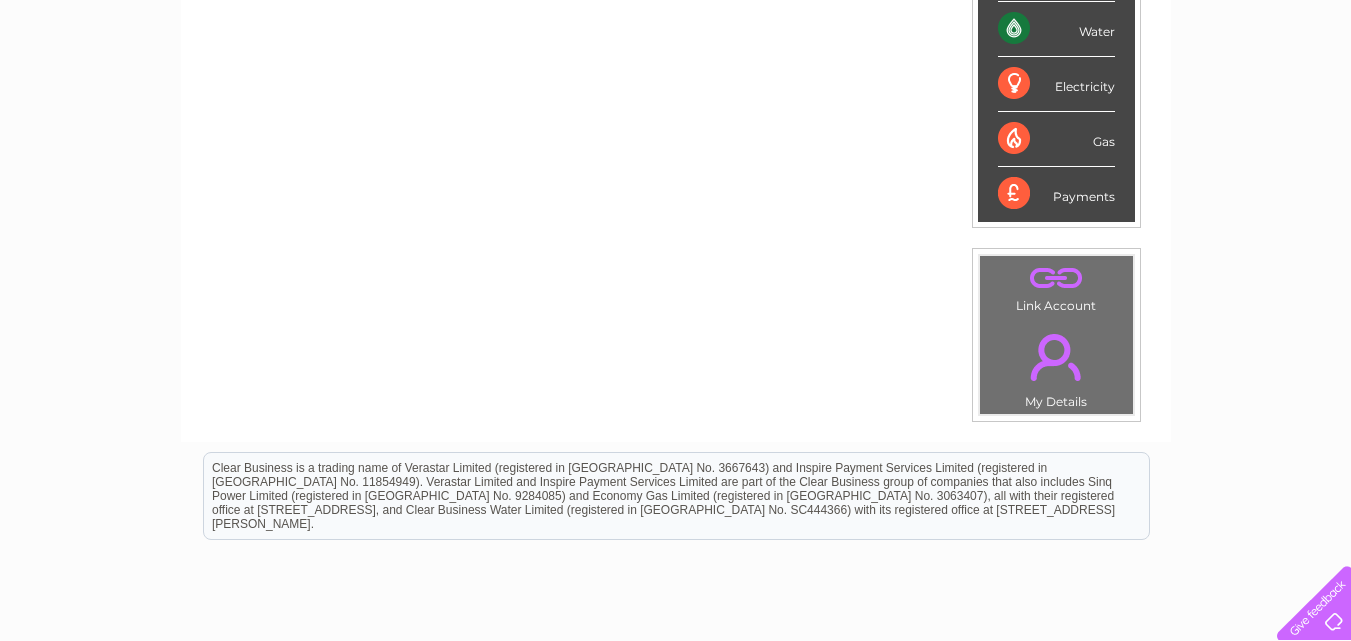 click on "." at bounding box center [1056, 357] 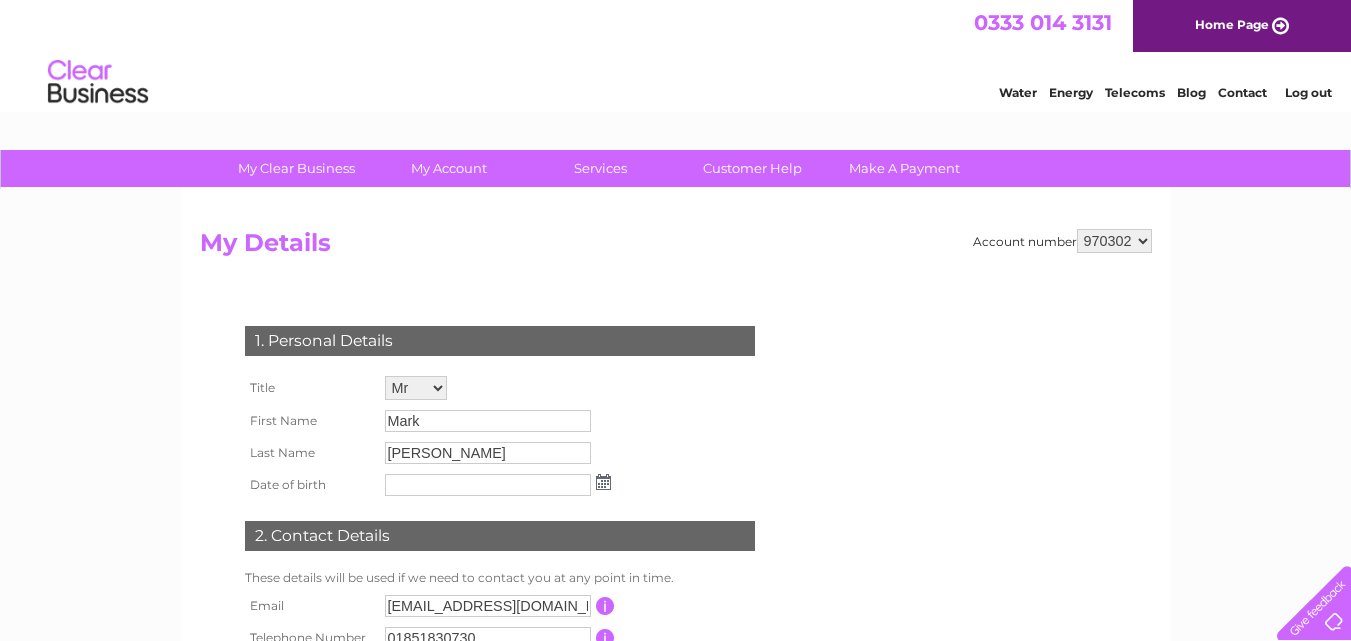 scroll, scrollTop: 0, scrollLeft: 0, axis: both 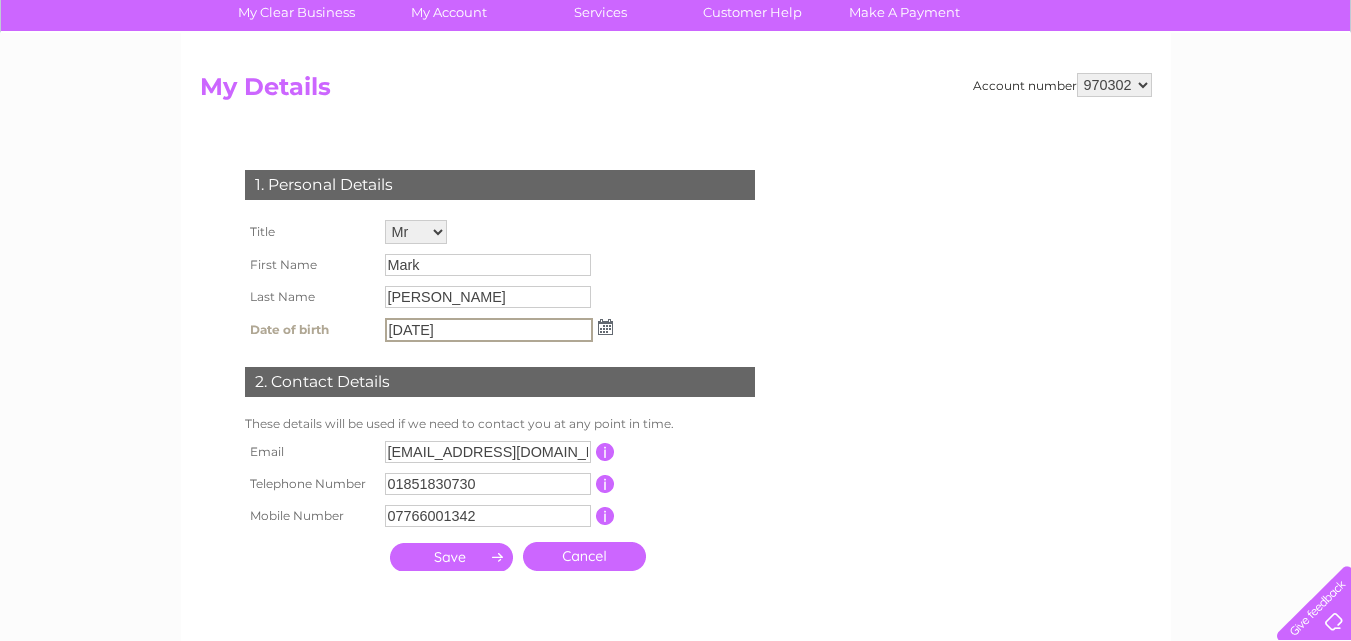 type on "11/05/1983" 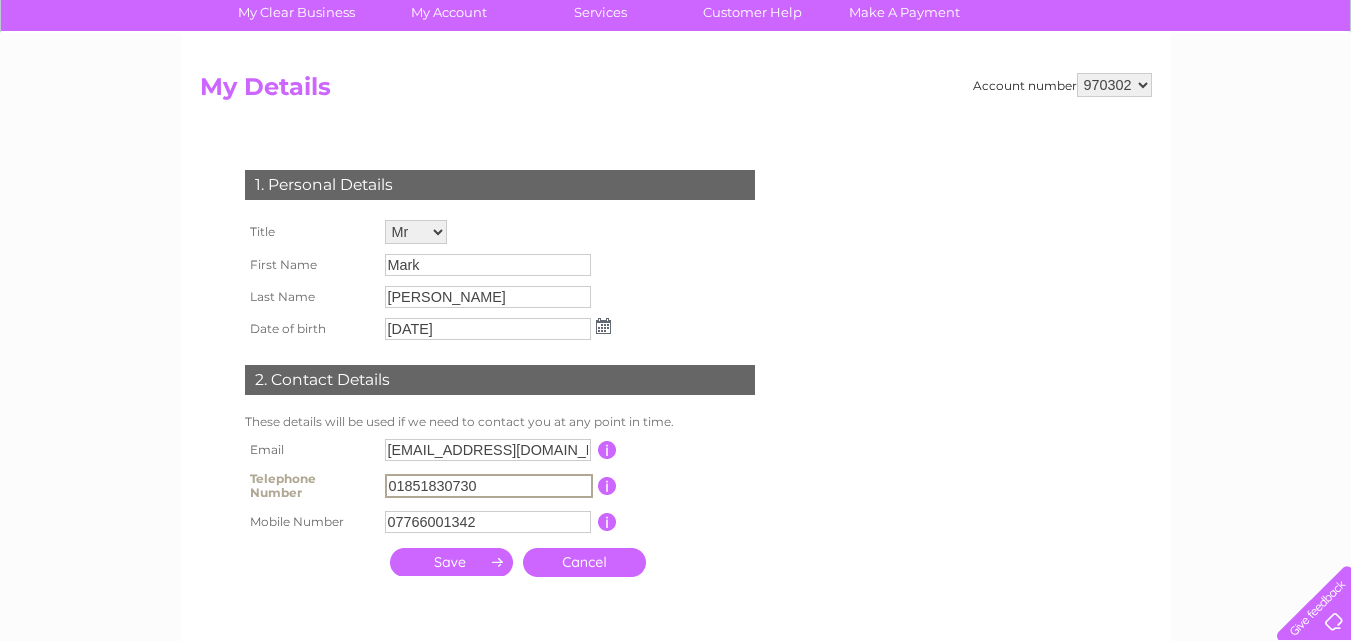 drag, startPoint x: 502, startPoint y: 483, endPoint x: 368, endPoint y: 477, distance: 134.13426 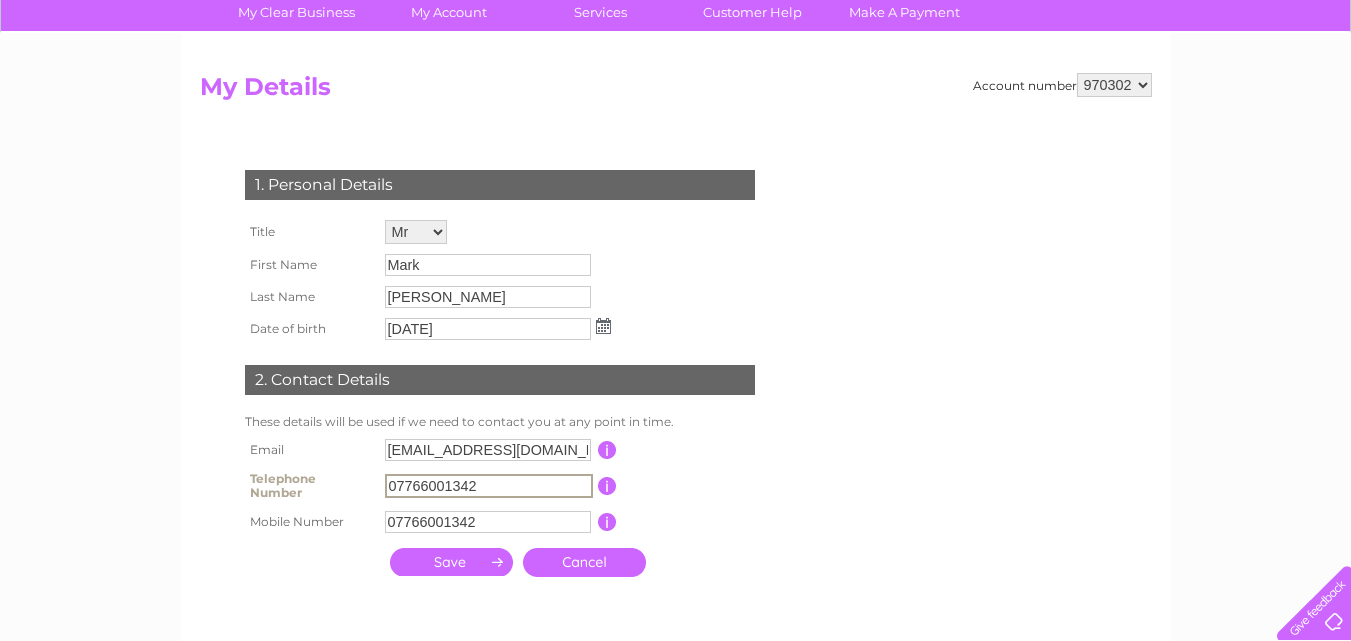 type on "07766001342" 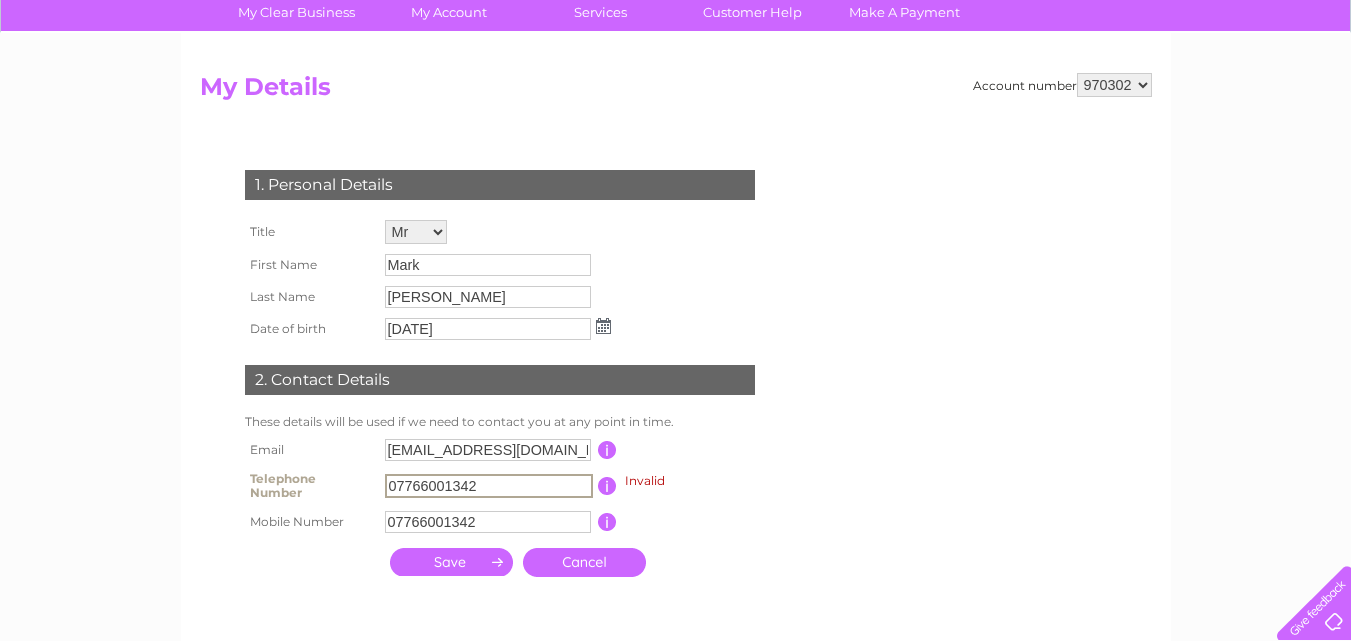 click at bounding box center [607, 486] 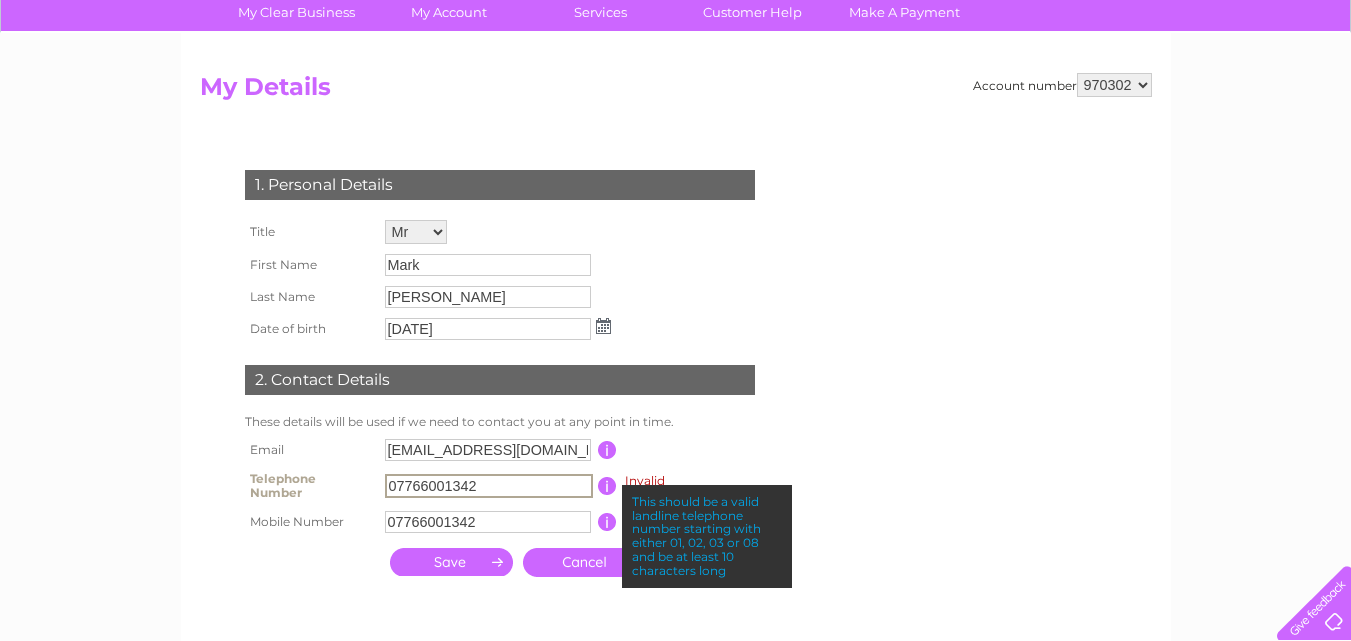 drag, startPoint x: 551, startPoint y: 477, endPoint x: 360, endPoint y: 481, distance: 191.04189 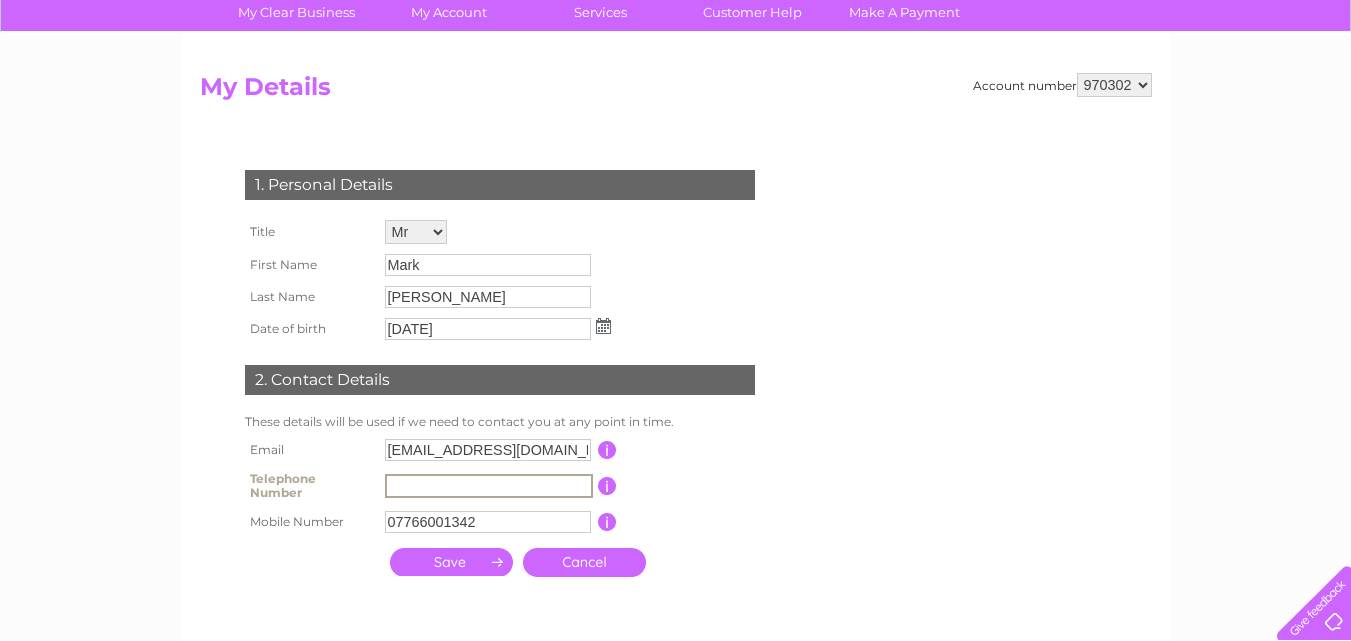 type 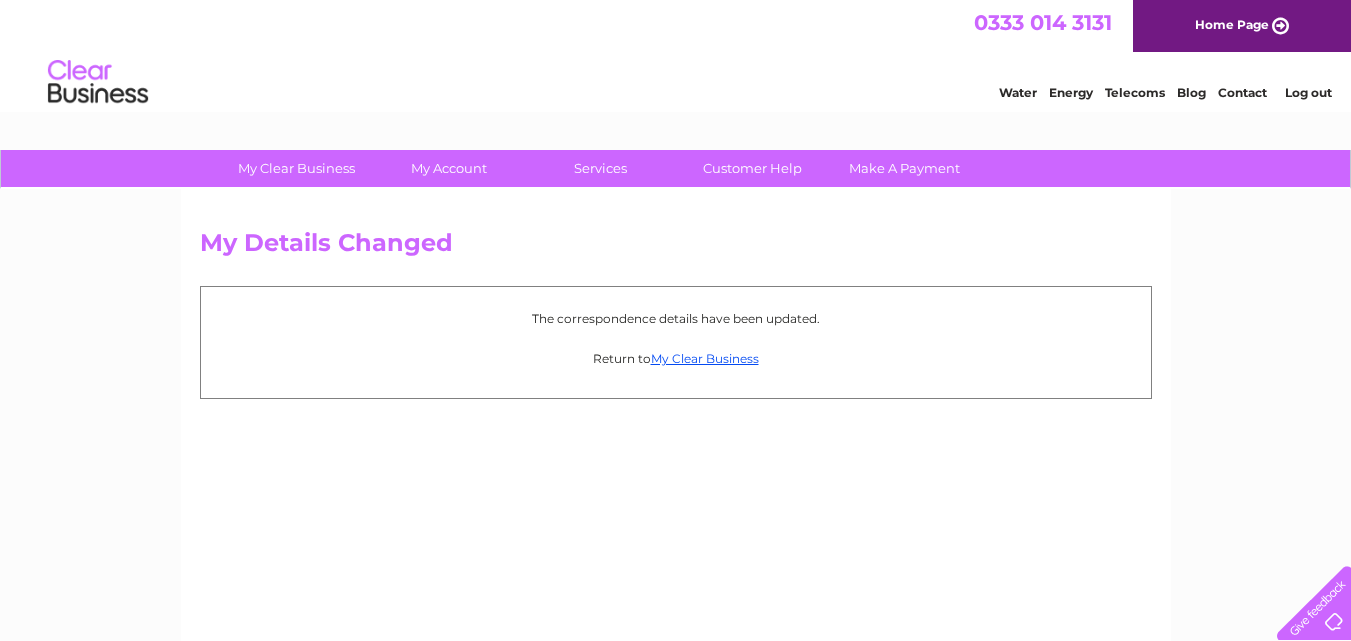 scroll, scrollTop: 0, scrollLeft: 0, axis: both 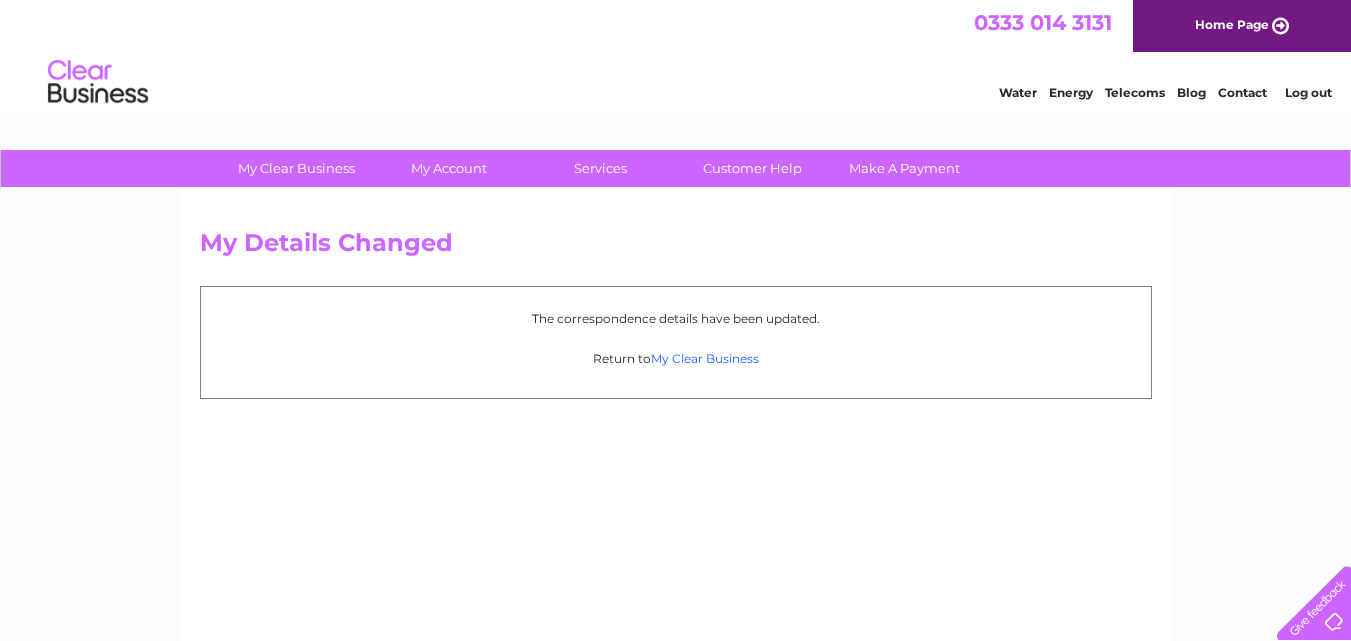 click on "My Clear Business" at bounding box center (705, 358) 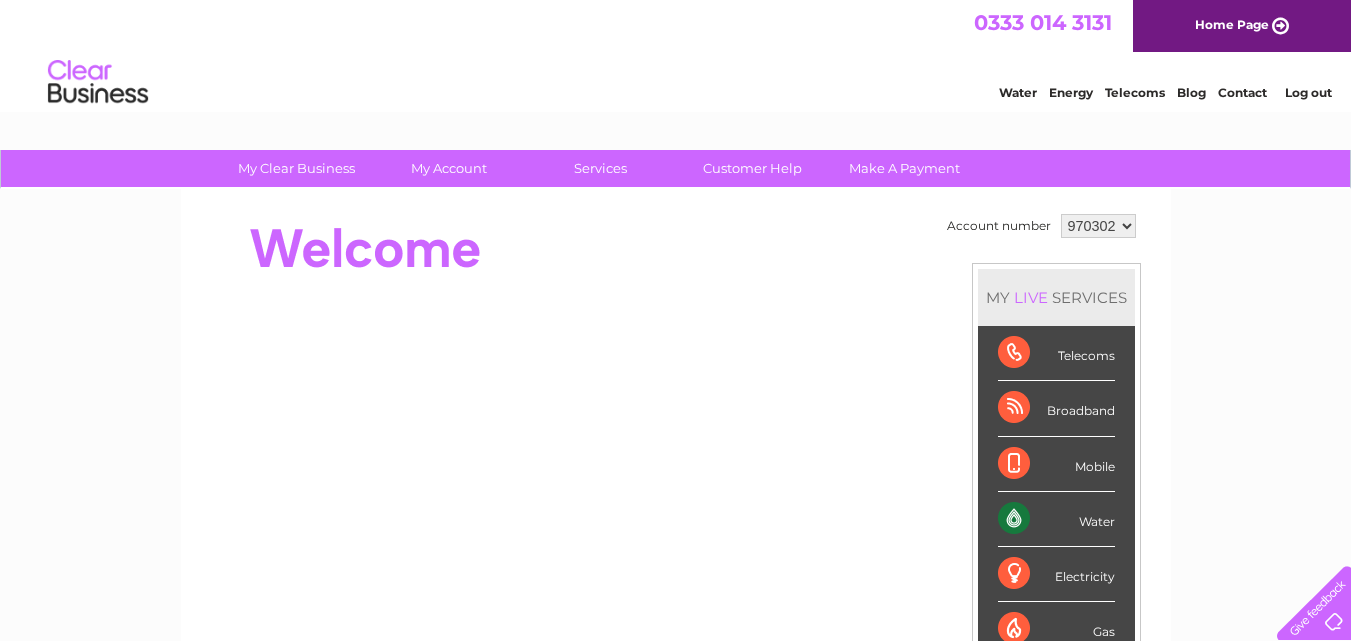 scroll, scrollTop: 0, scrollLeft: 0, axis: both 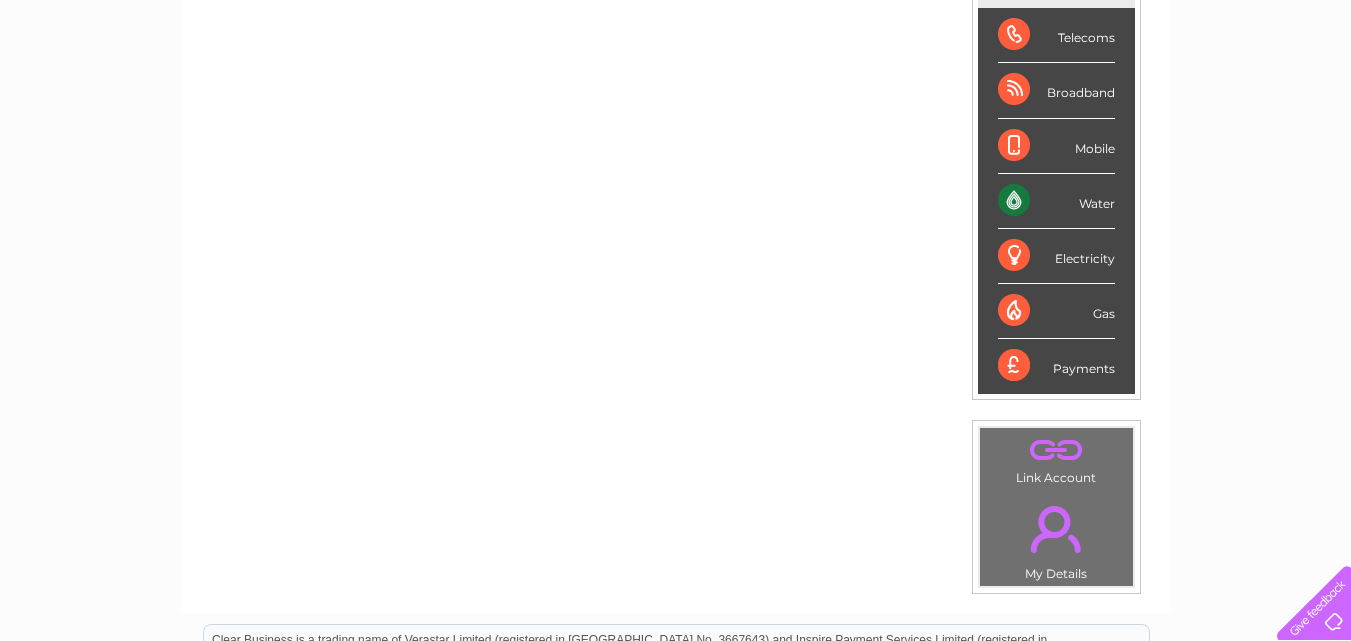 click on "." at bounding box center (1056, 450) 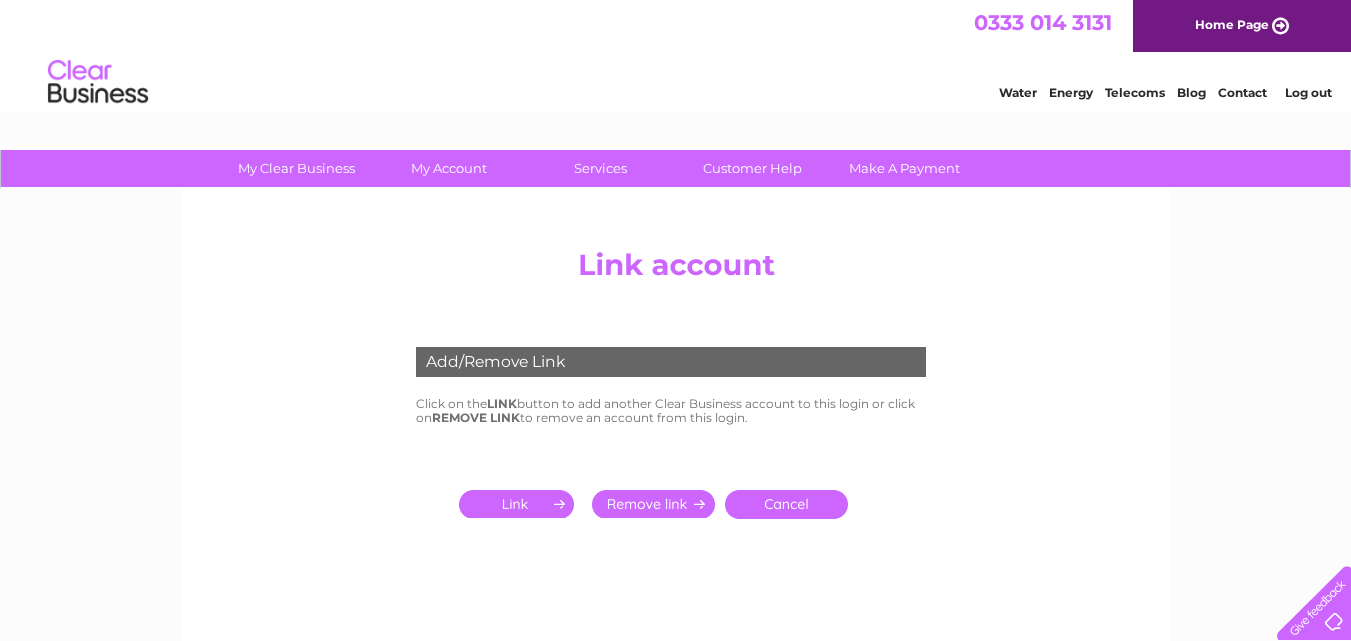 scroll, scrollTop: 0, scrollLeft: 0, axis: both 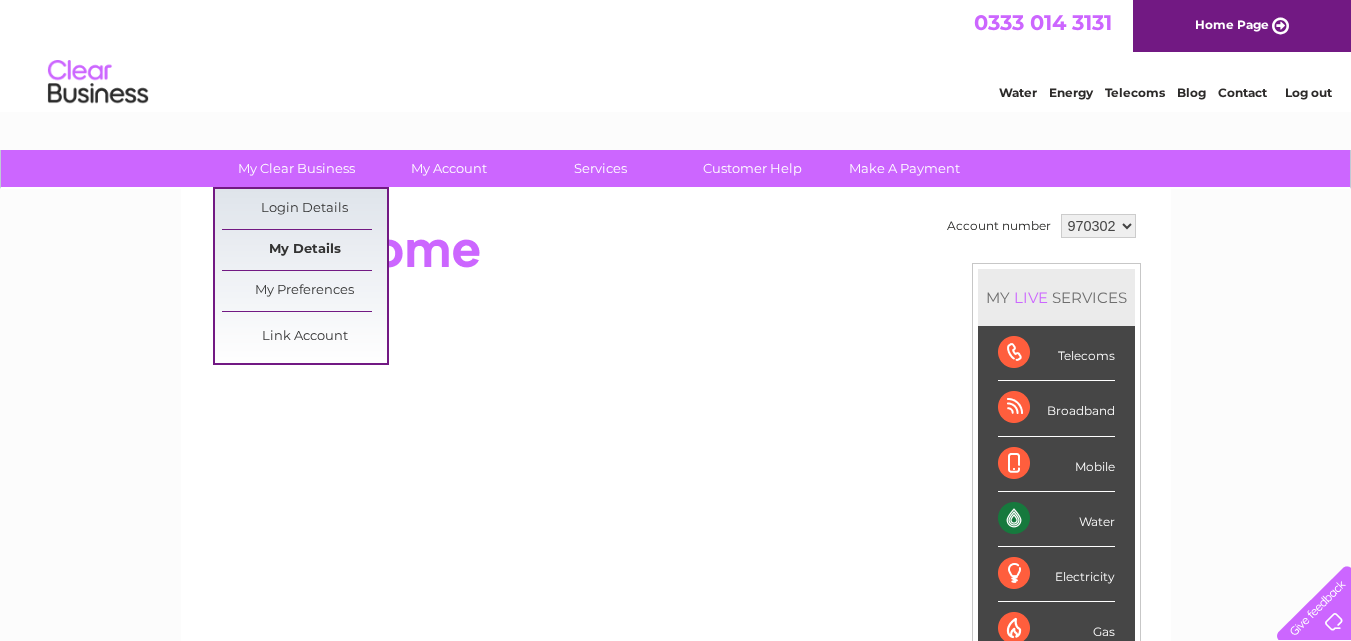 click on "My Details" at bounding box center (304, 250) 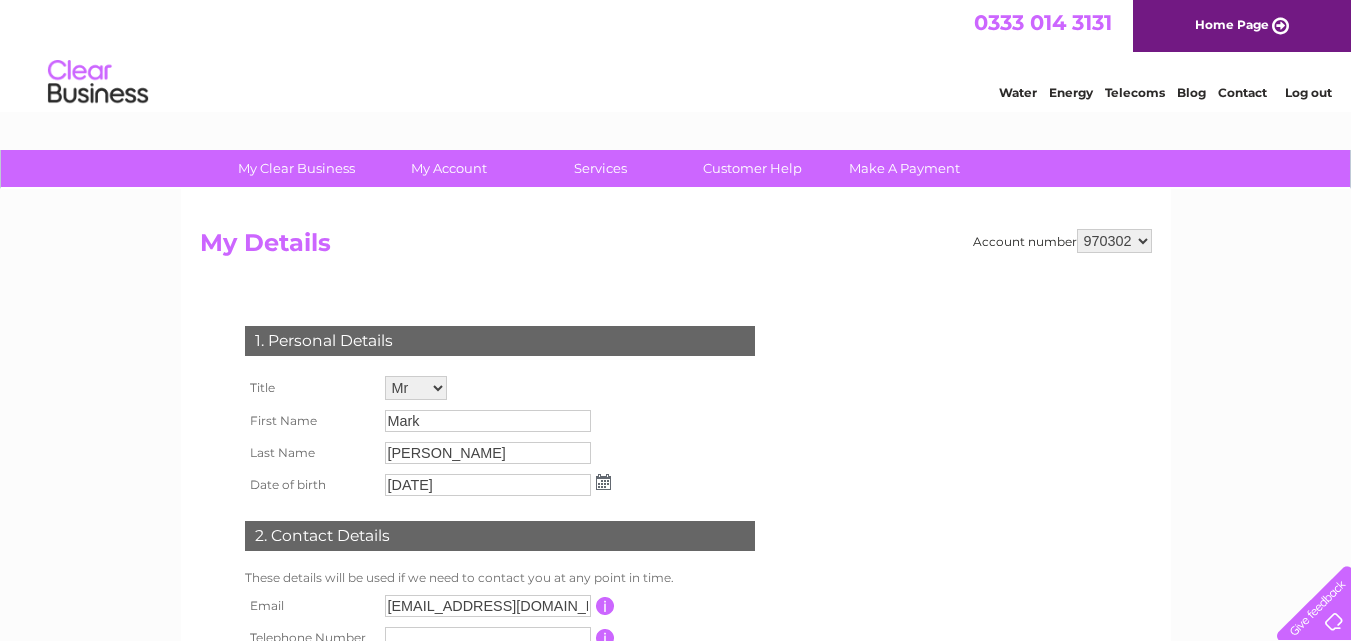scroll, scrollTop: 0, scrollLeft: 0, axis: both 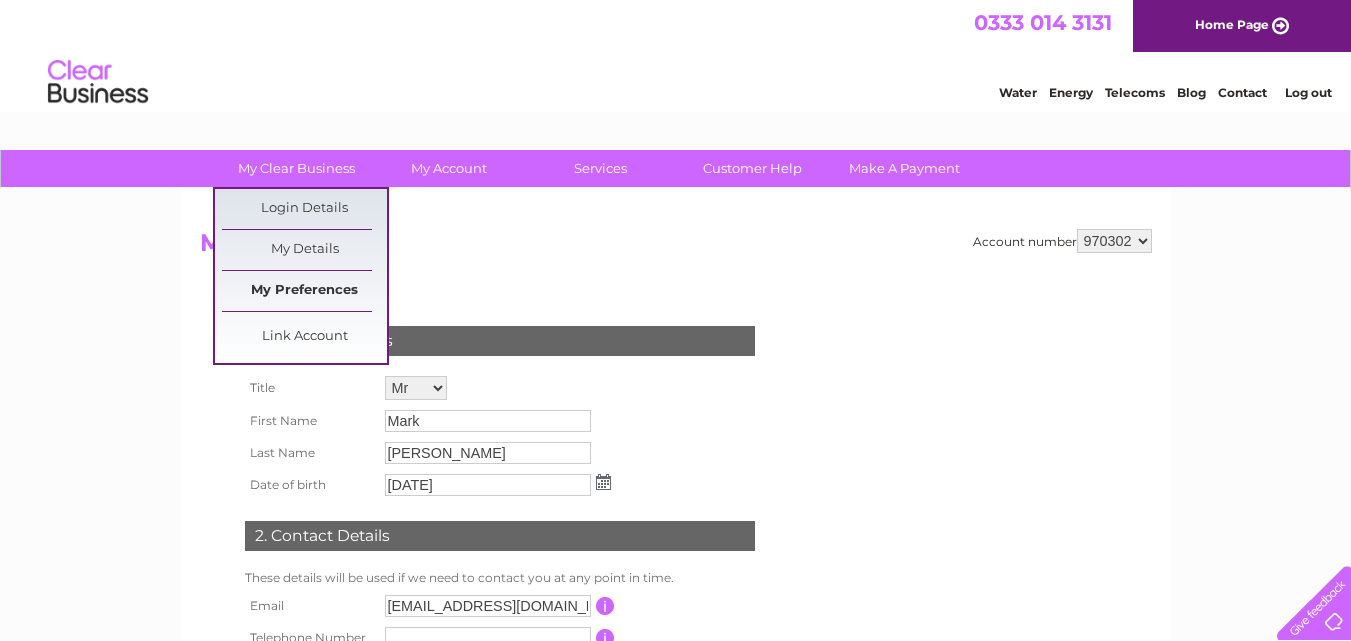 click on "My Preferences" at bounding box center [304, 291] 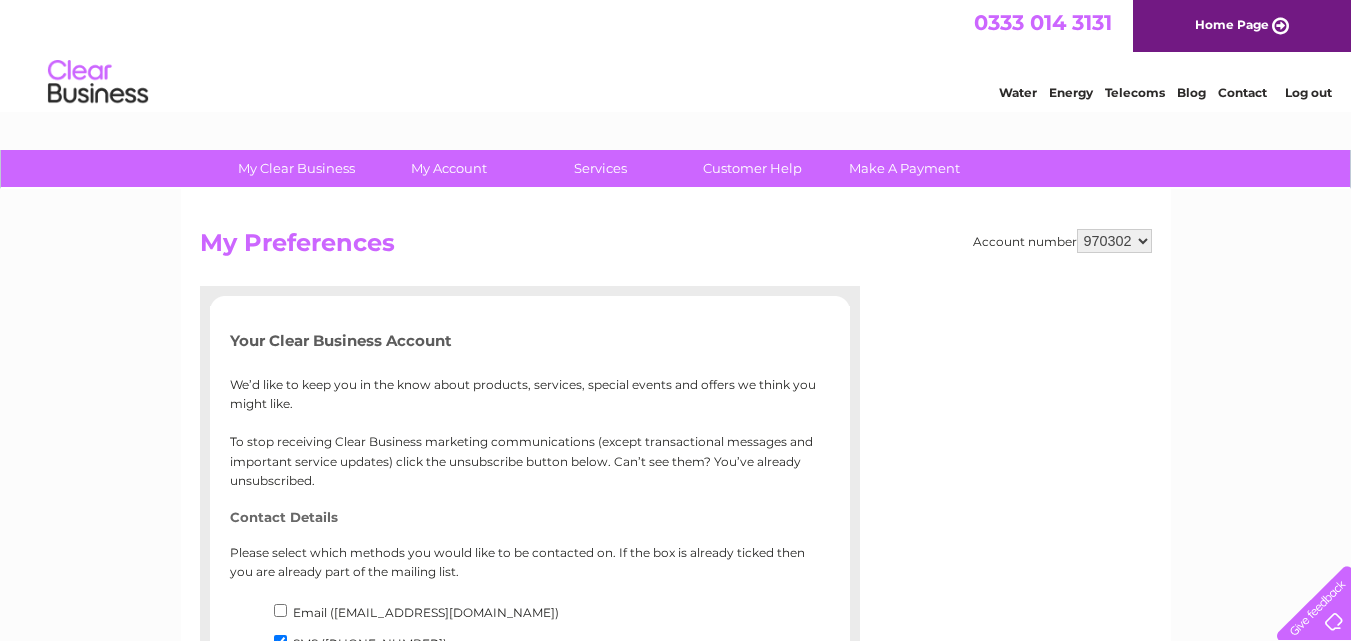 scroll, scrollTop: 0, scrollLeft: 0, axis: both 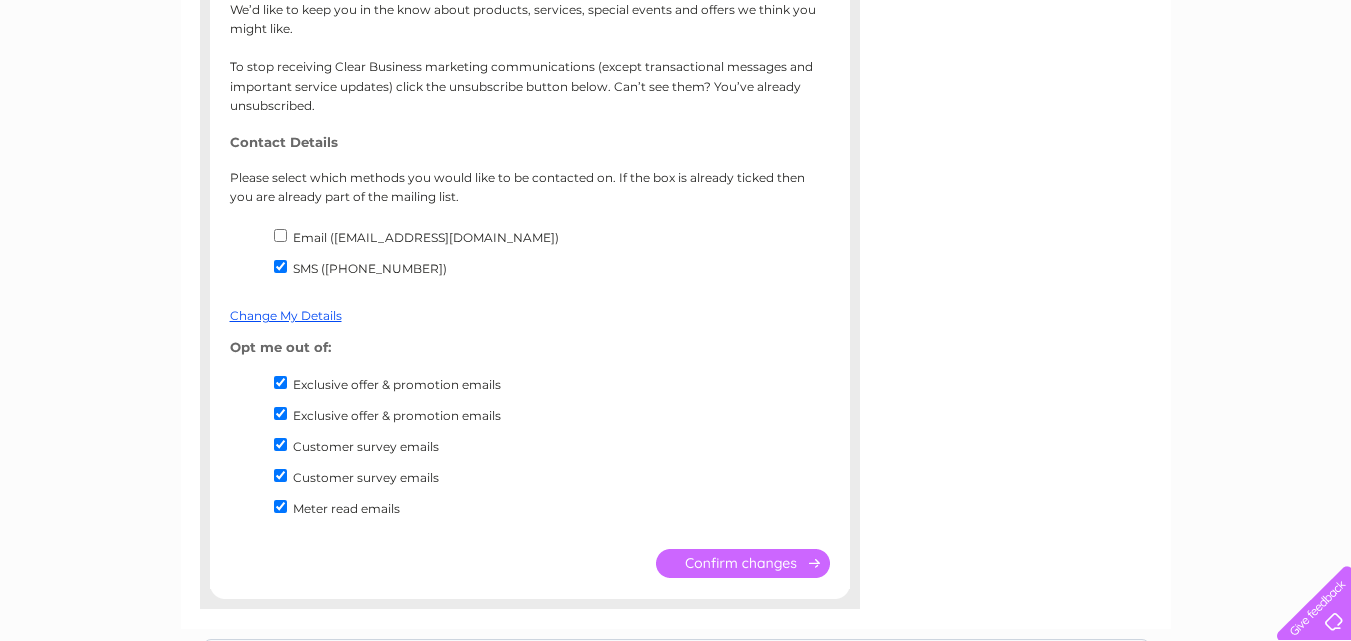 click on "Meter read emails" at bounding box center (280, 506) 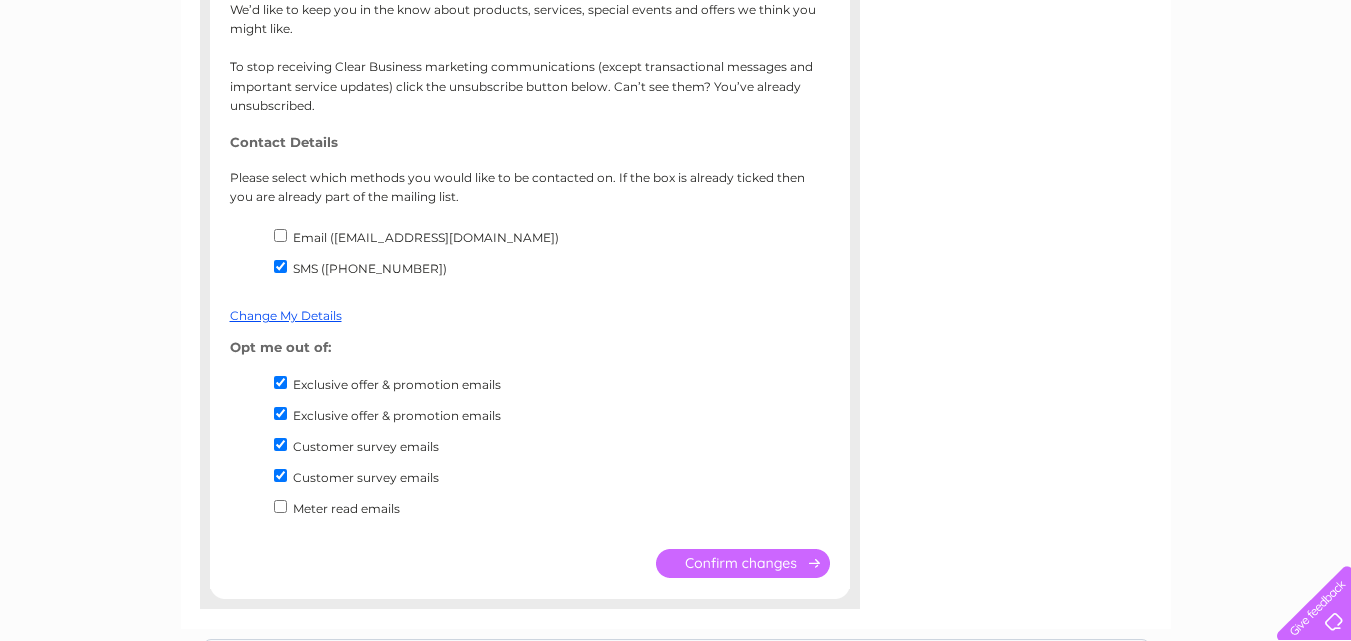 click on "Customer survey emails" at bounding box center (280, 475) 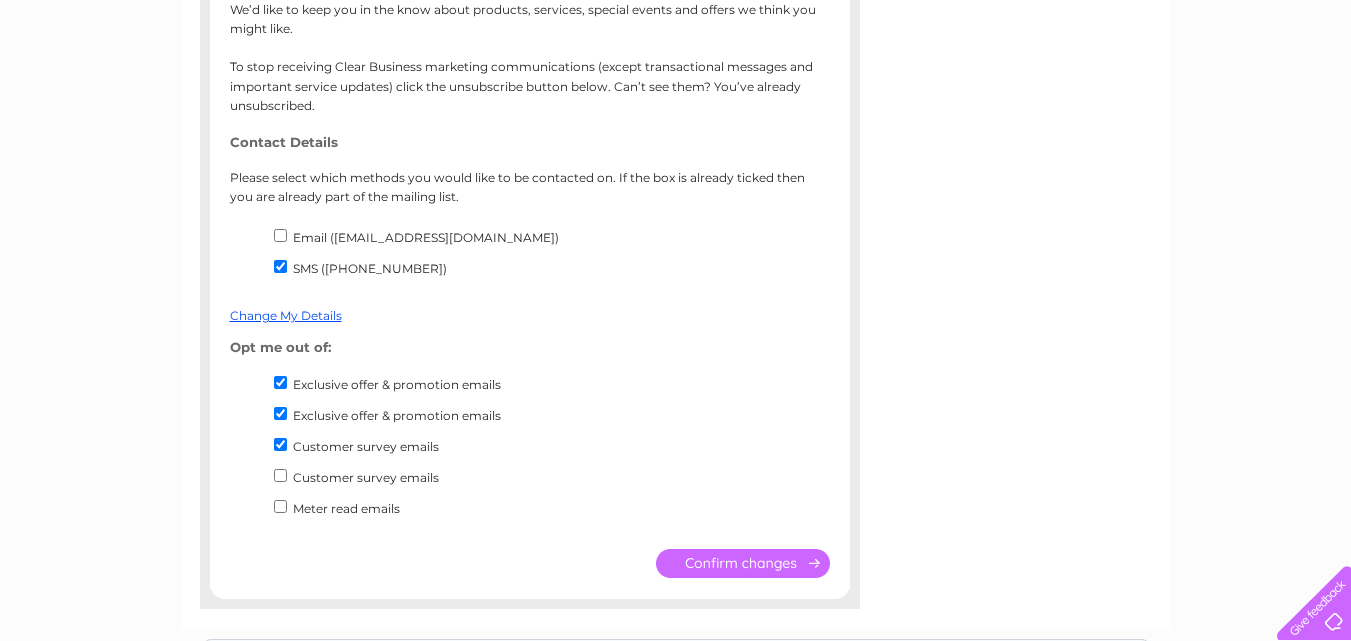click on "Customer survey emails" at bounding box center (280, 444) 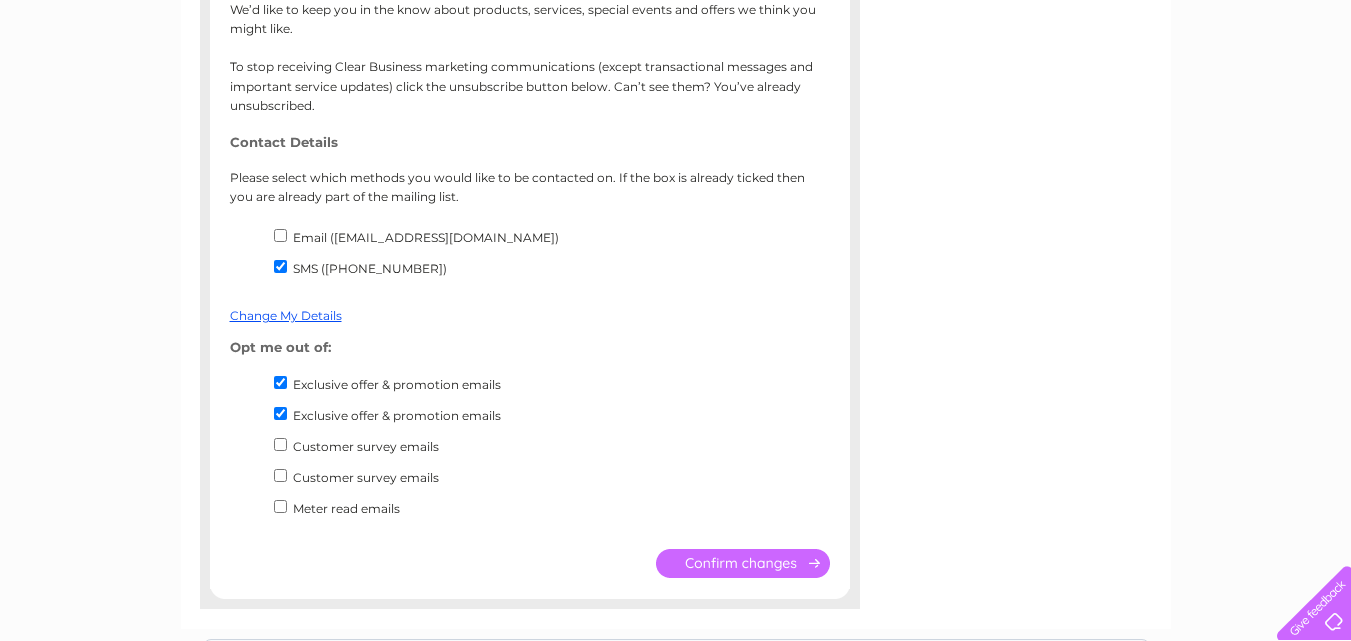 click on "Exclusive offer & promotion emails" at bounding box center (280, 413) 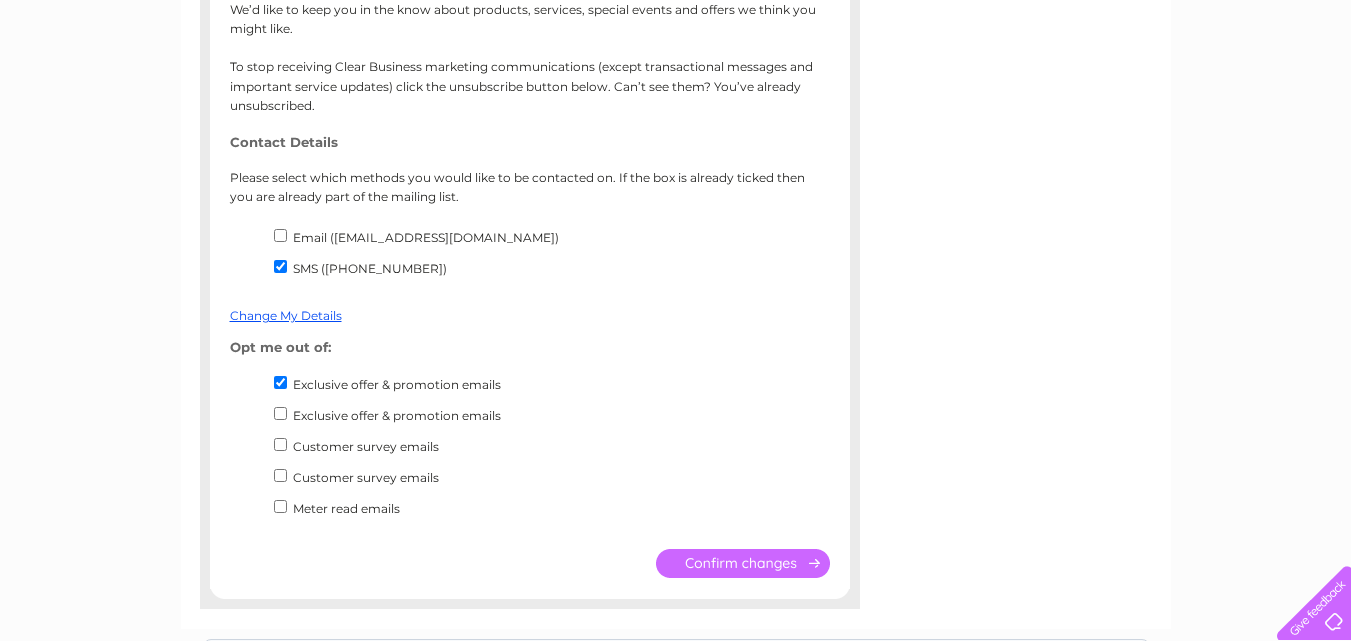 click on "Exclusive offer & promotion emails" at bounding box center (280, 382) 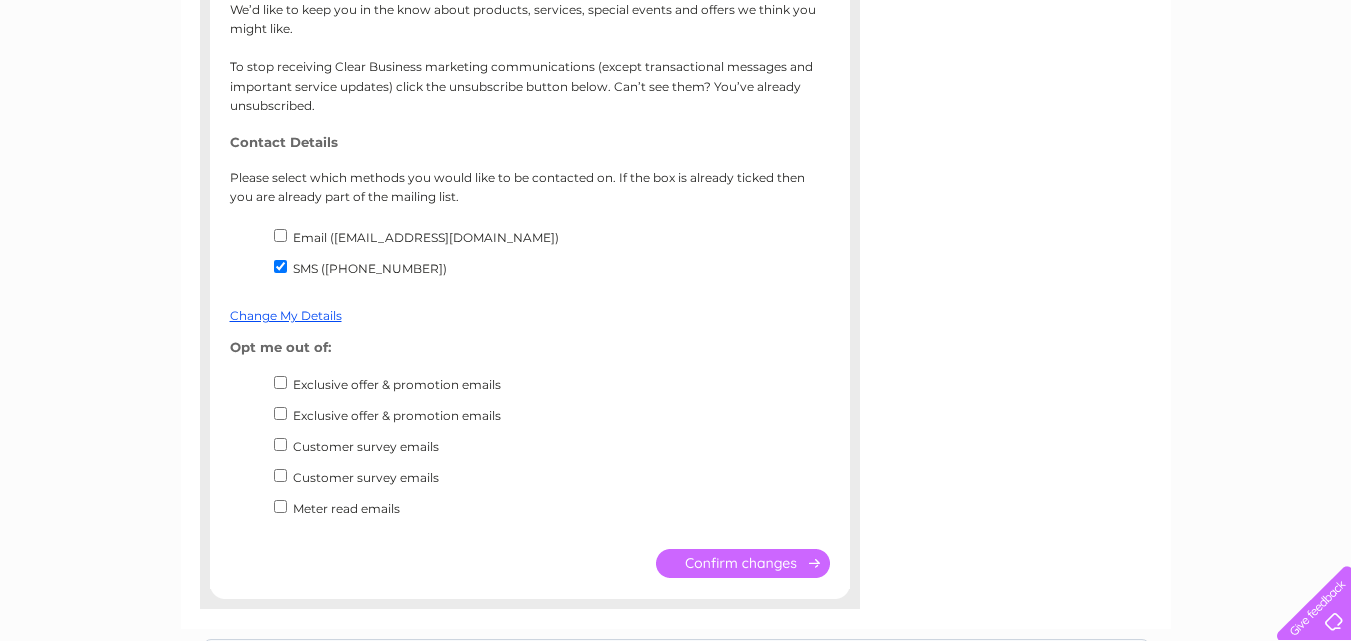 click on "SMS (07766001342)" at bounding box center (280, 266) 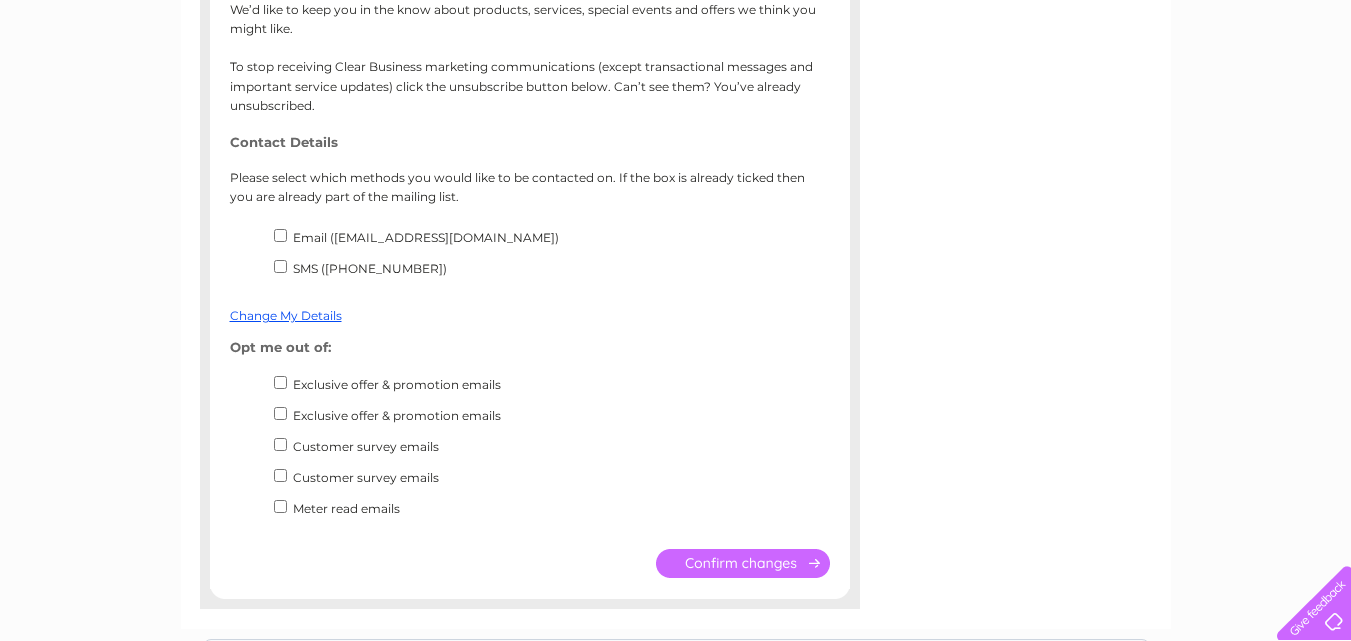 click at bounding box center [743, 563] 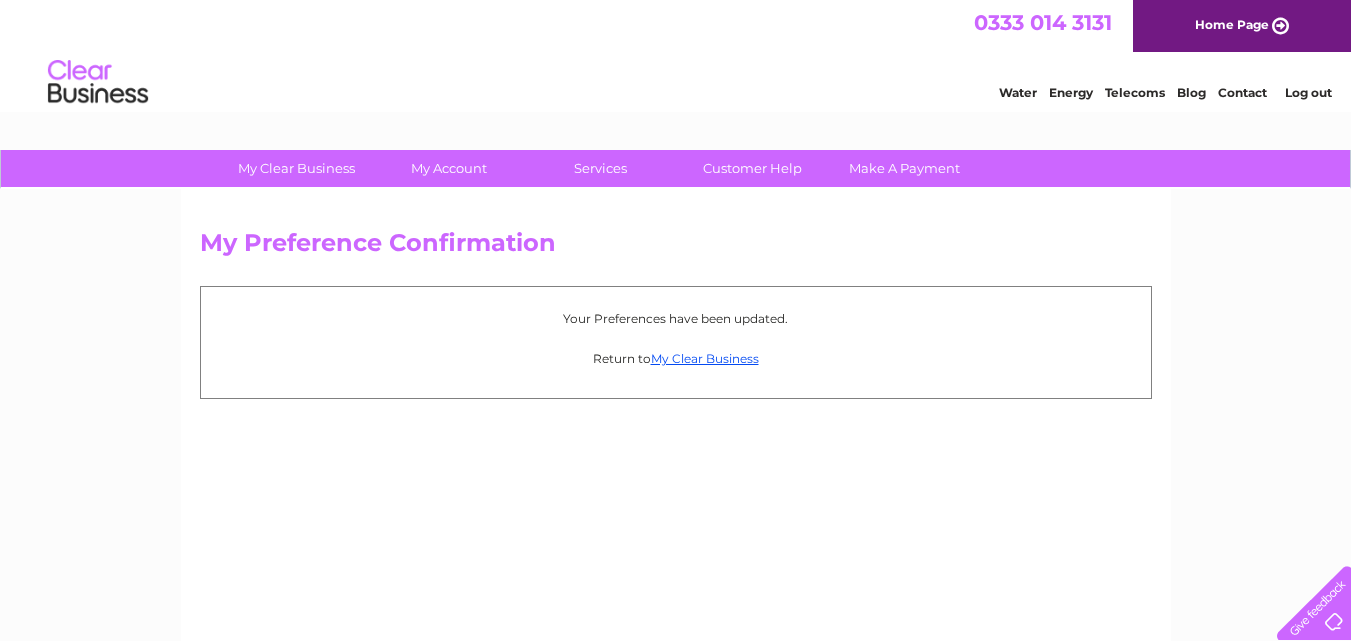 scroll, scrollTop: 0, scrollLeft: 0, axis: both 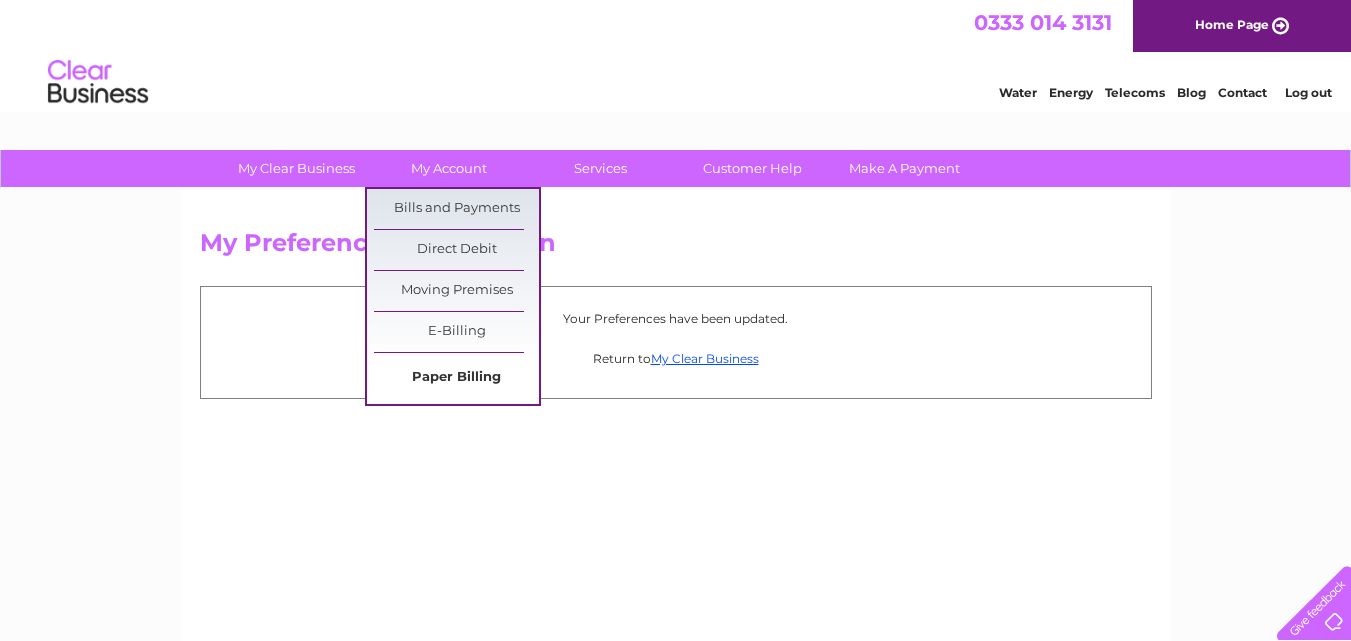 click on "Paper Billing" at bounding box center (456, 378) 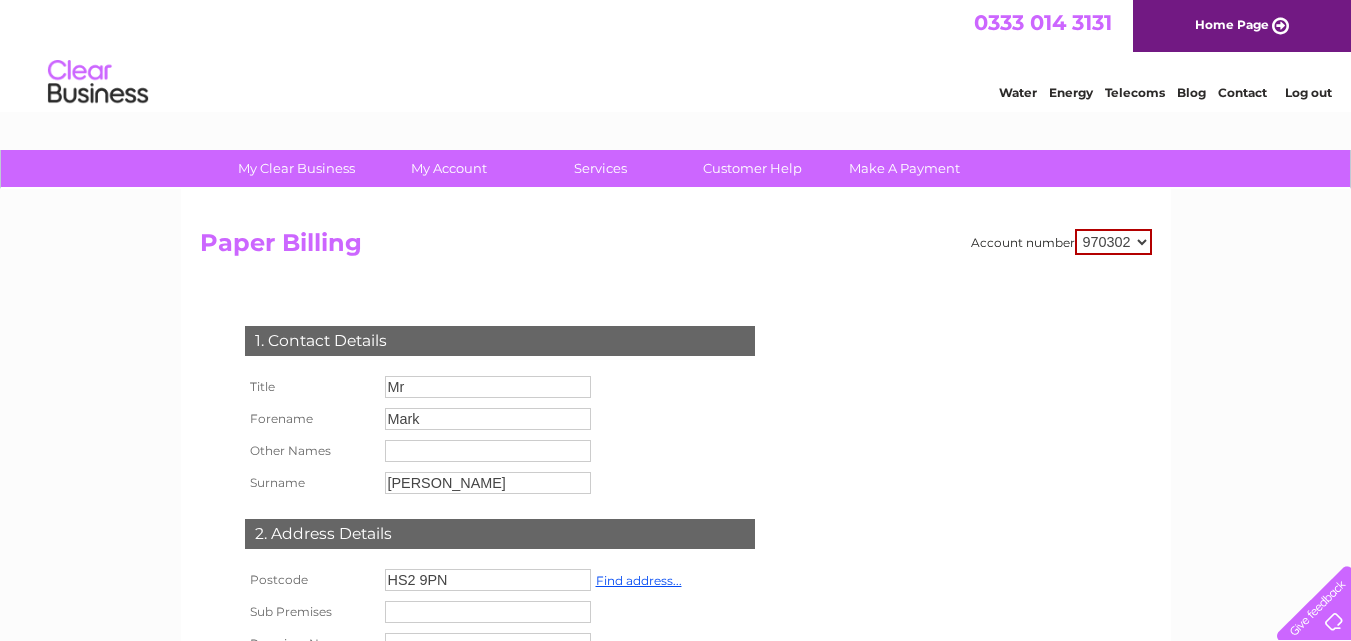 scroll, scrollTop: 0, scrollLeft: 0, axis: both 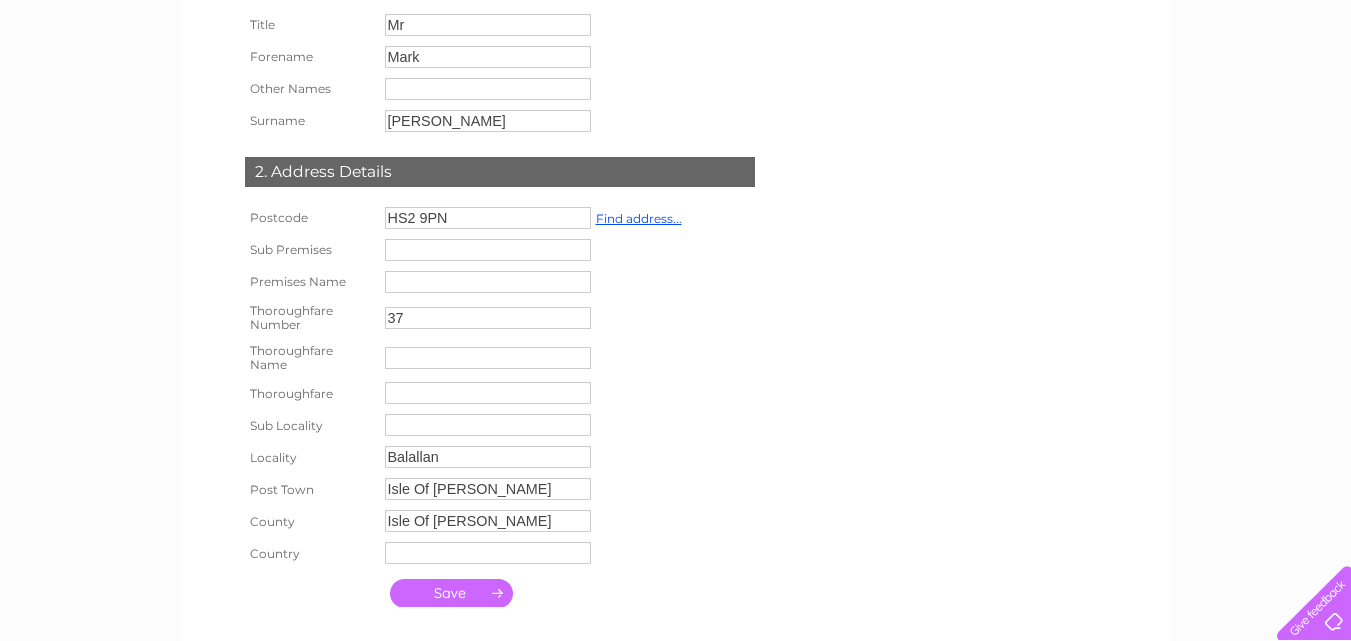click on "HS2 9PN" at bounding box center [488, 218] 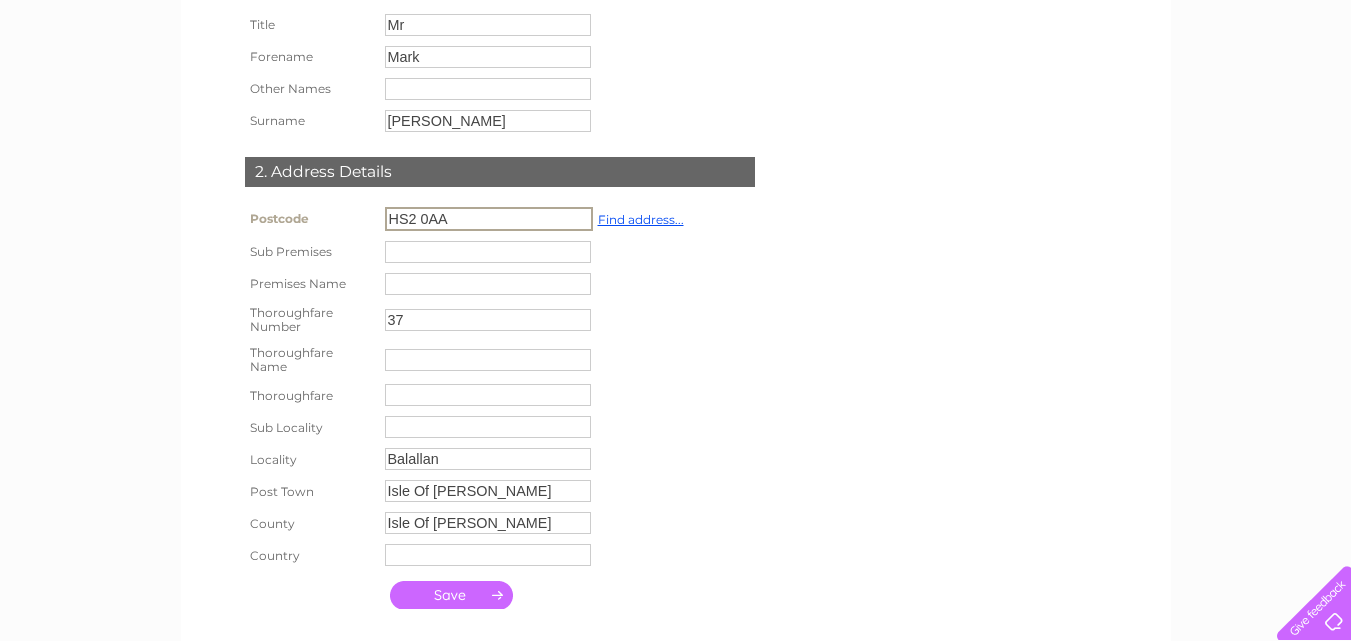type on "HS2 0AA" 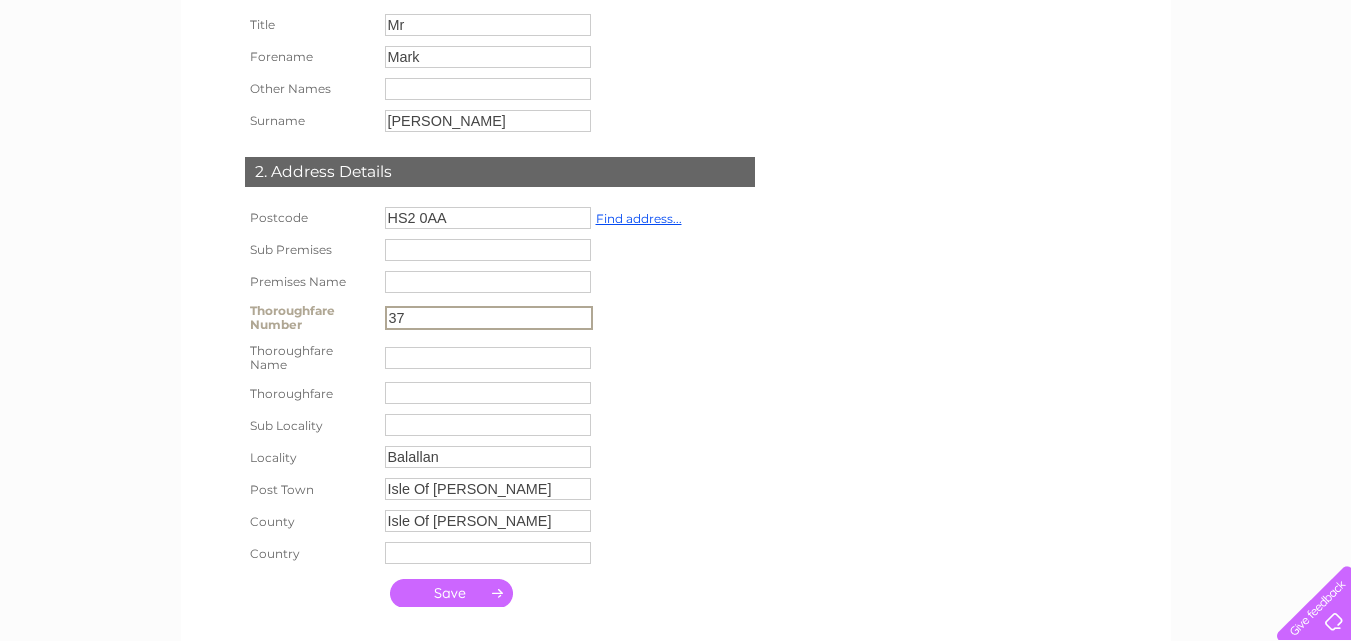 click on "37" at bounding box center [489, 318] 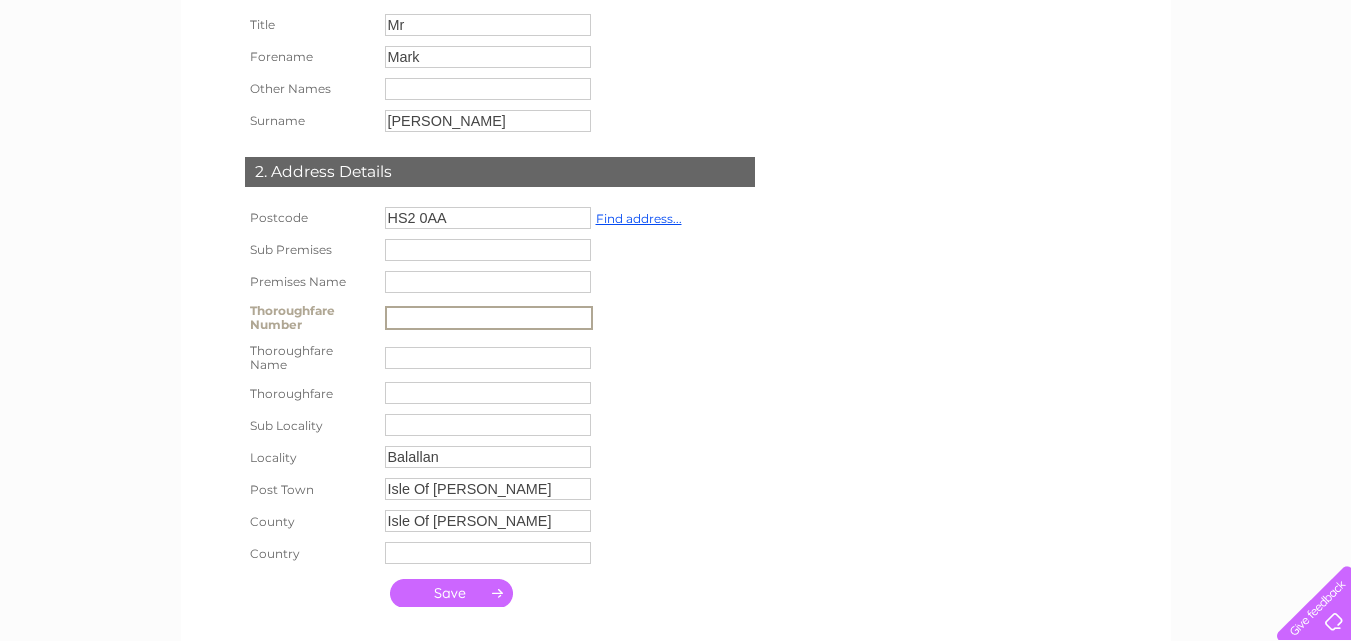 type 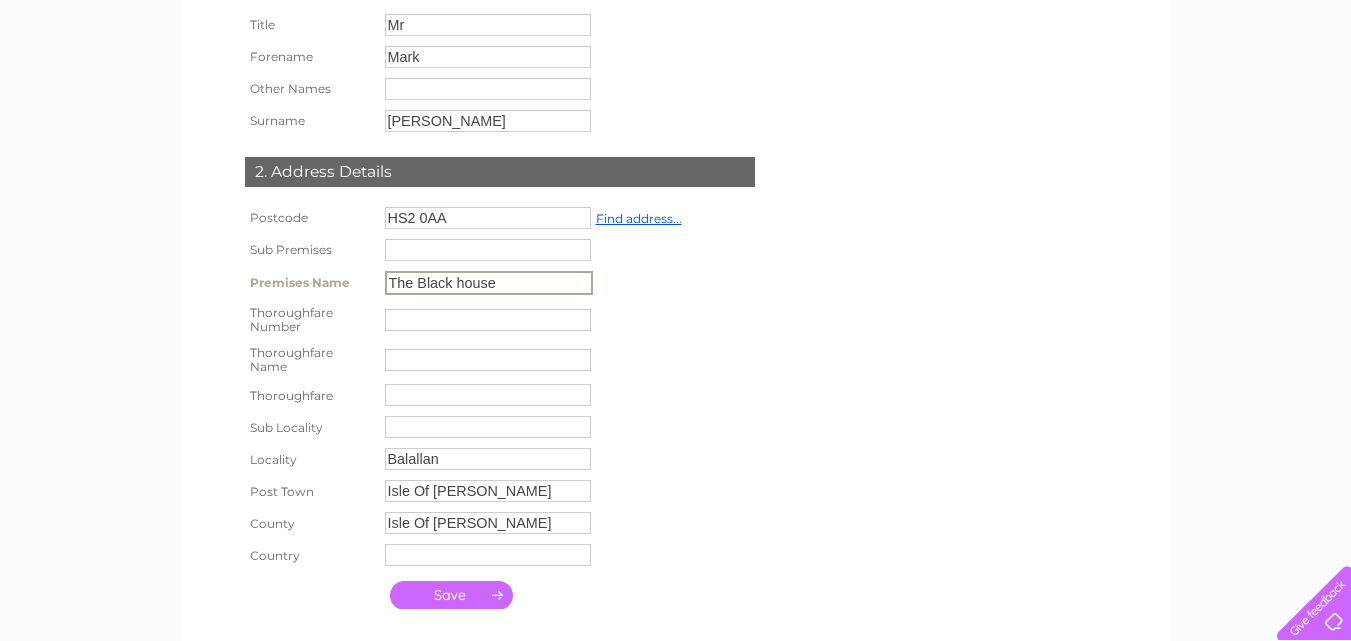 type on "The Black house" 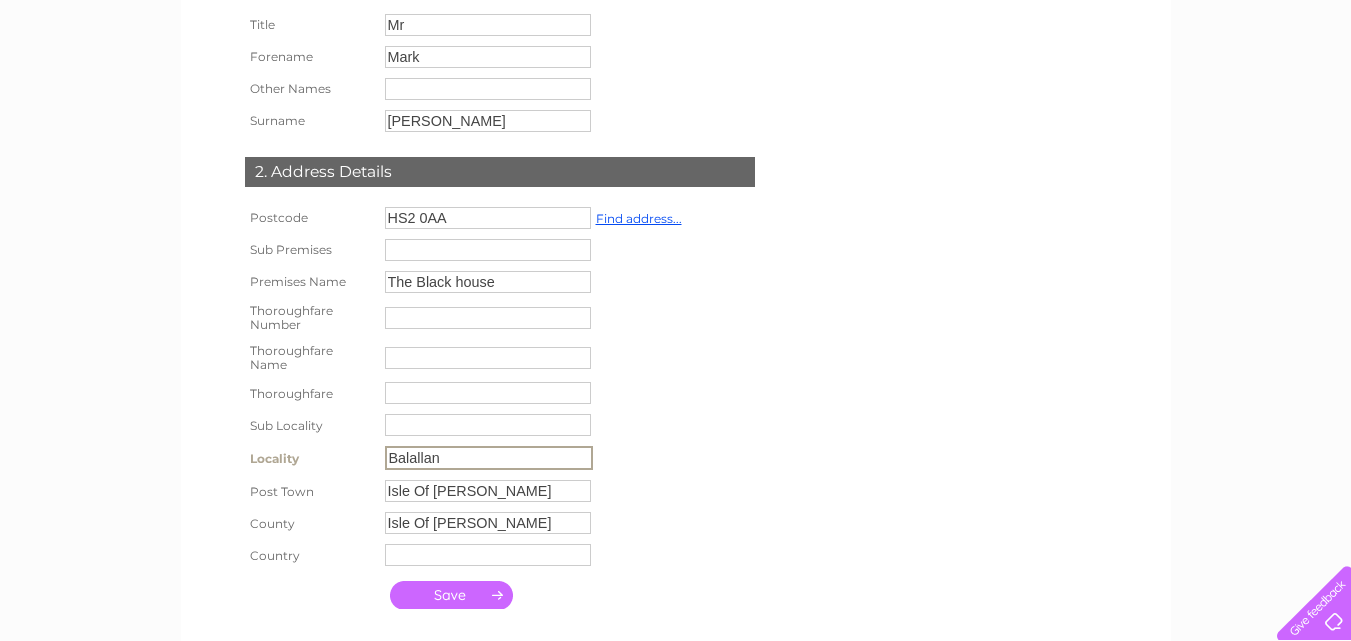 drag, startPoint x: 449, startPoint y: 456, endPoint x: 364, endPoint y: 453, distance: 85.052925 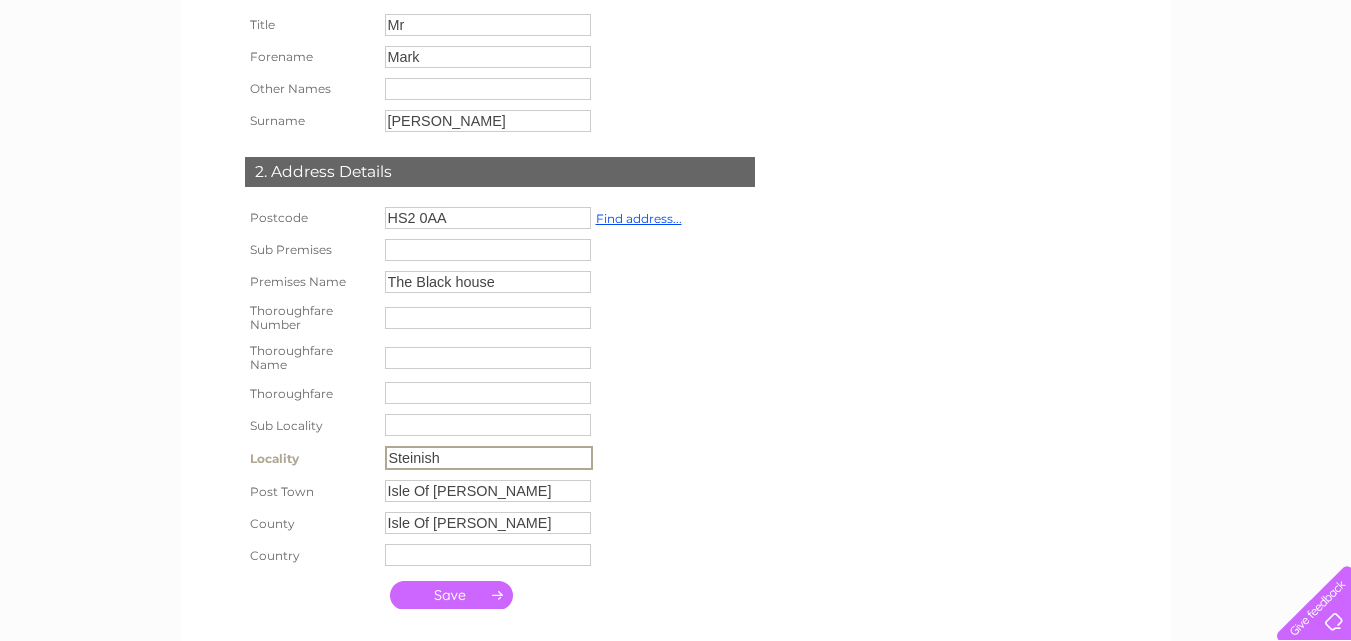 type on "Steinish" 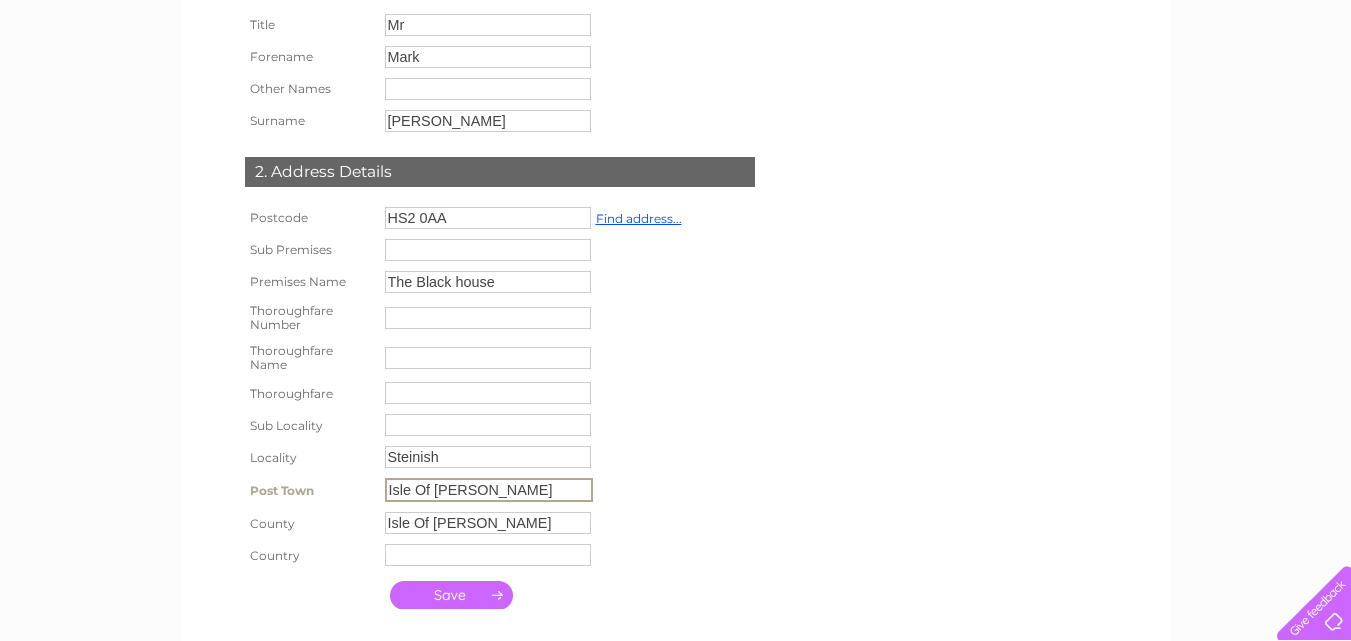 drag, startPoint x: 478, startPoint y: 491, endPoint x: 376, endPoint y: 487, distance: 102.0784 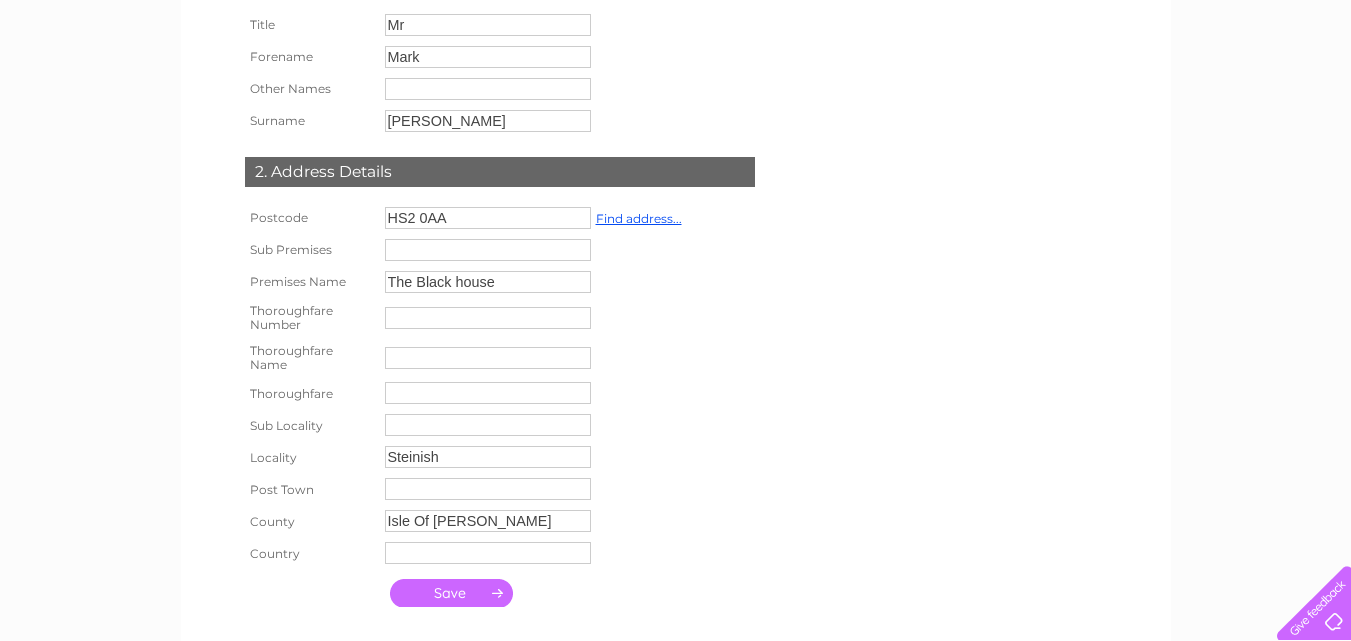 click at bounding box center [451, 593] 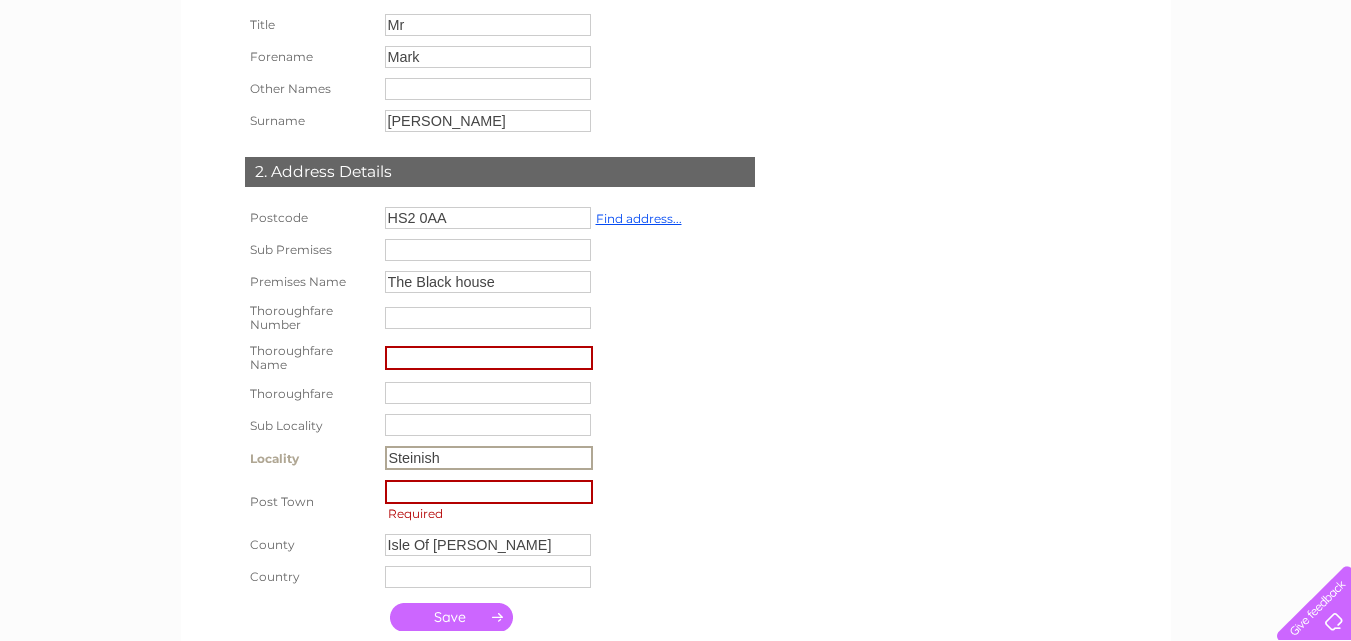 drag, startPoint x: 443, startPoint y: 455, endPoint x: 383, endPoint y: 460, distance: 60.207973 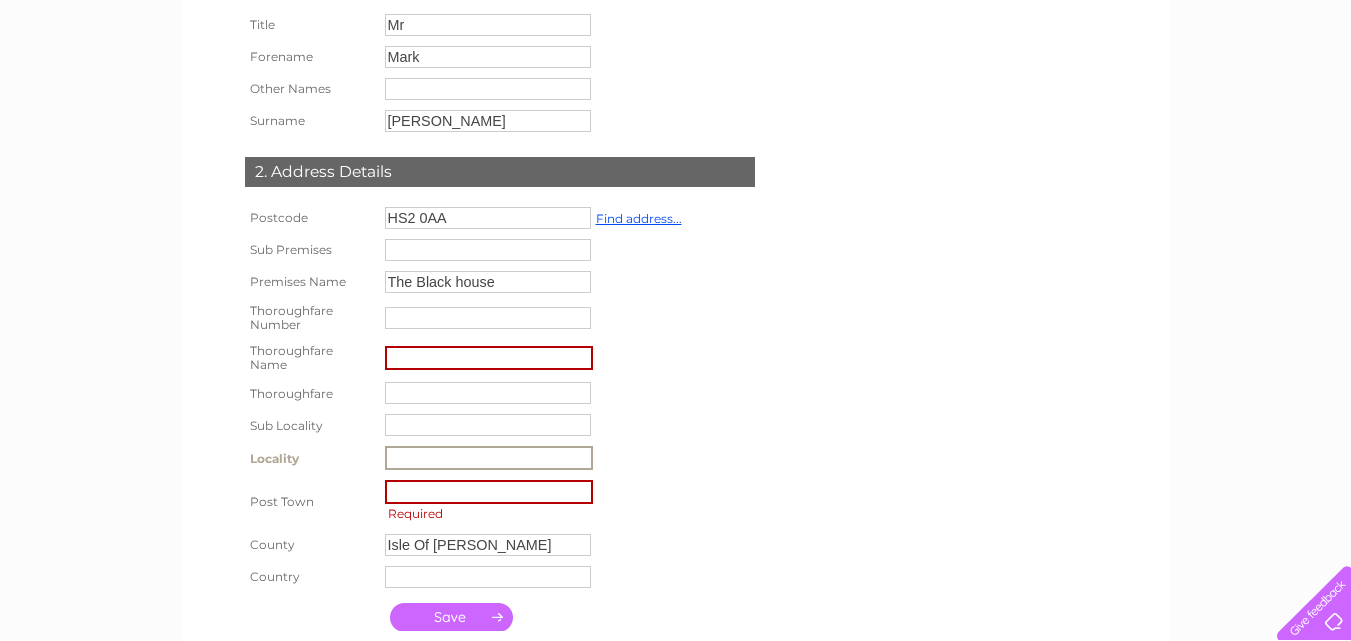 type 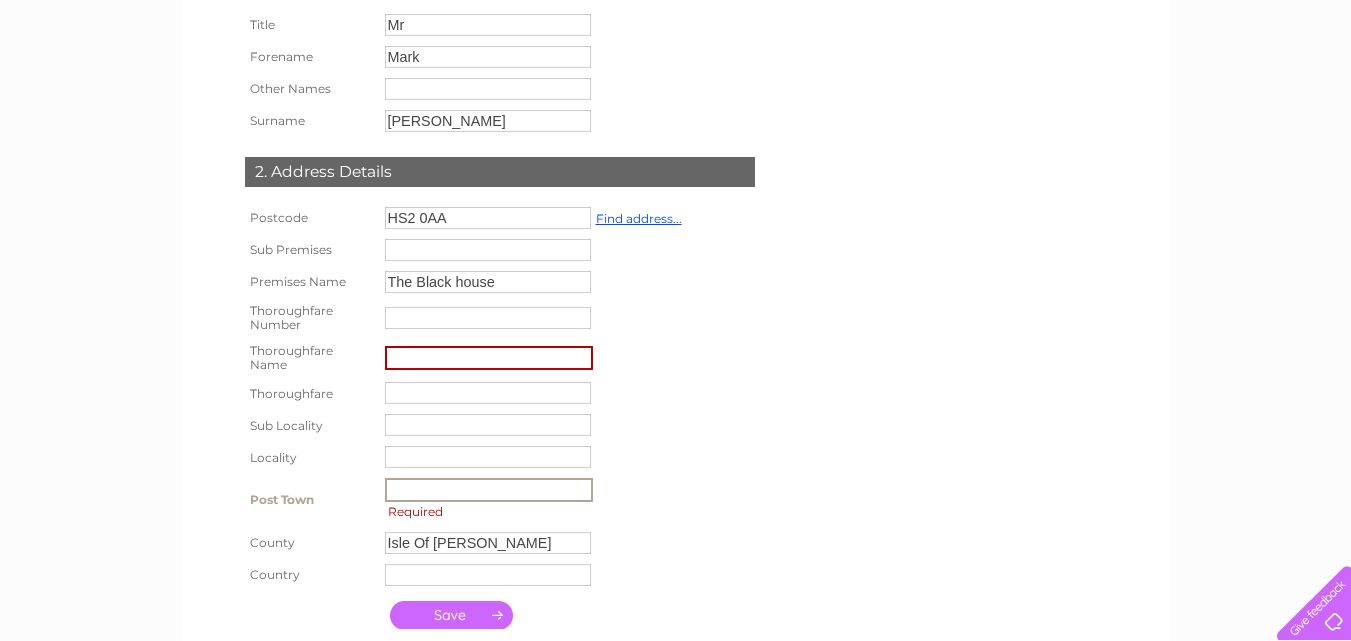 click at bounding box center [489, 490] 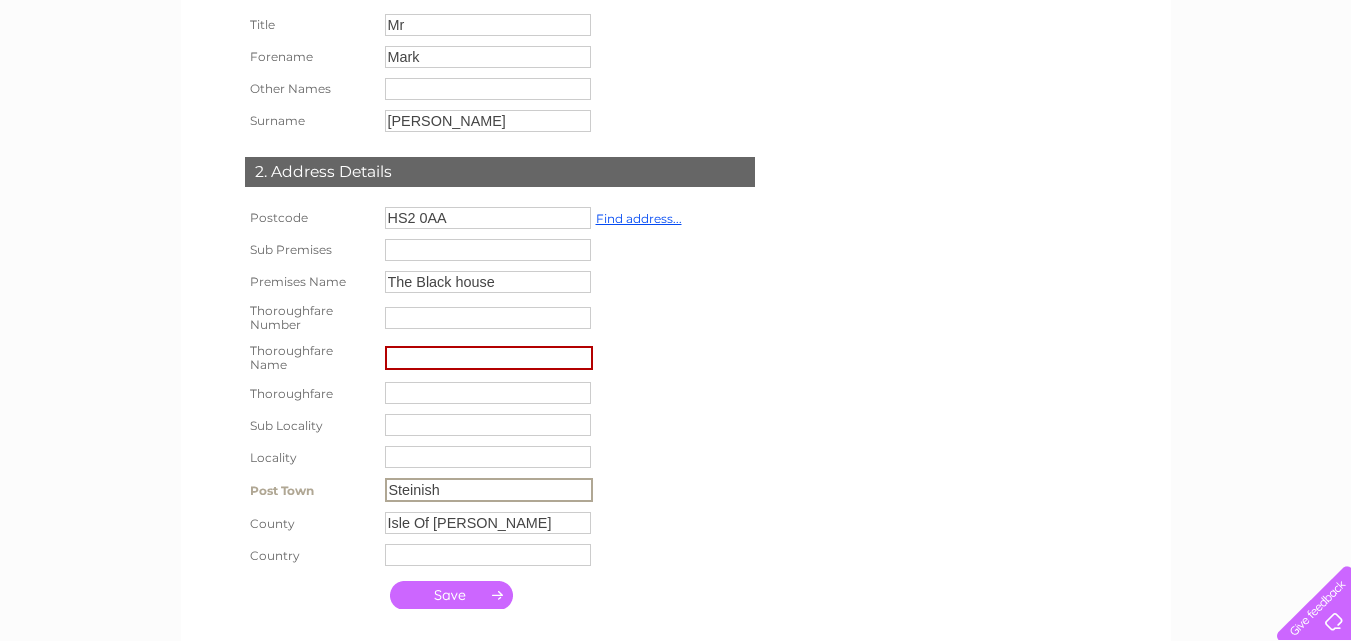 type on "Steinish" 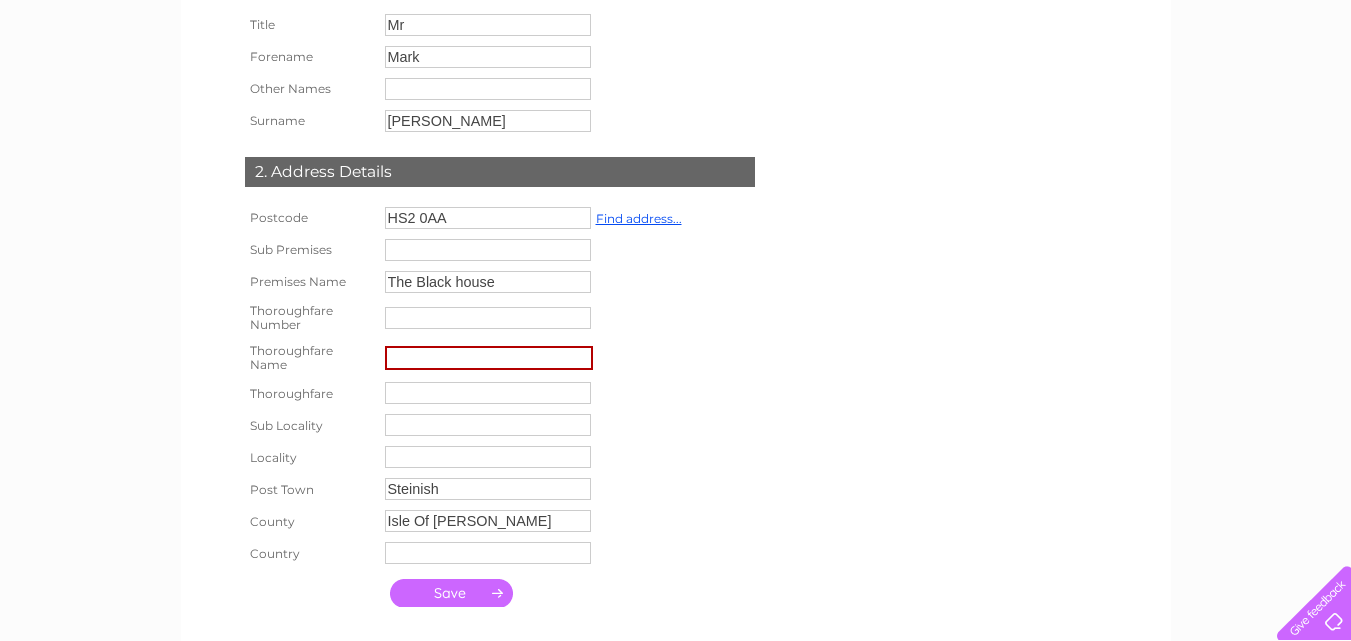 click on "1. Contact Details
Title
Mr
Forename
Mark
Other Names
Surname Macdonald" at bounding box center [504, 280] 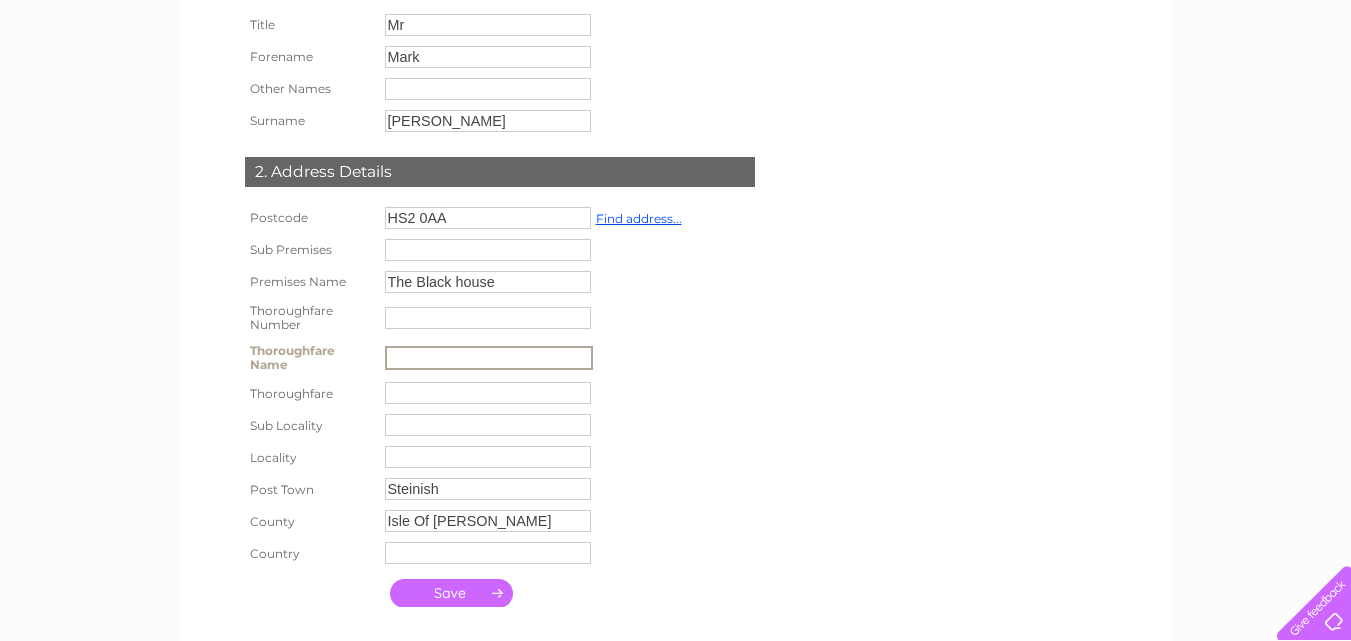 click at bounding box center [451, 593] 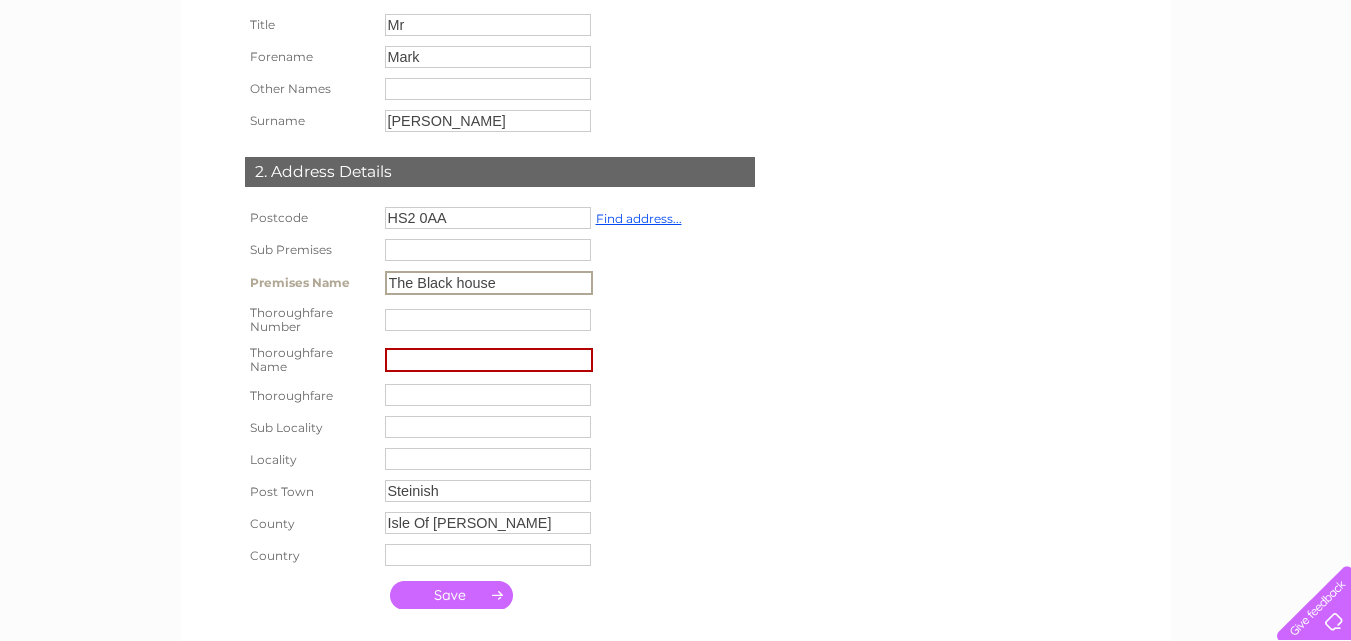 drag, startPoint x: 511, startPoint y: 284, endPoint x: 329, endPoint y: 281, distance: 182.02472 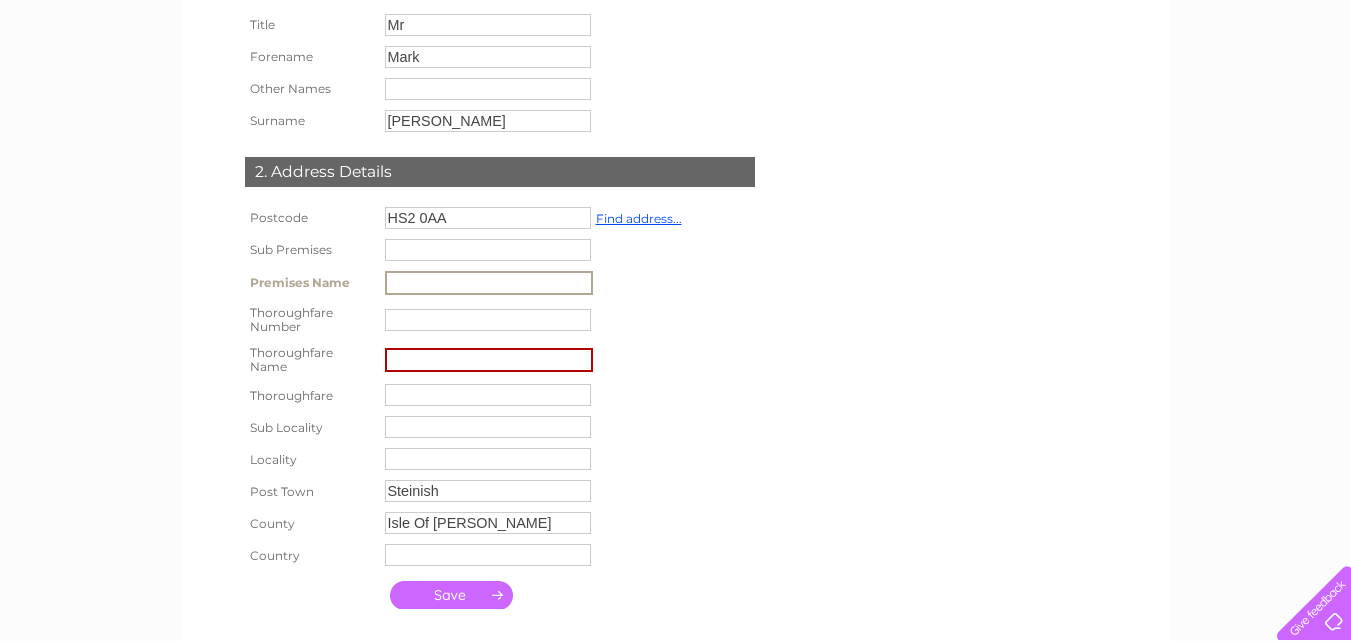 type 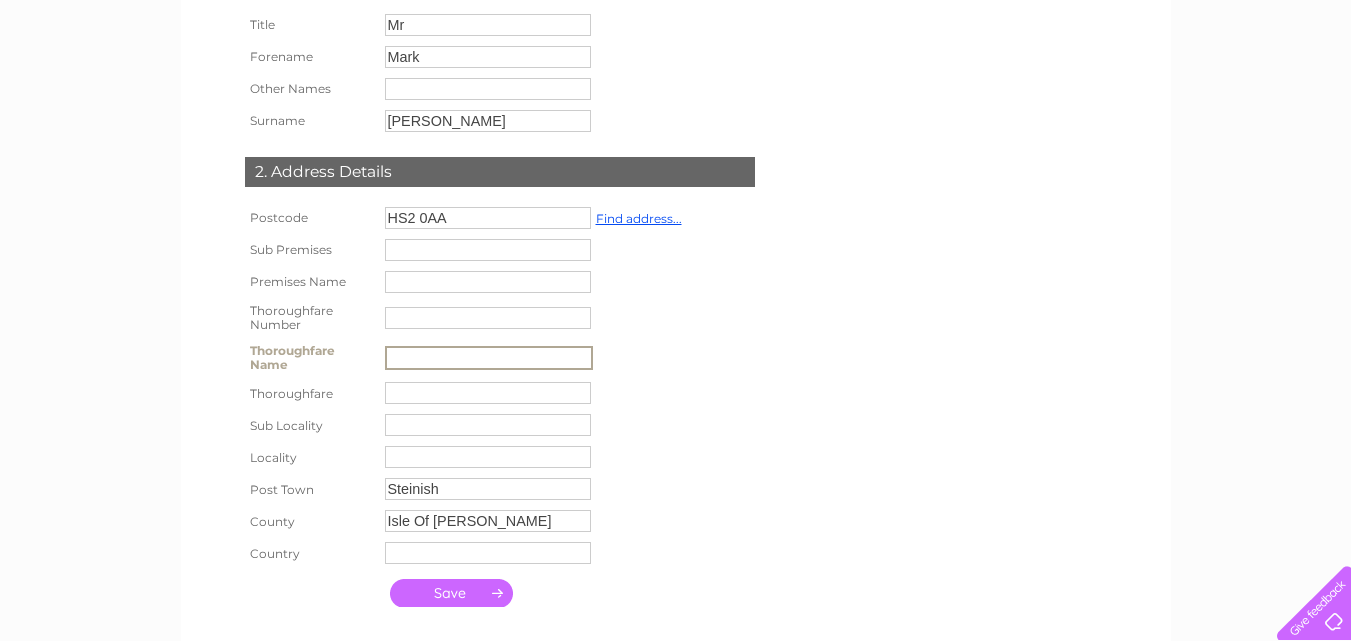 click at bounding box center (489, 358) 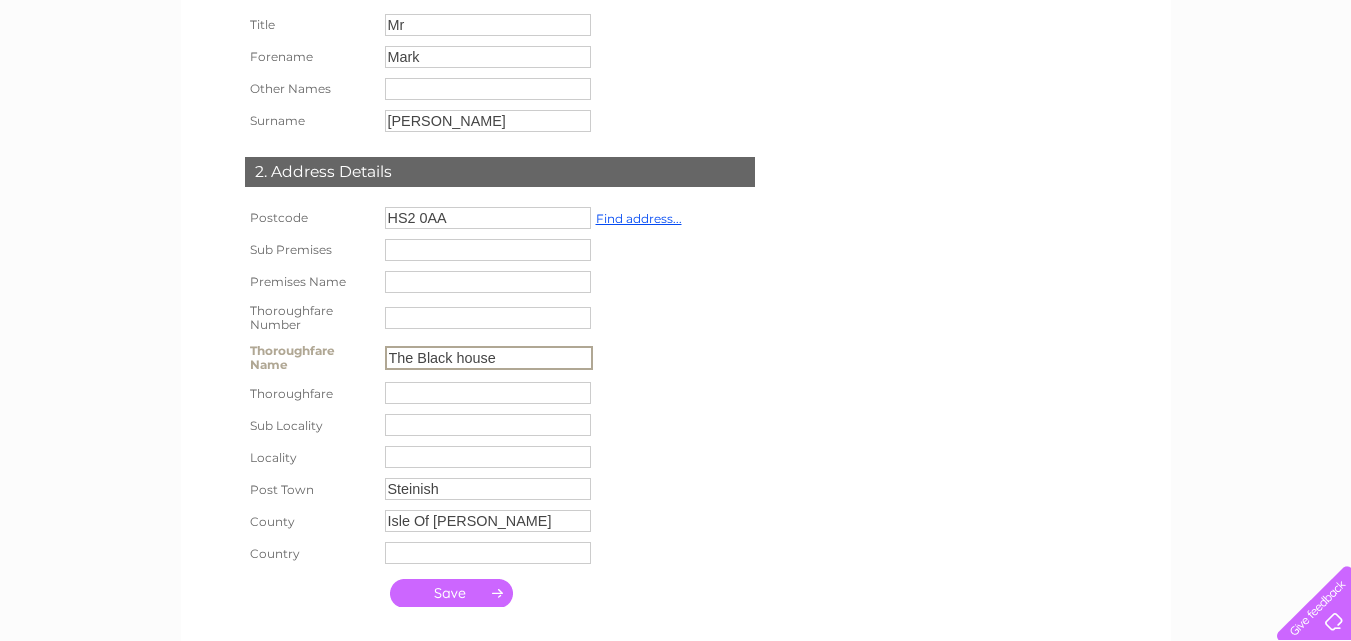 type on "The Black house" 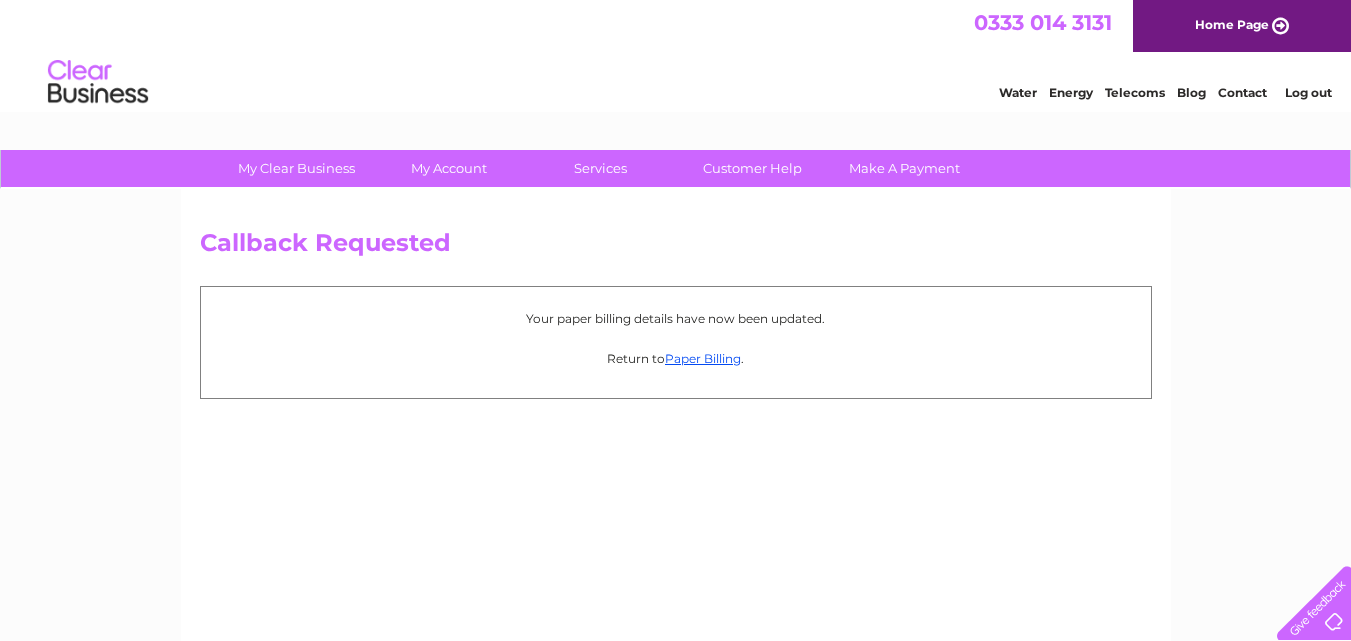 scroll, scrollTop: 0, scrollLeft: 0, axis: both 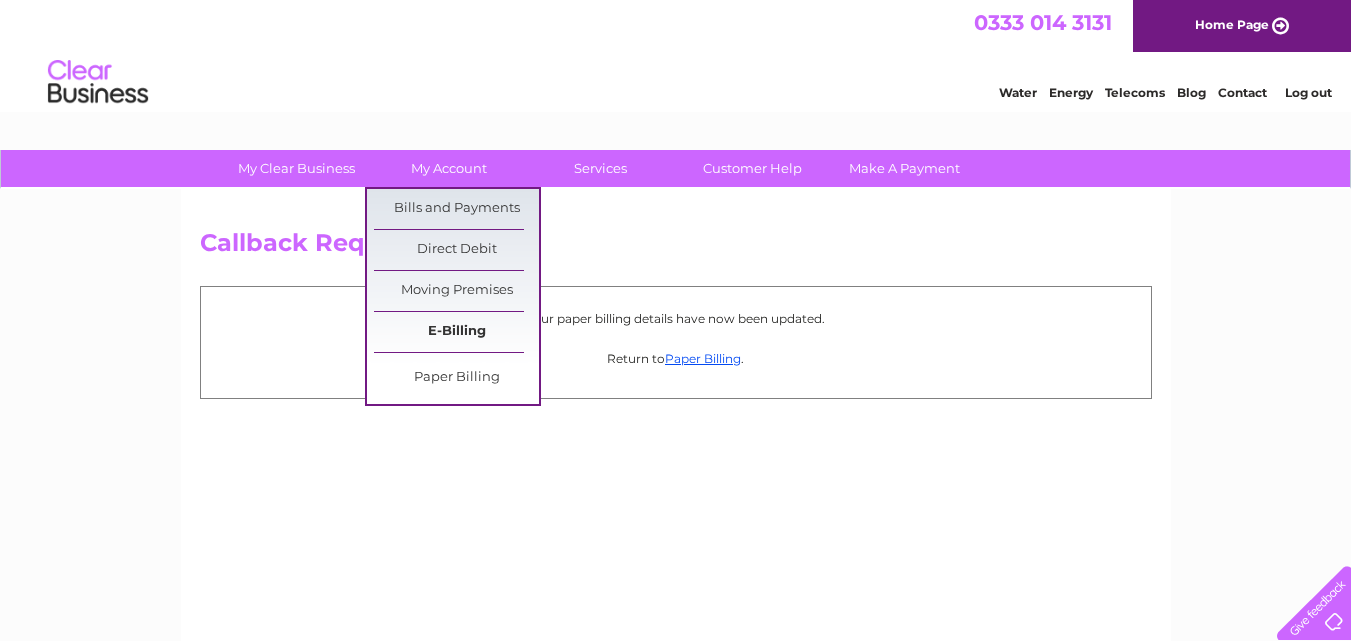 click on "E-Billing" at bounding box center (456, 332) 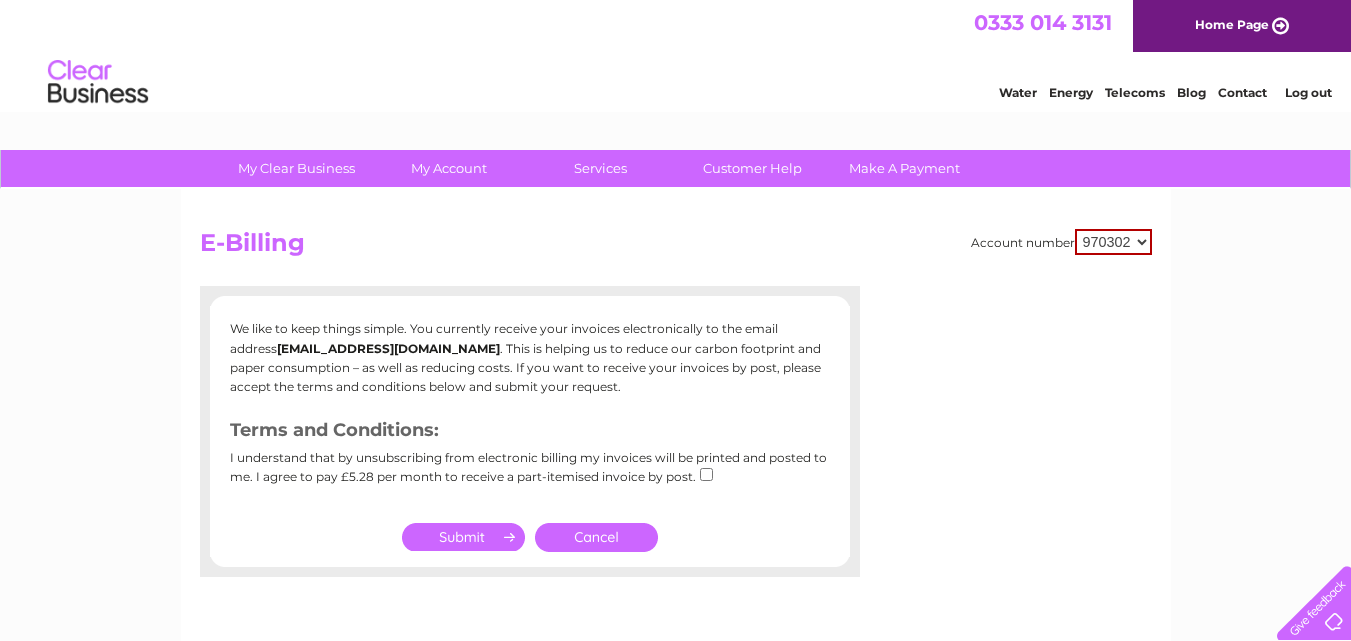 scroll, scrollTop: 0, scrollLeft: 0, axis: both 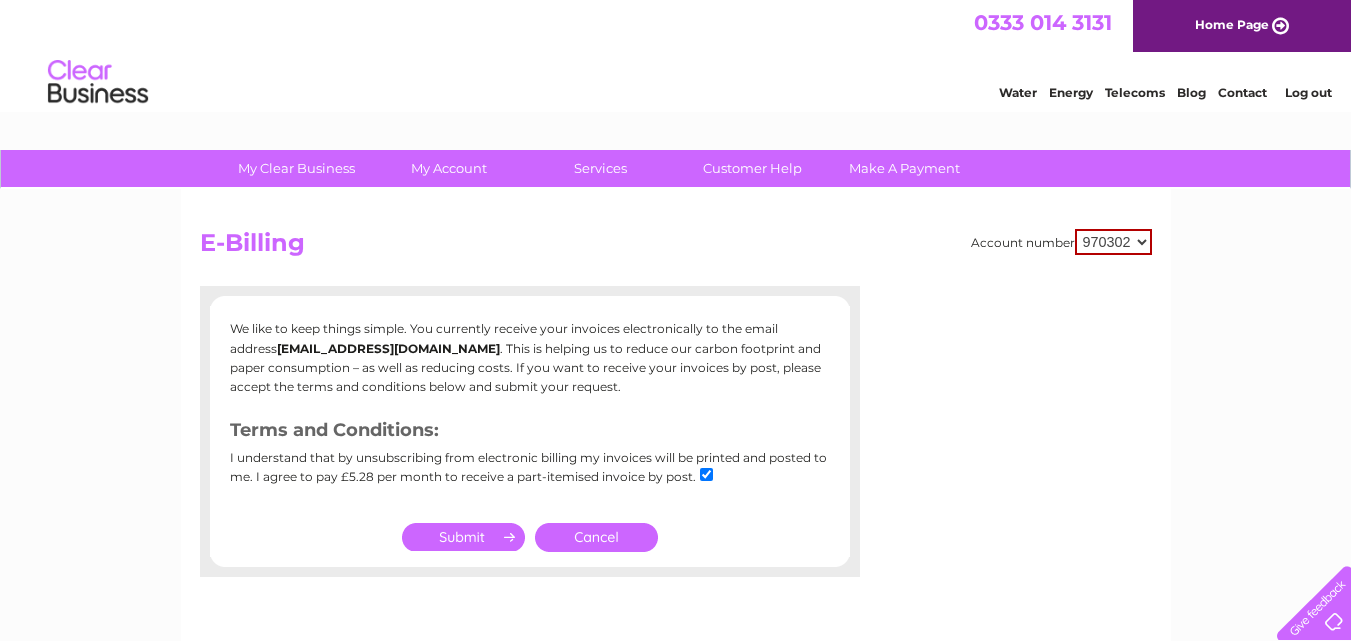 click at bounding box center (706, 474) 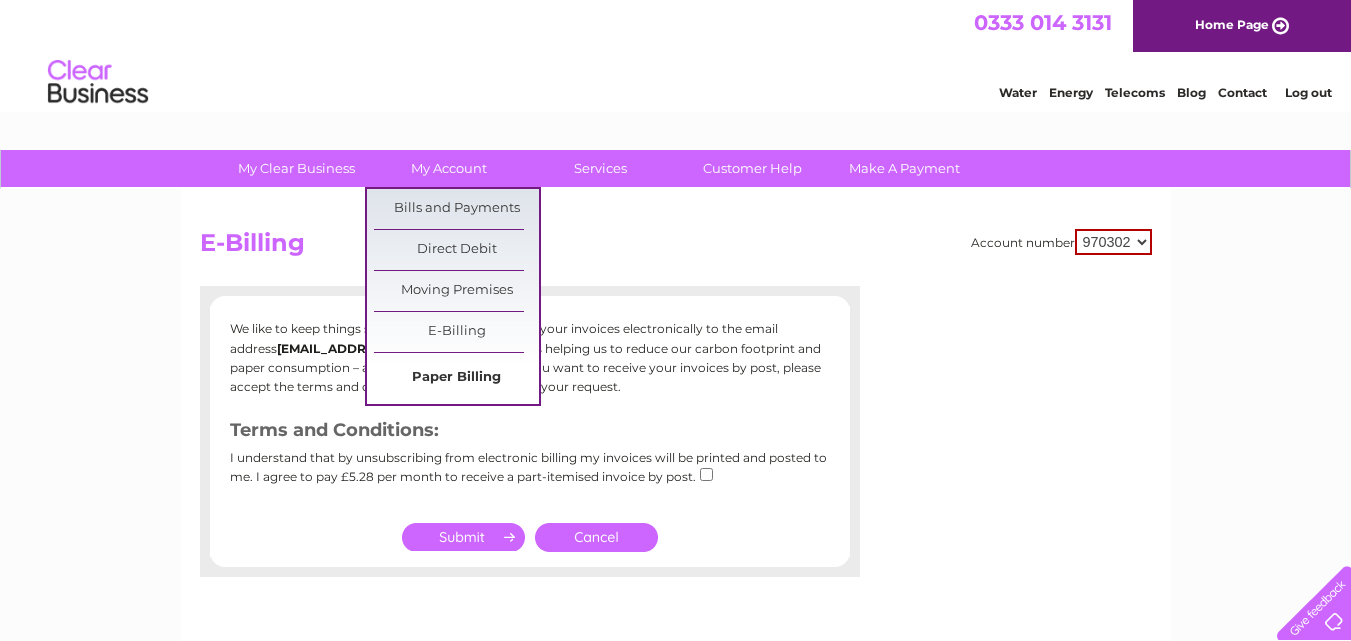click on "Paper Billing" at bounding box center (456, 378) 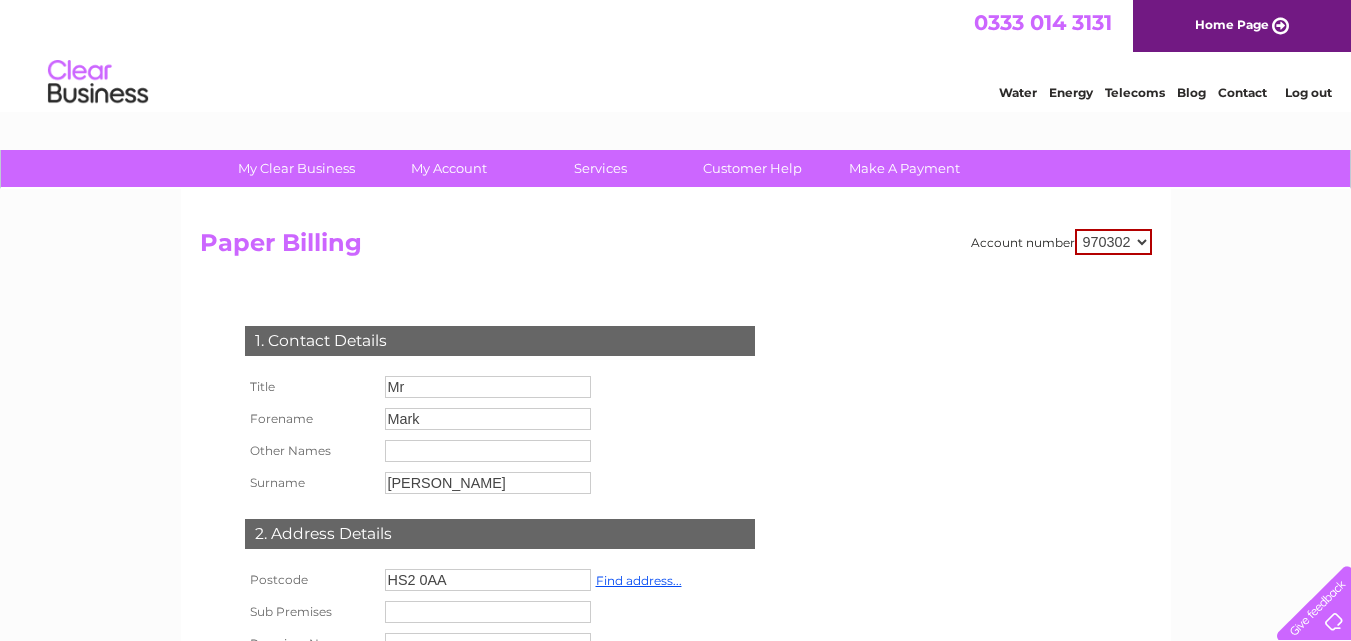 scroll, scrollTop: 0, scrollLeft: 0, axis: both 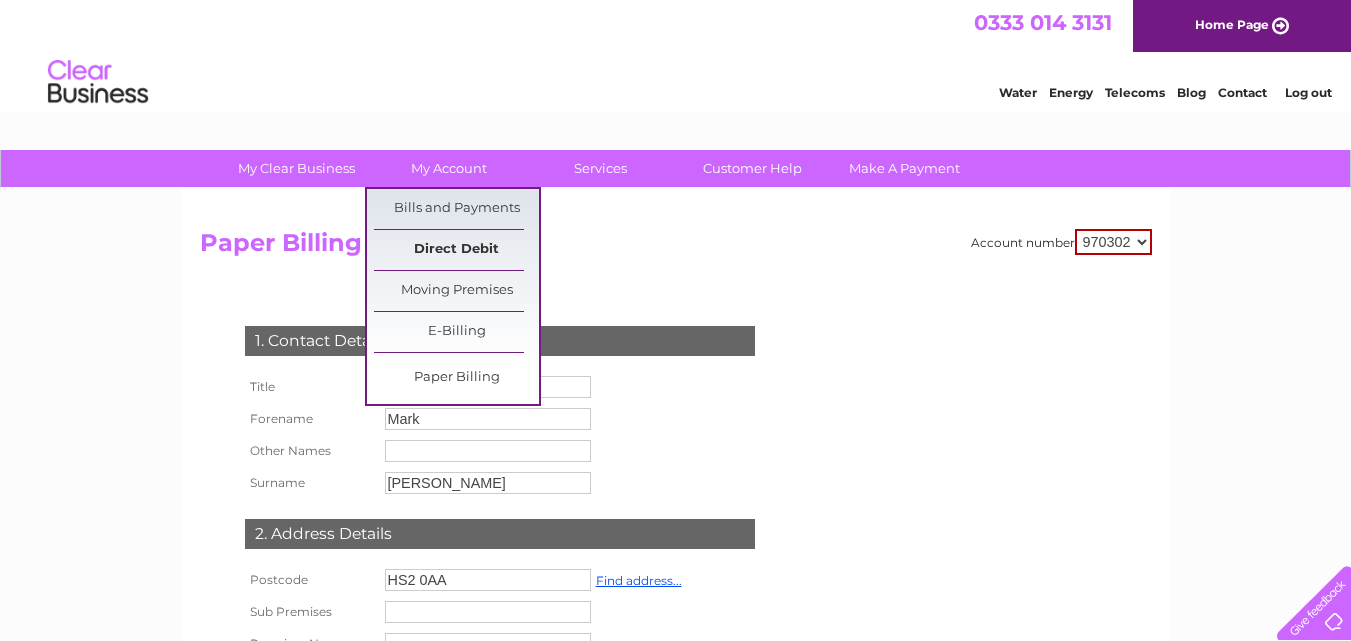 click on "Direct Debit" at bounding box center [456, 250] 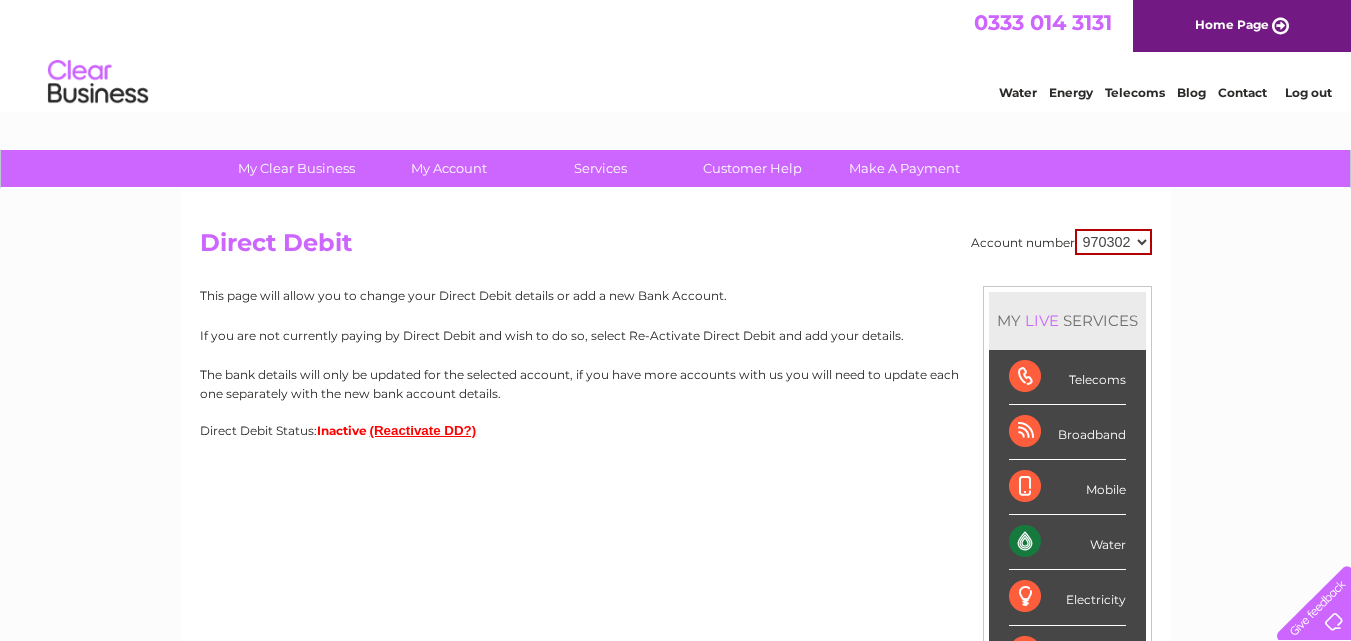 scroll, scrollTop: 0, scrollLeft: 0, axis: both 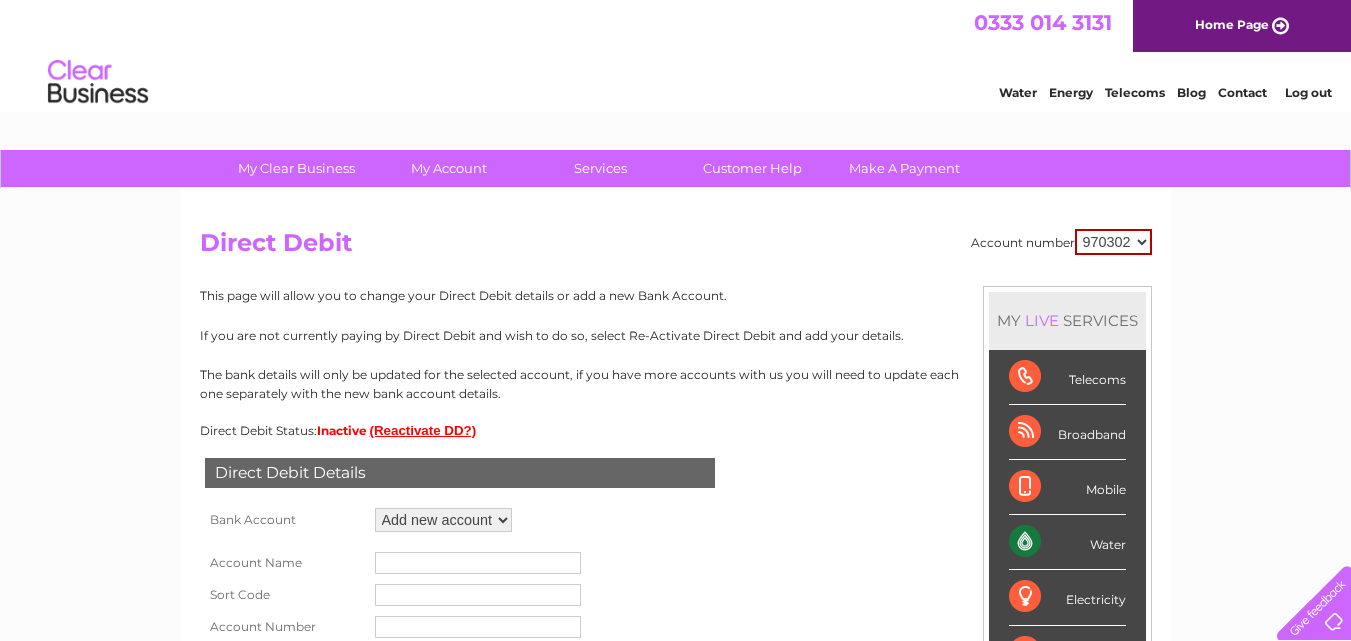 click on "Add new account
****4262" at bounding box center (443, 520) 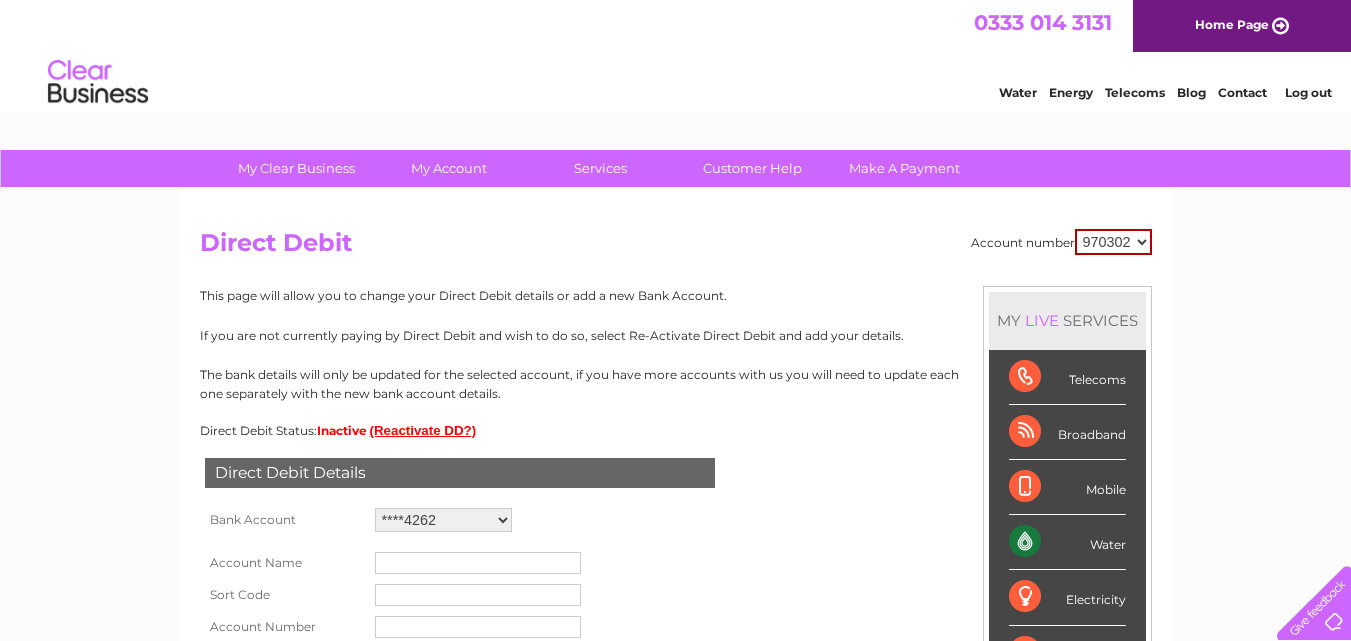 click on "Add new account
****4262" at bounding box center (443, 520) 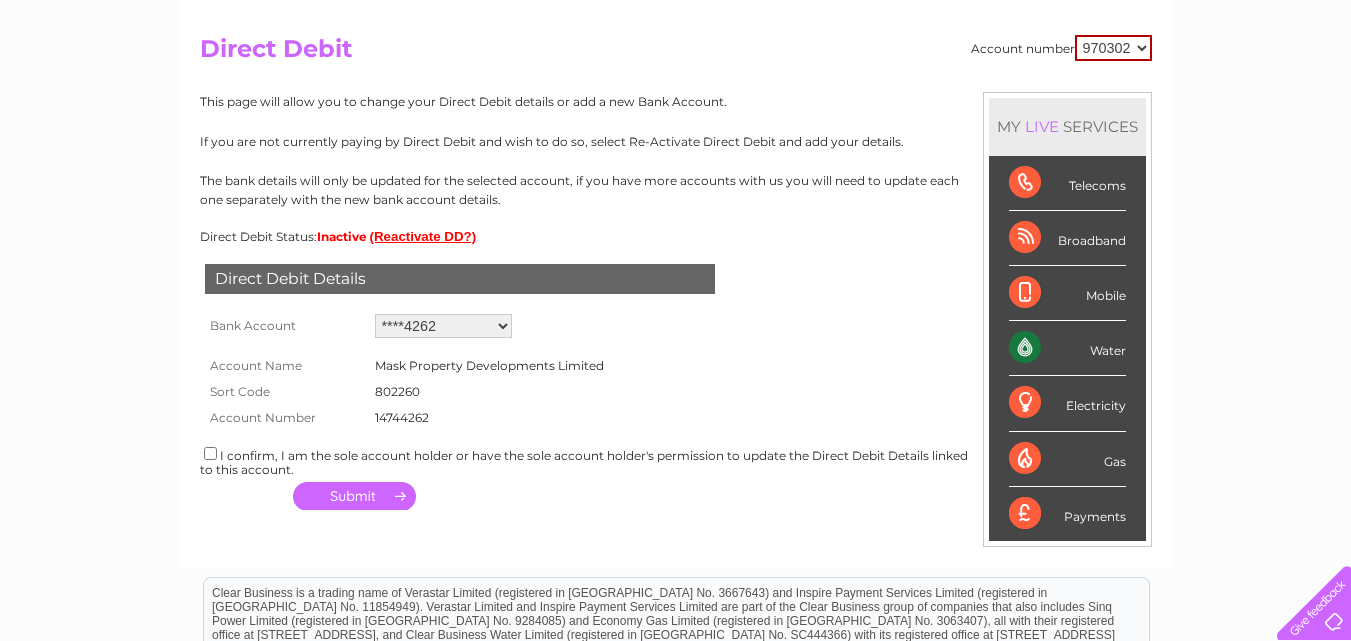 scroll, scrollTop: 196, scrollLeft: 0, axis: vertical 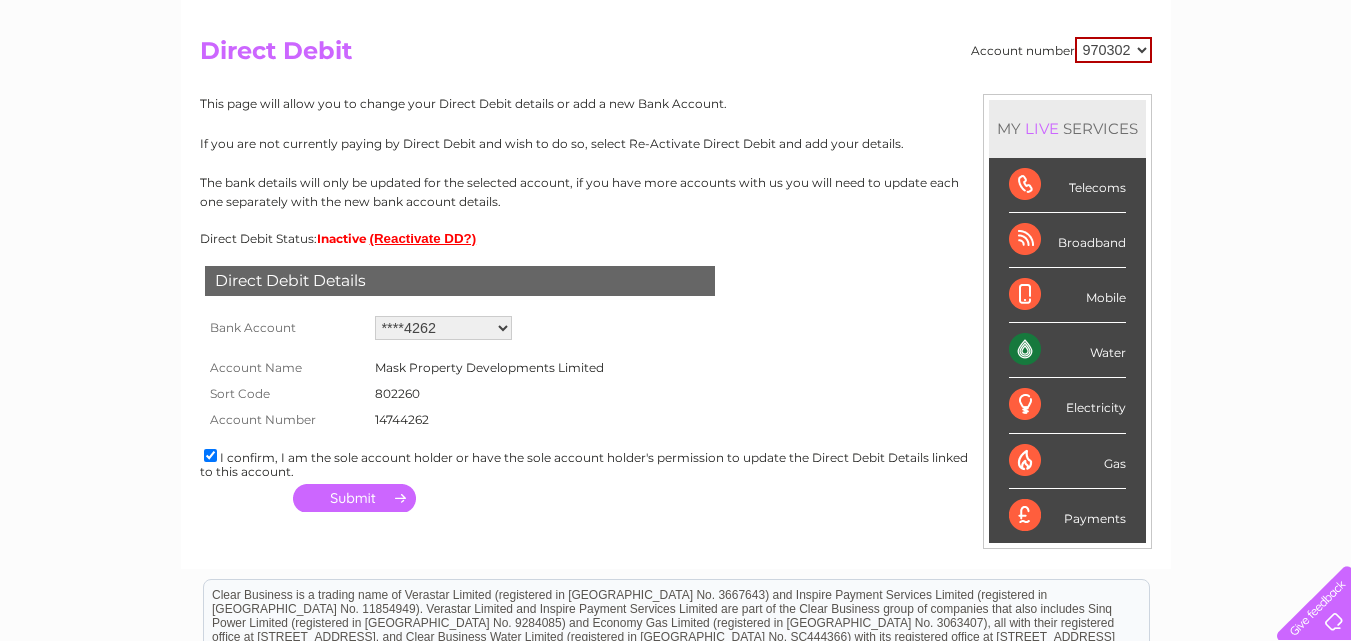 click at bounding box center (354, 498) 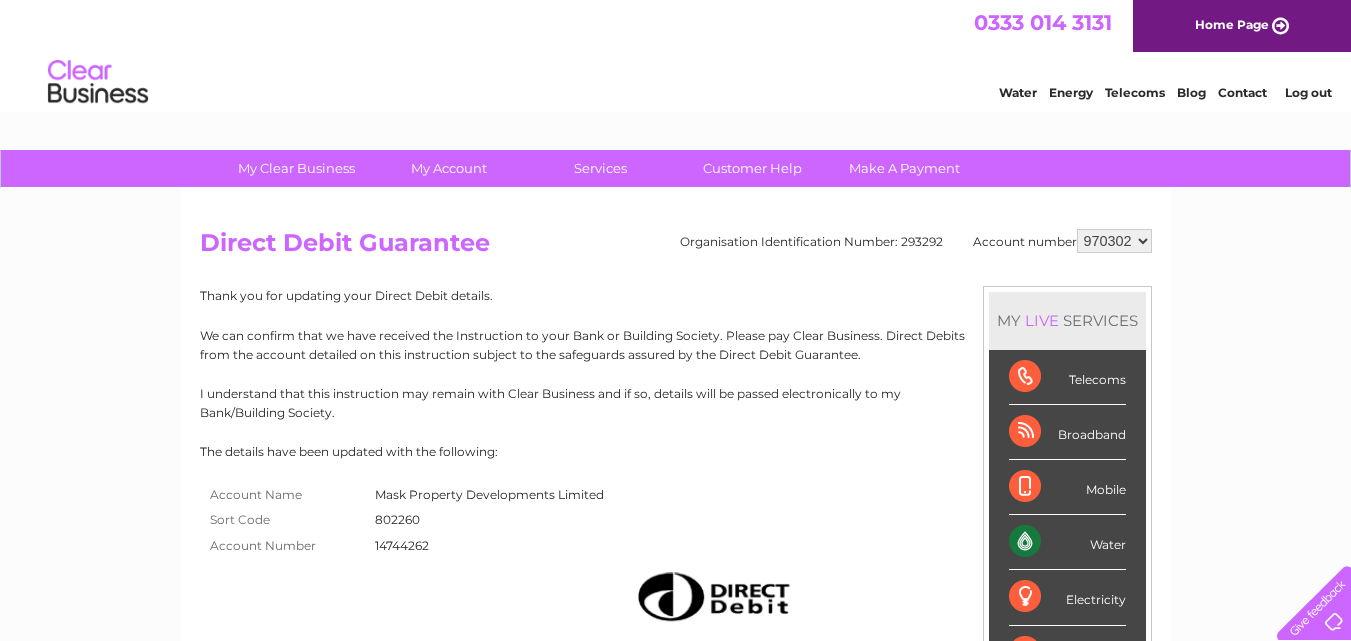 scroll, scrollTop: 0, scrollLeft: 0, axis: both 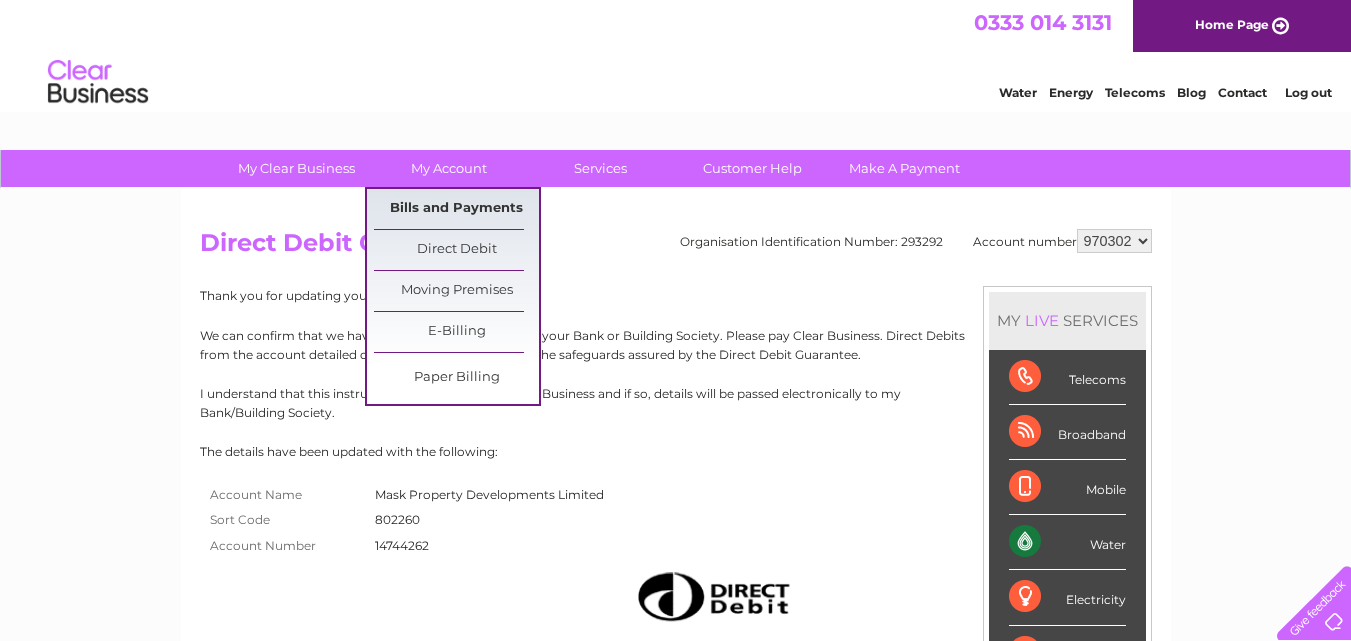 click on "Bills and Payments" at bounding box center (456, 209) 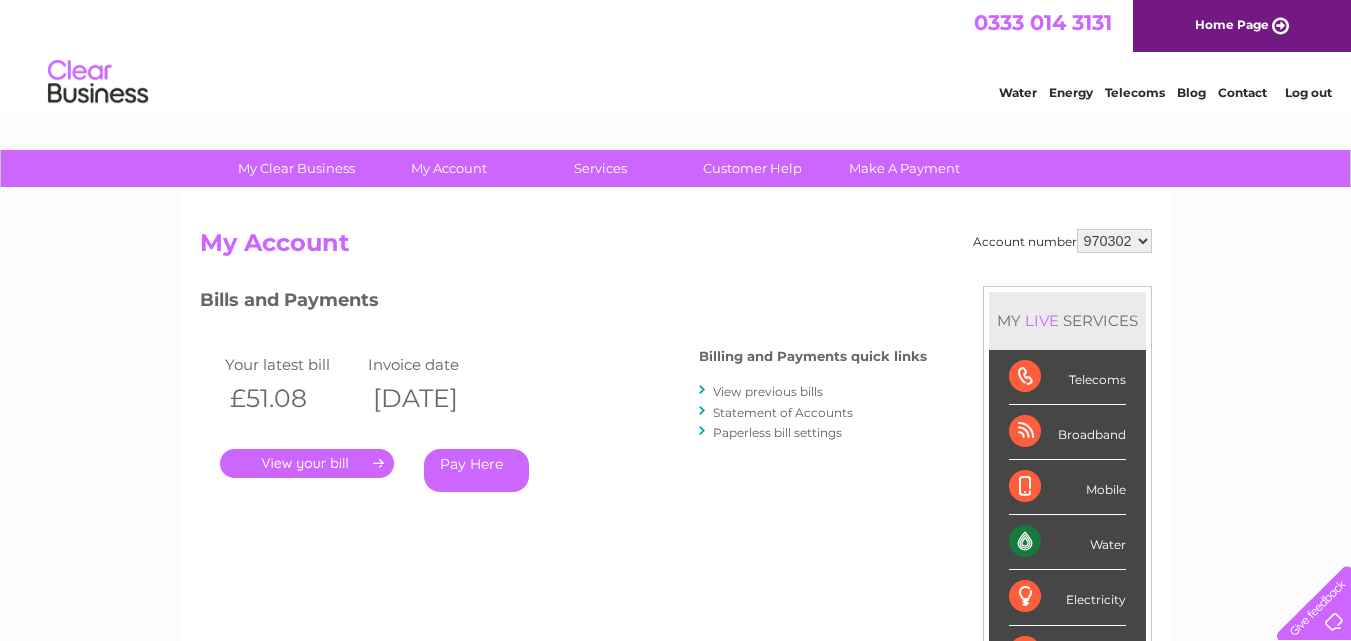 scroll, scrollTop: 0, scrollLeft: 0, axis: both 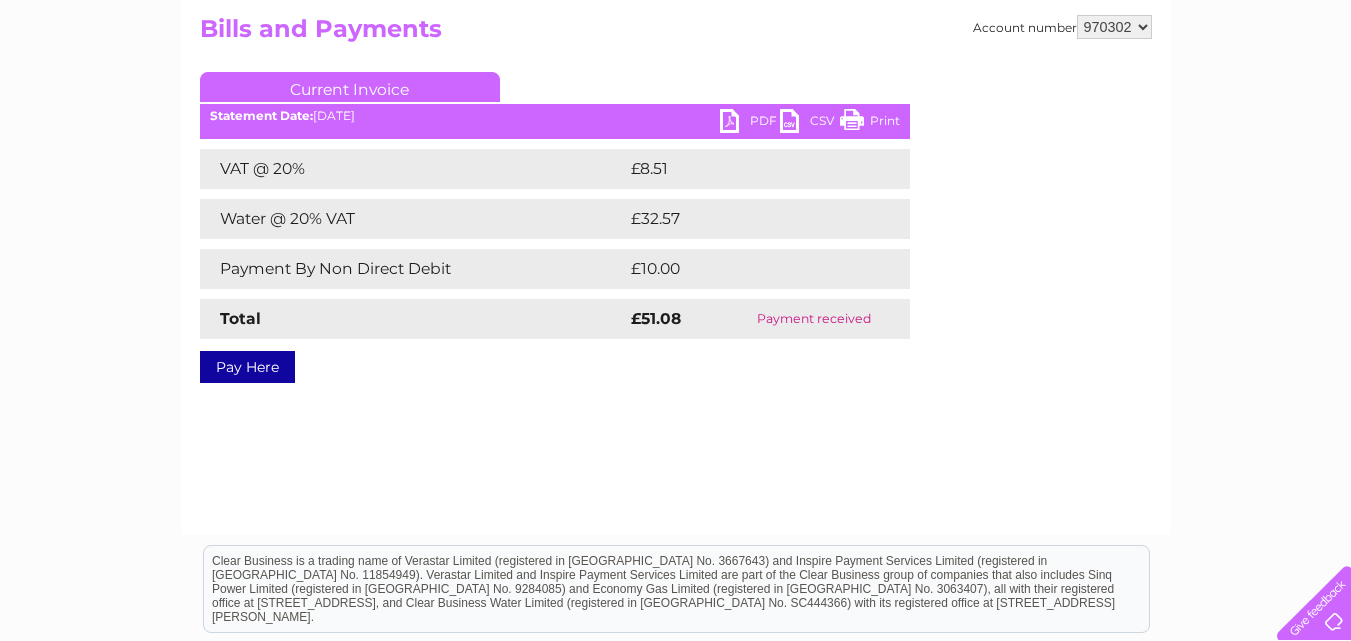 click on "PDF" at bounding box center (750, 123) 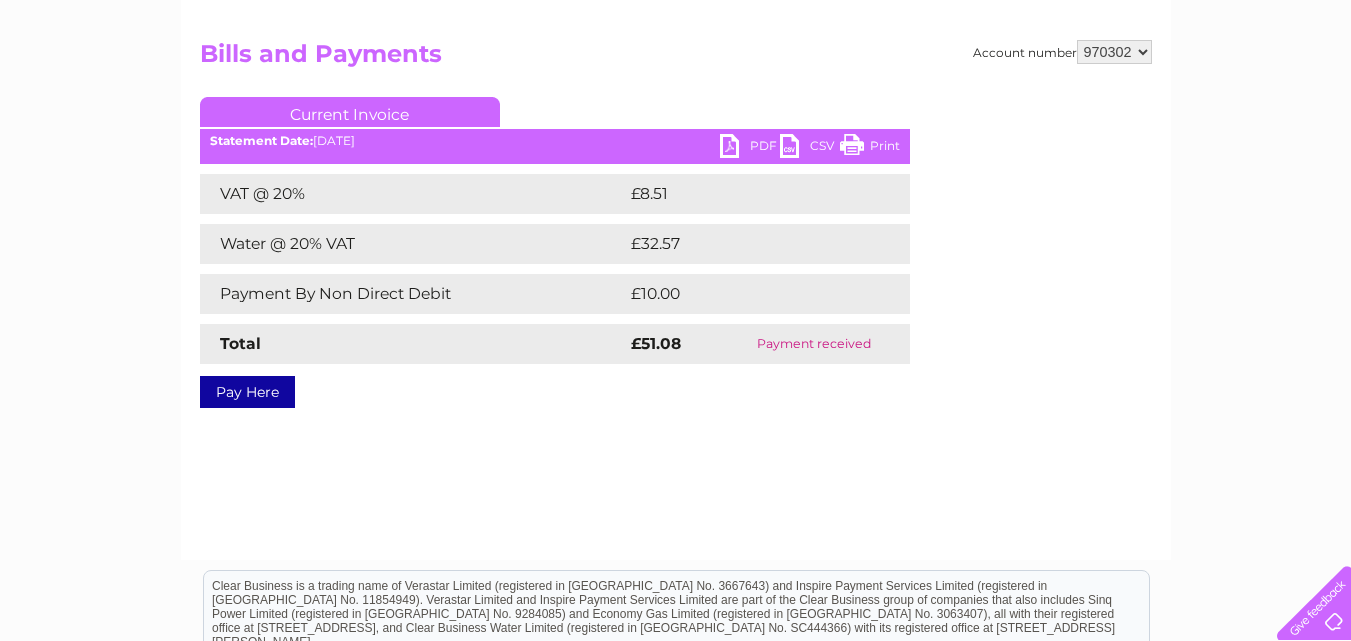 scroll, scrollTop: 183, scrollLeft: 0, axis: vertical 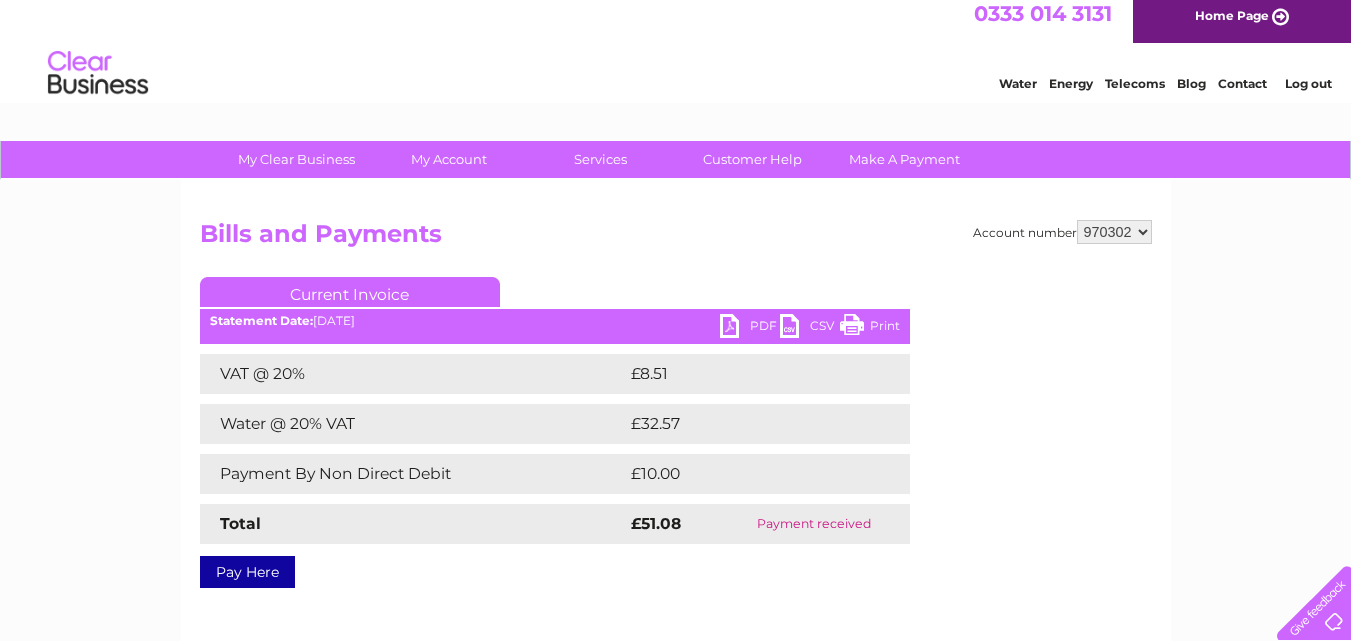 click on "970302" at bounding box center [1114, 232] 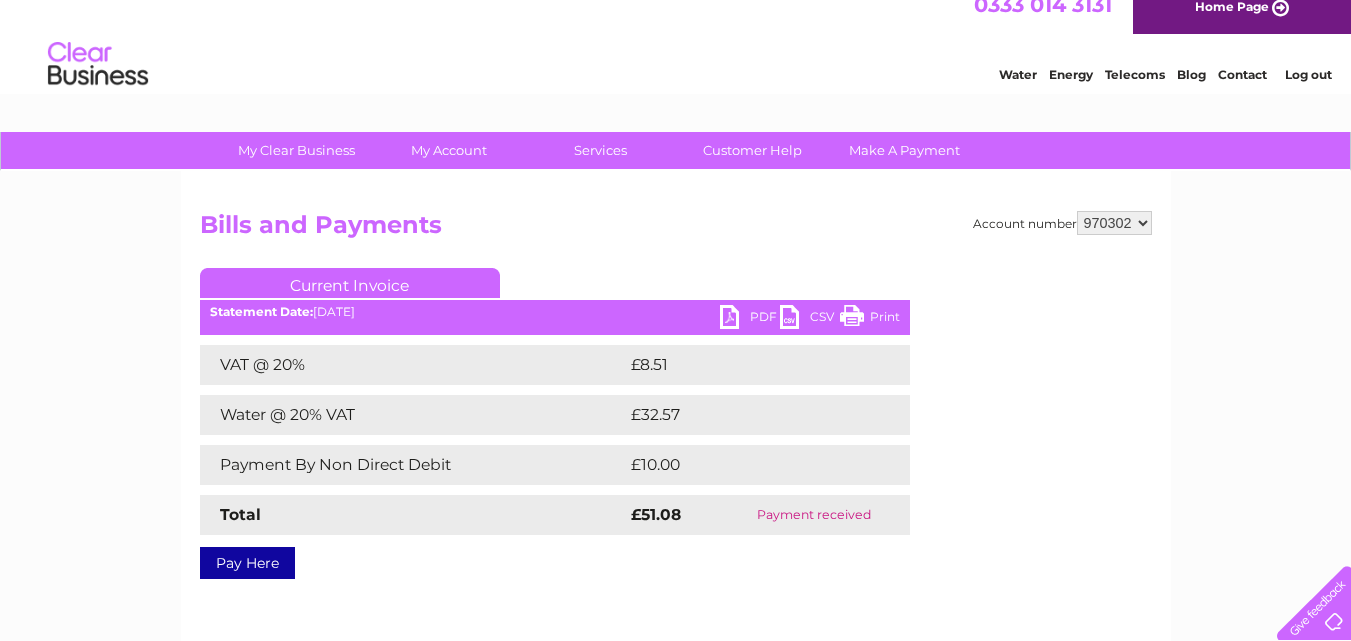 scroll, scrollTop: 0, scrollLeft: 0, axis: both 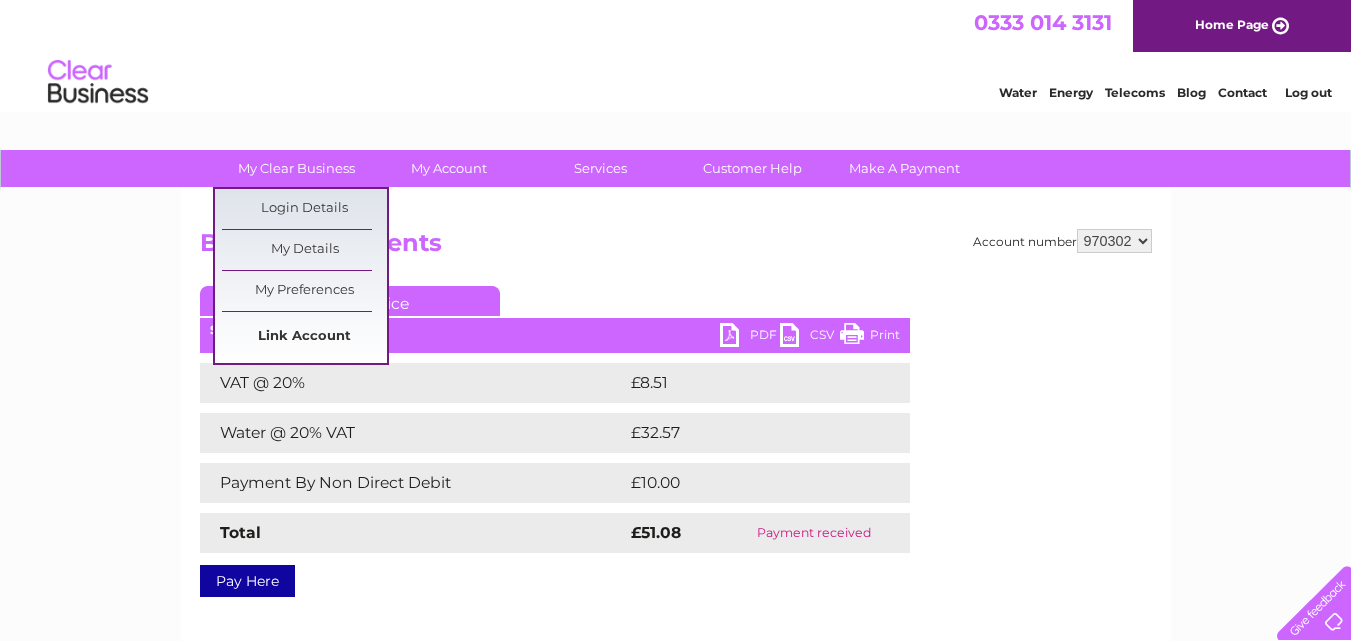 click on "Link Account" at bounding box center [304, 337] 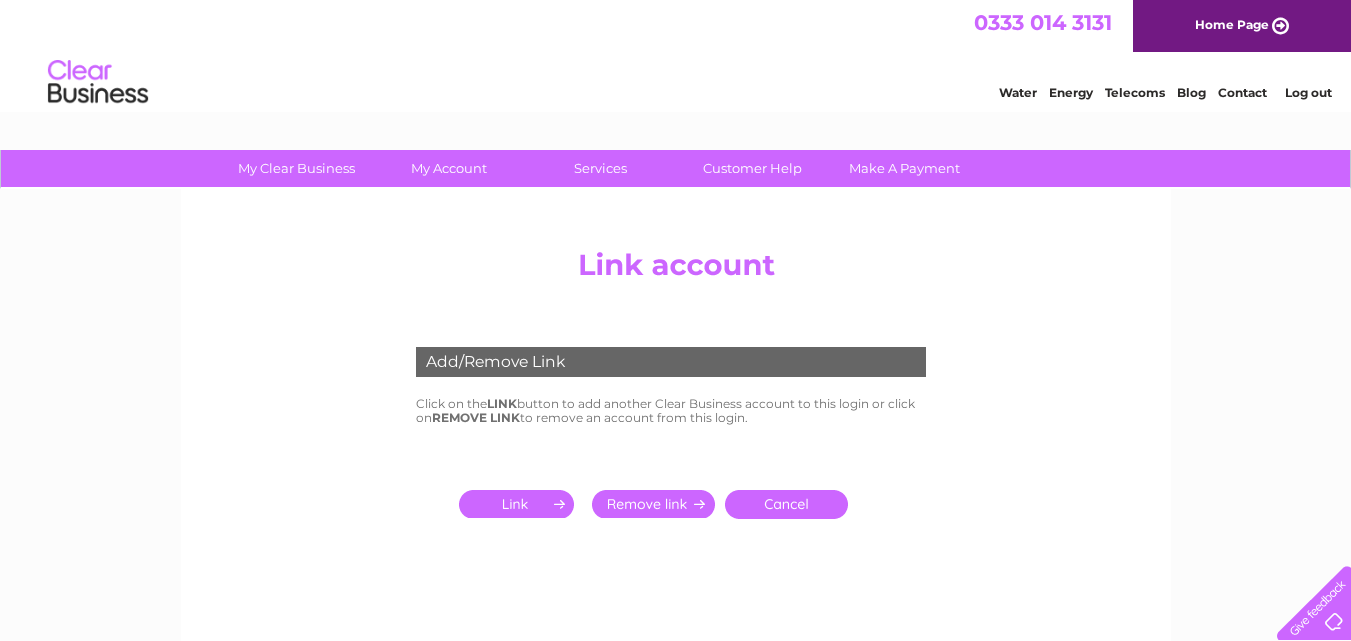 scroll, scrollTop: 0, scrollLeft: 0, axis: both 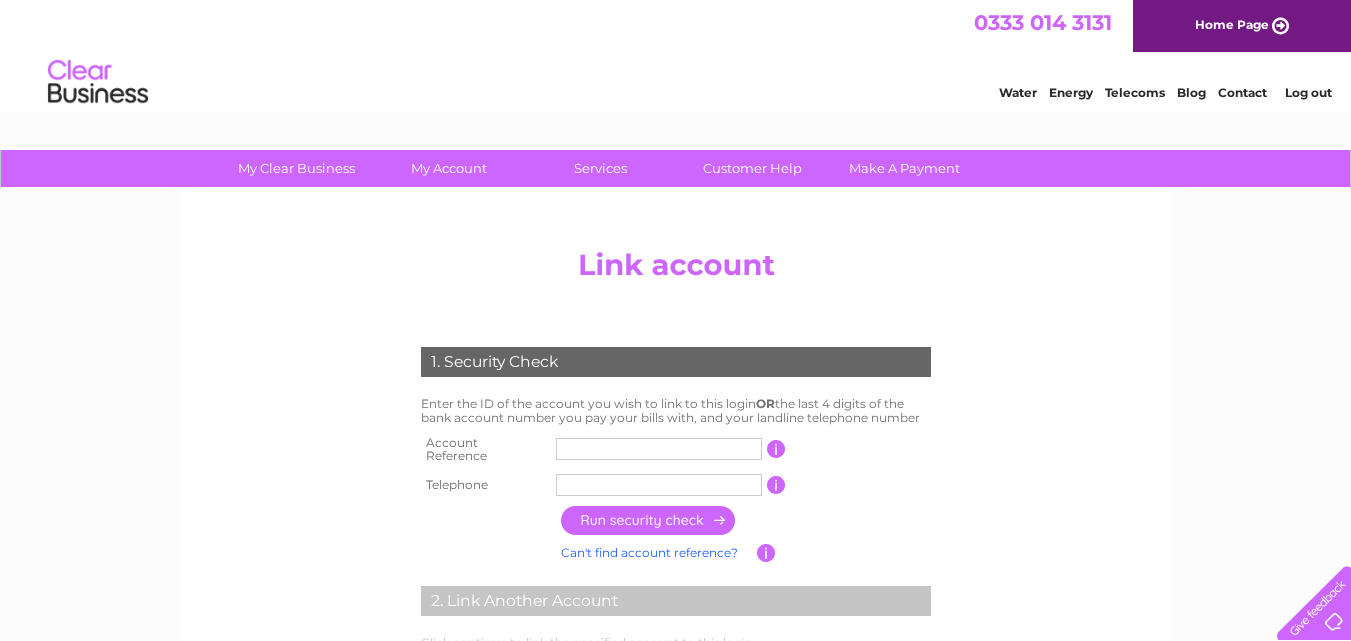 click at bounding box center [659, 449] 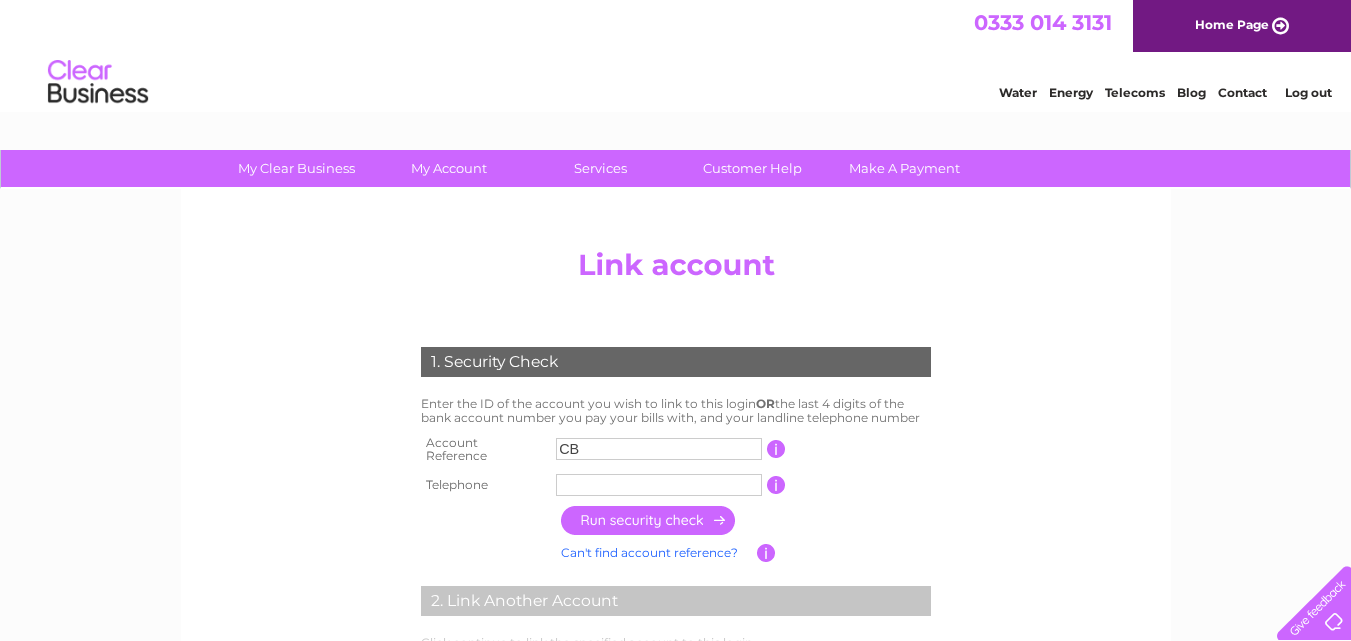 type on "C" 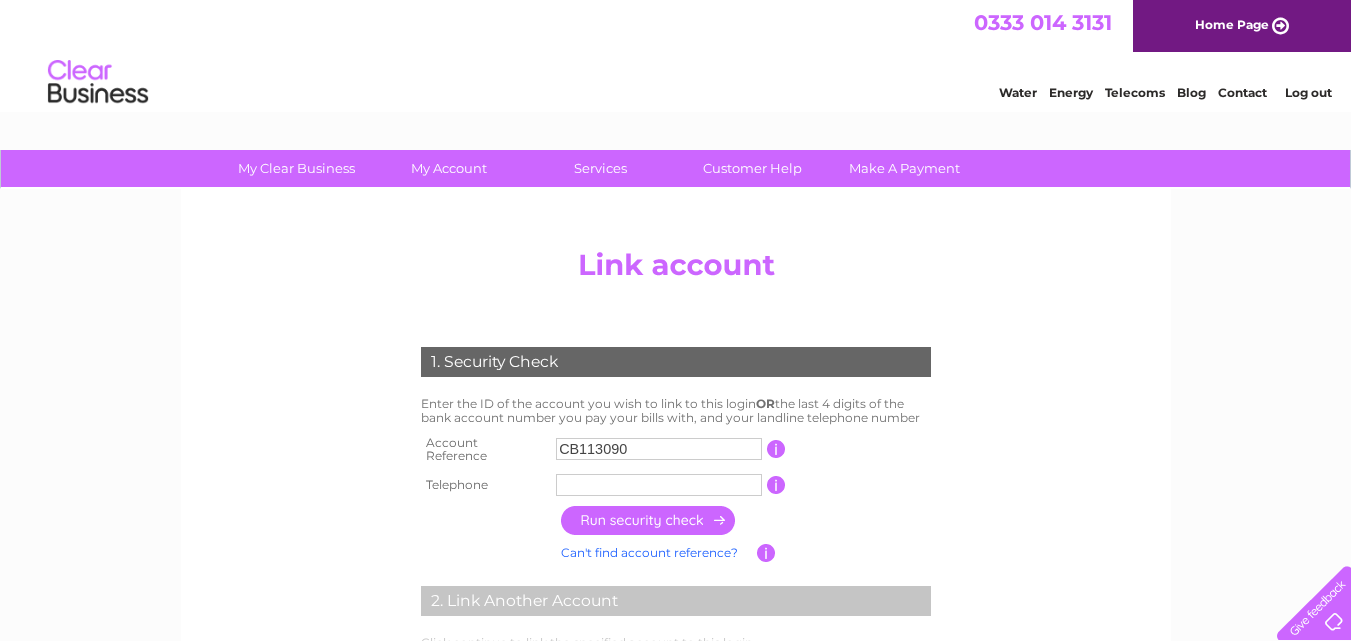 click at bounding box center (776, 449) 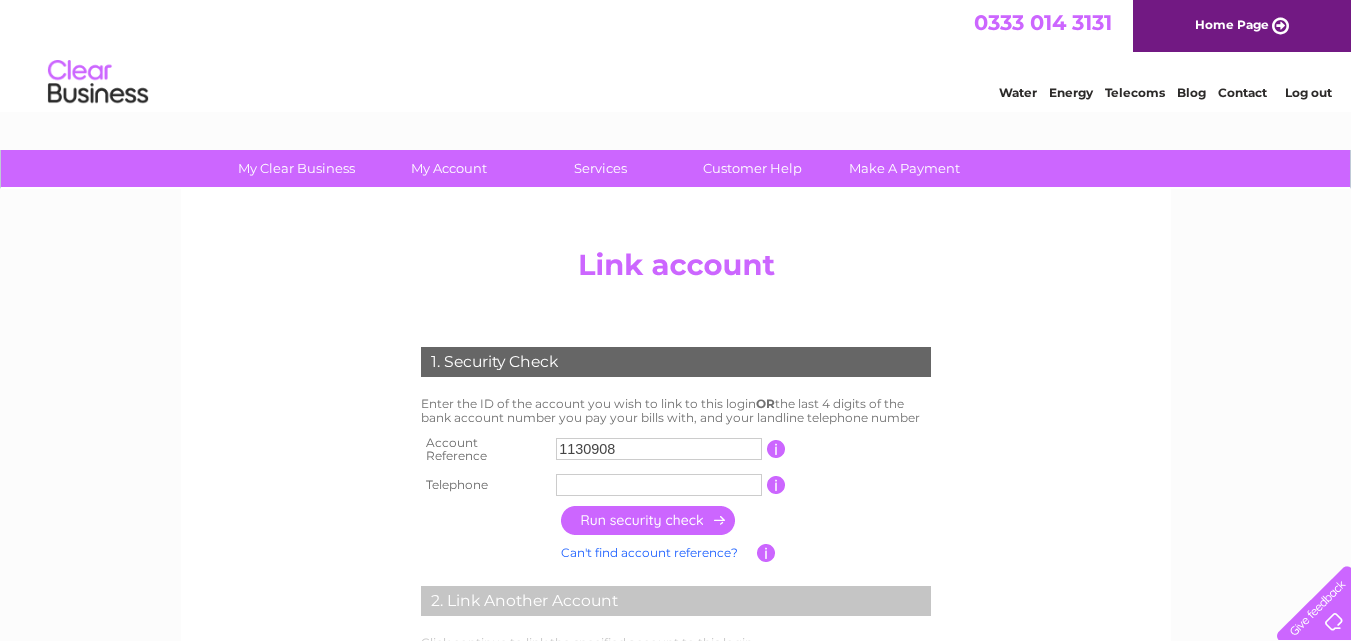 type on "1130908" 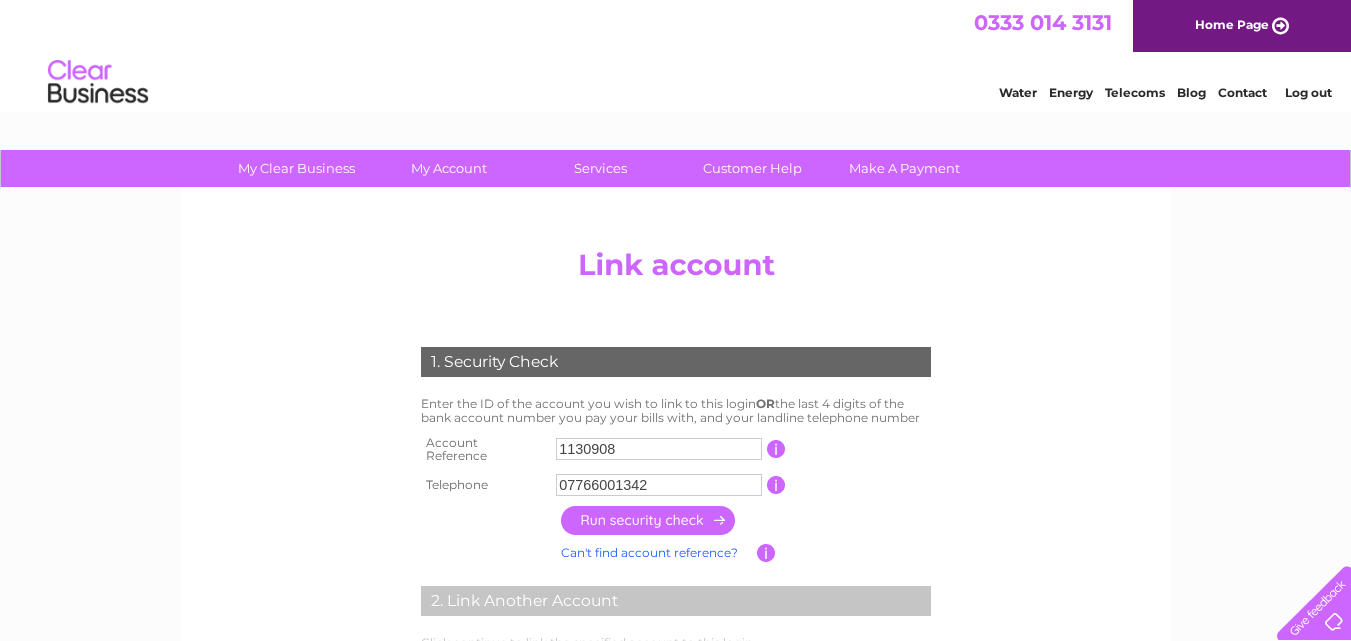 type on "07766001342" 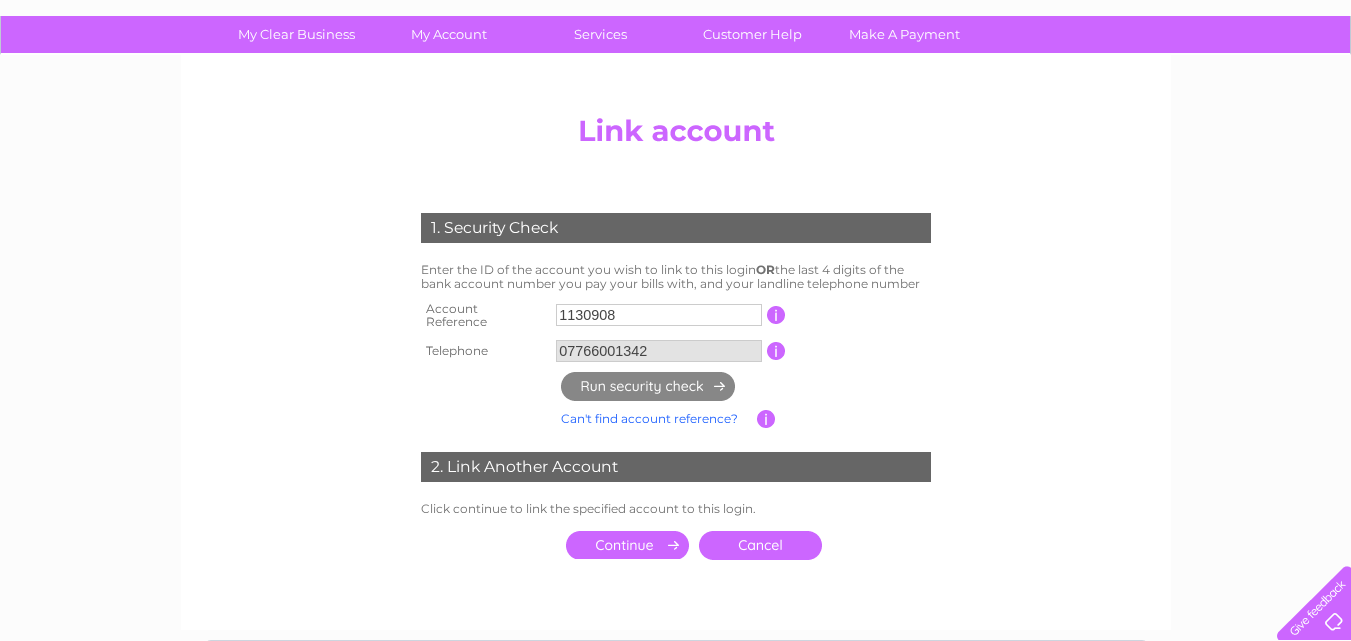 scroll, scrollTop: 138, scrollLeft: 0, axis: vertical 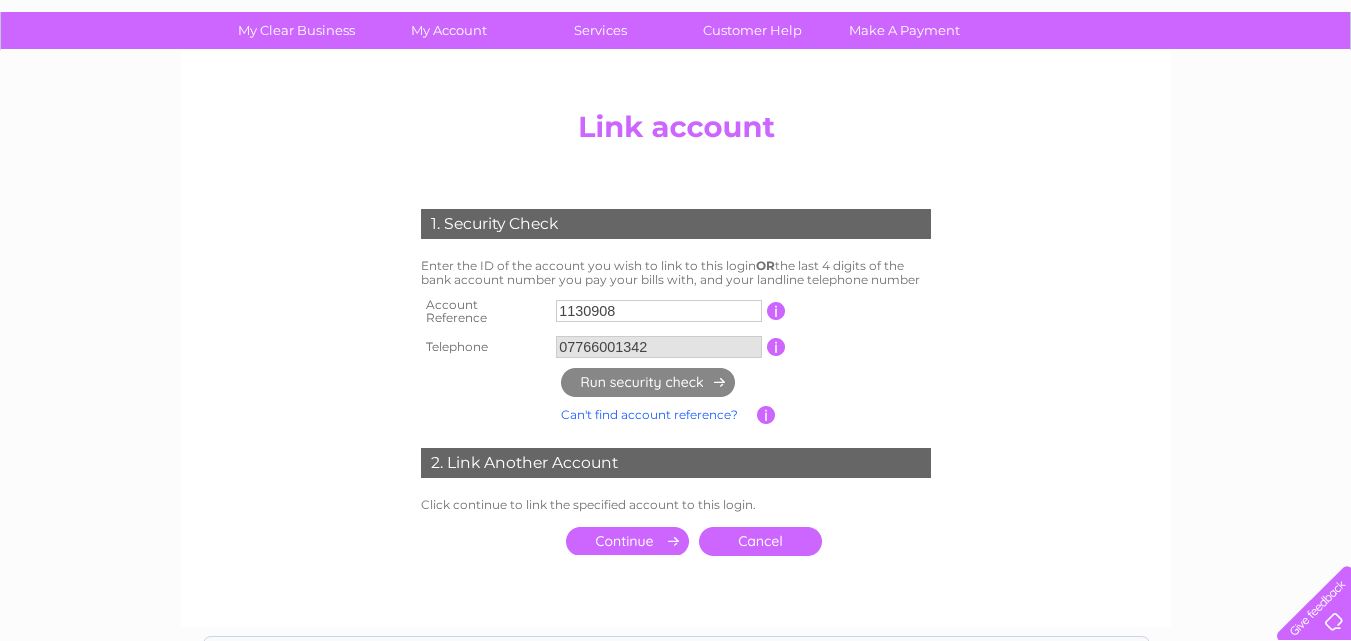click at bounding box center [627, 541] 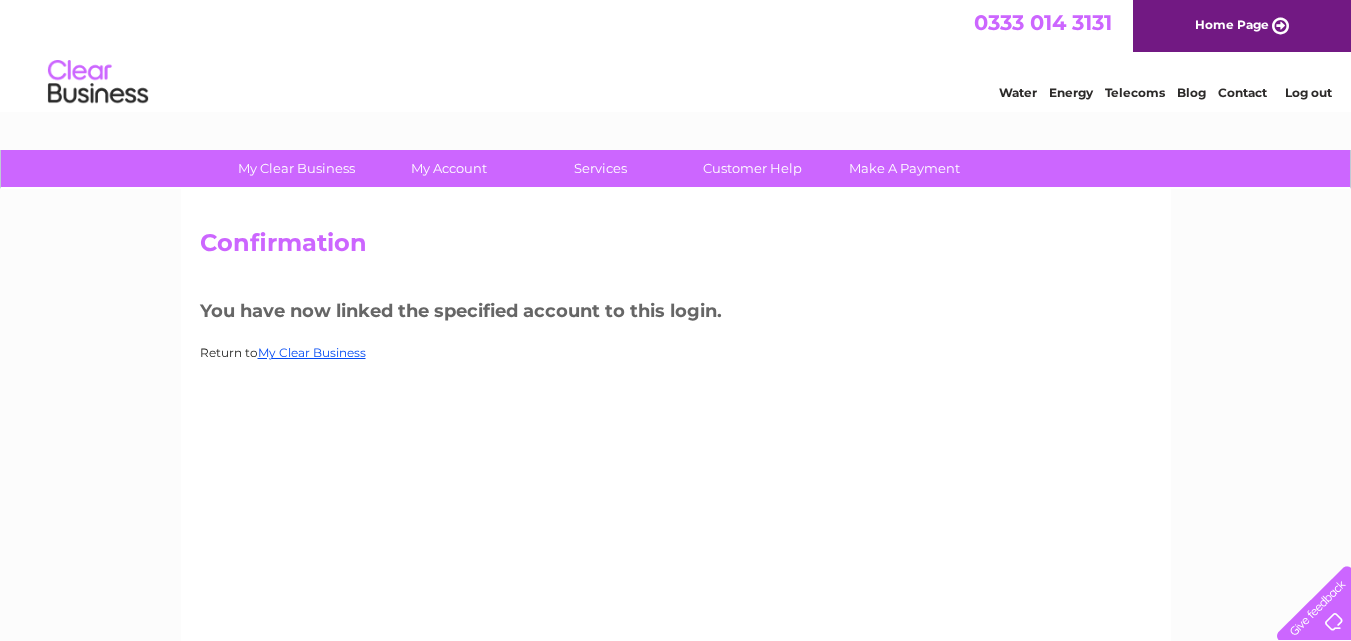 scroll, scrollTop: 0, scrollLeft: 0, axis: both 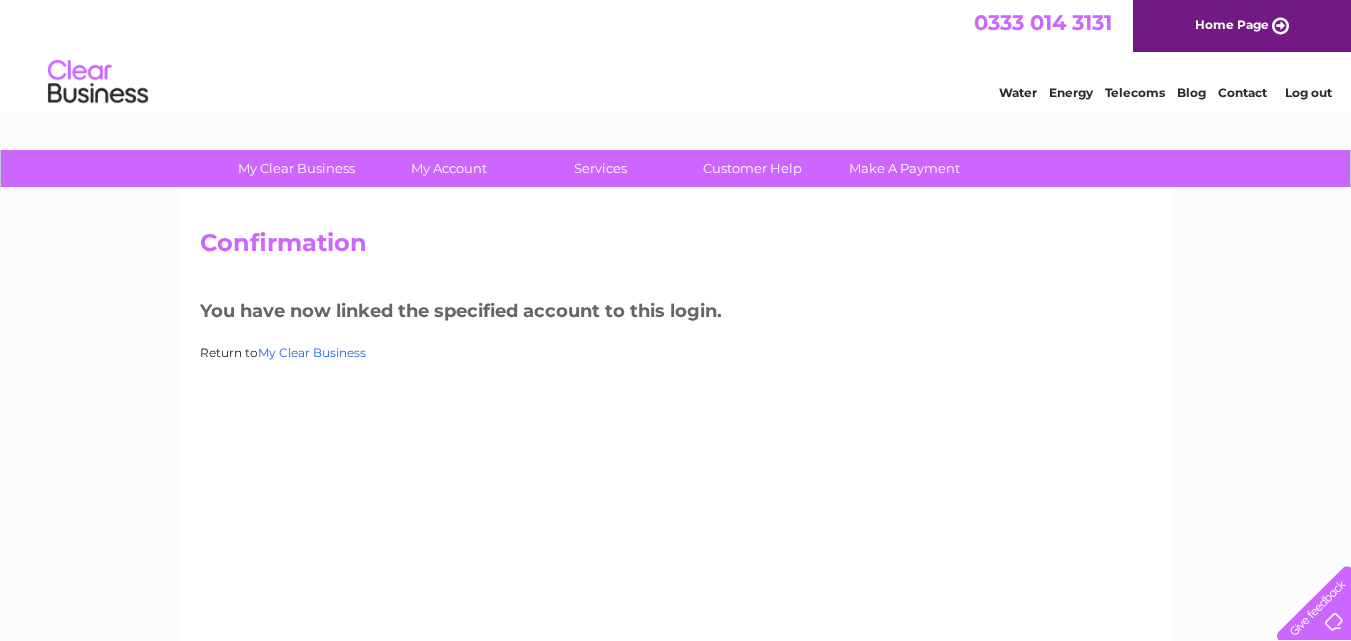 click on "My Clear Business" at bounding box center [312, 352] 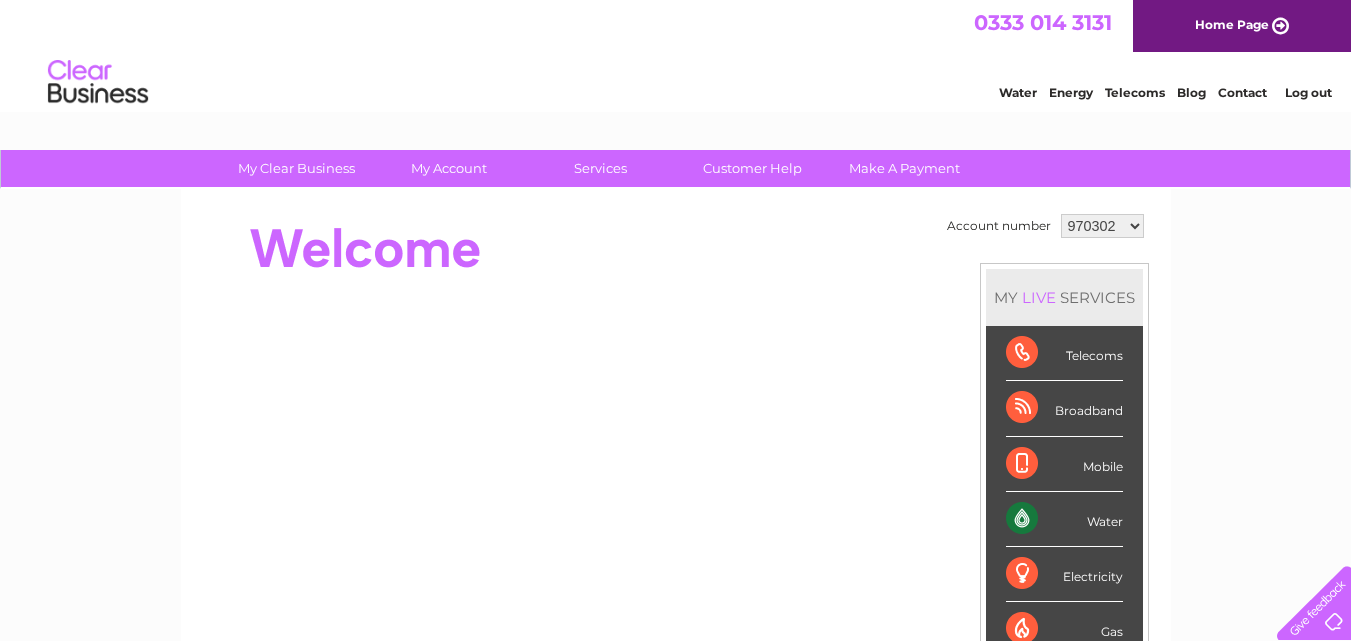 scroll, scrollTop: 0, scrollLeft: 0, axis: both 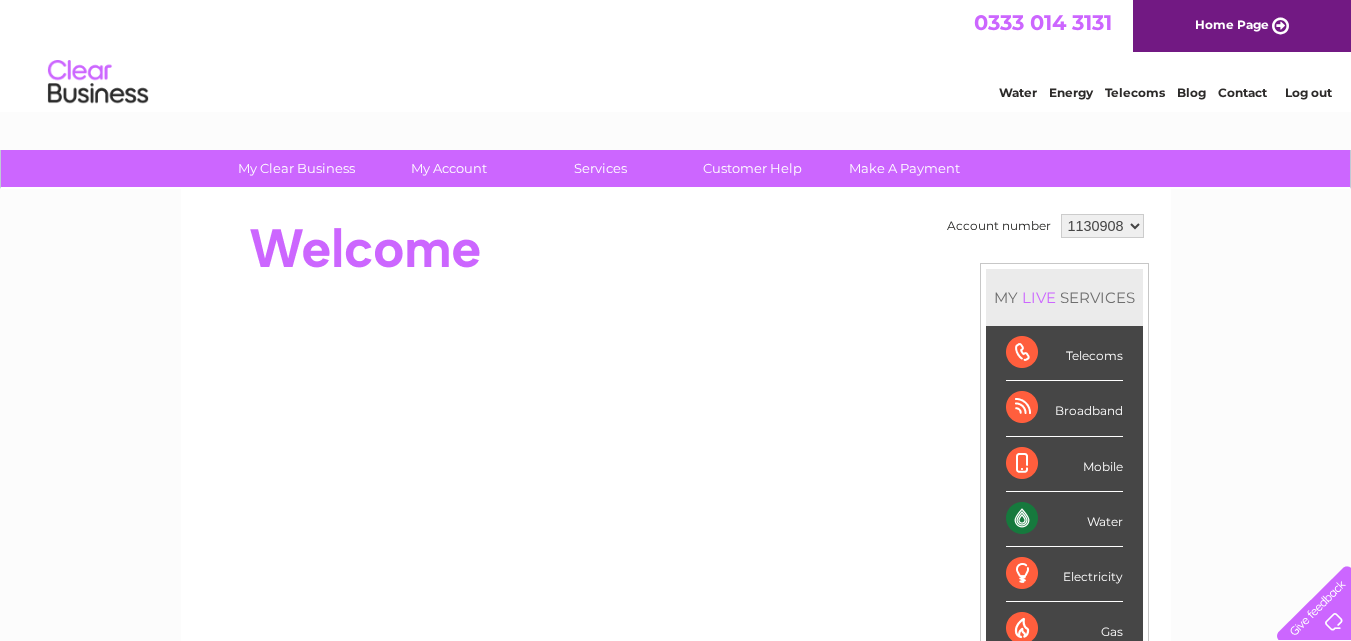 click on "970302
1130908" at bounding box center [1102, 226] 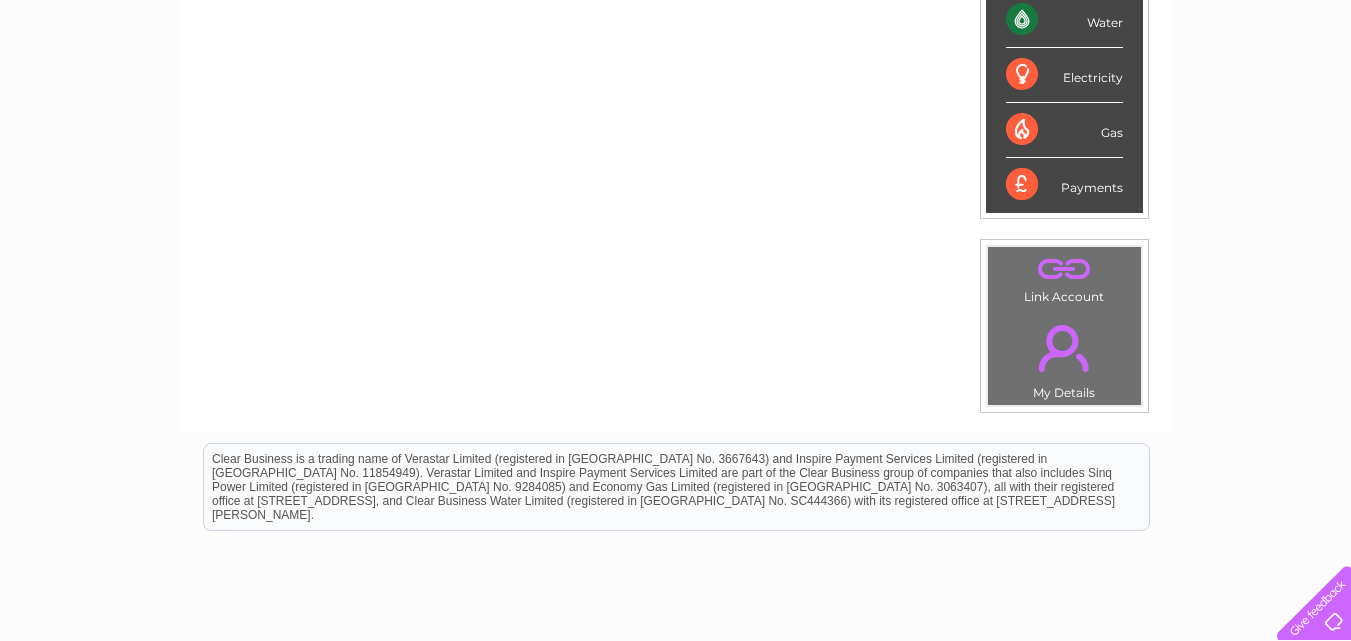 scroll, scrollTop: 339, scrollLeft: 0, axis: vertical 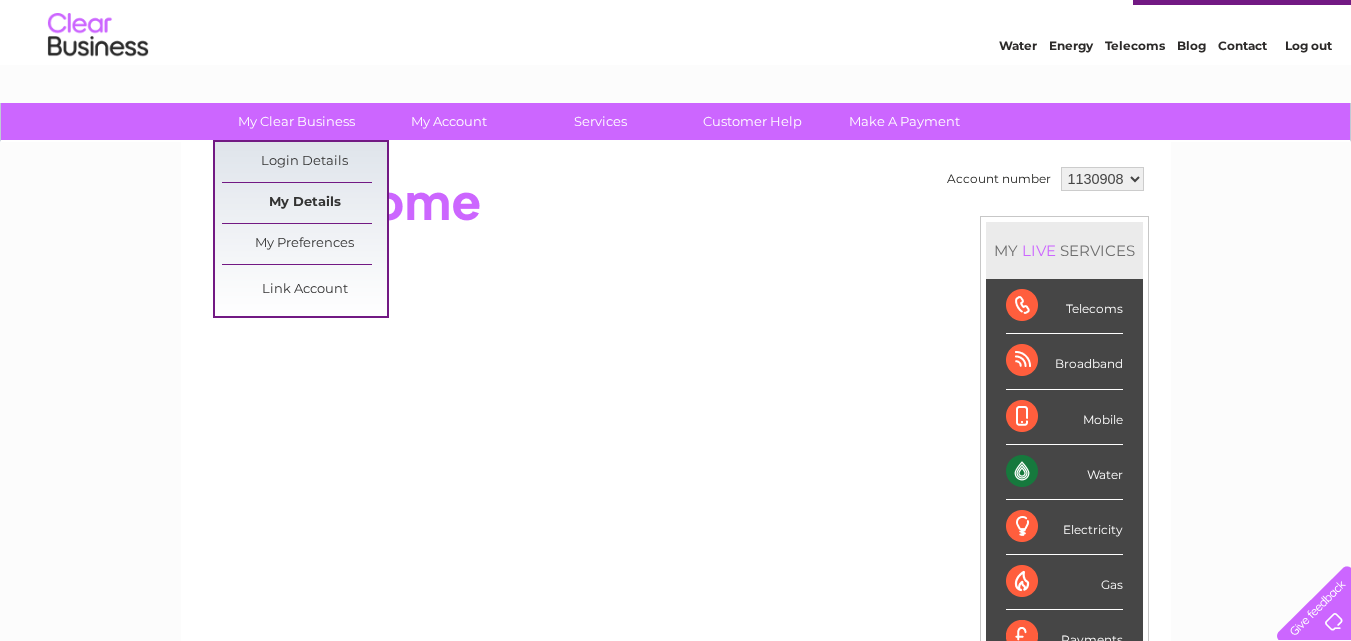 click on "My Details" at bounding box center (304, 203) 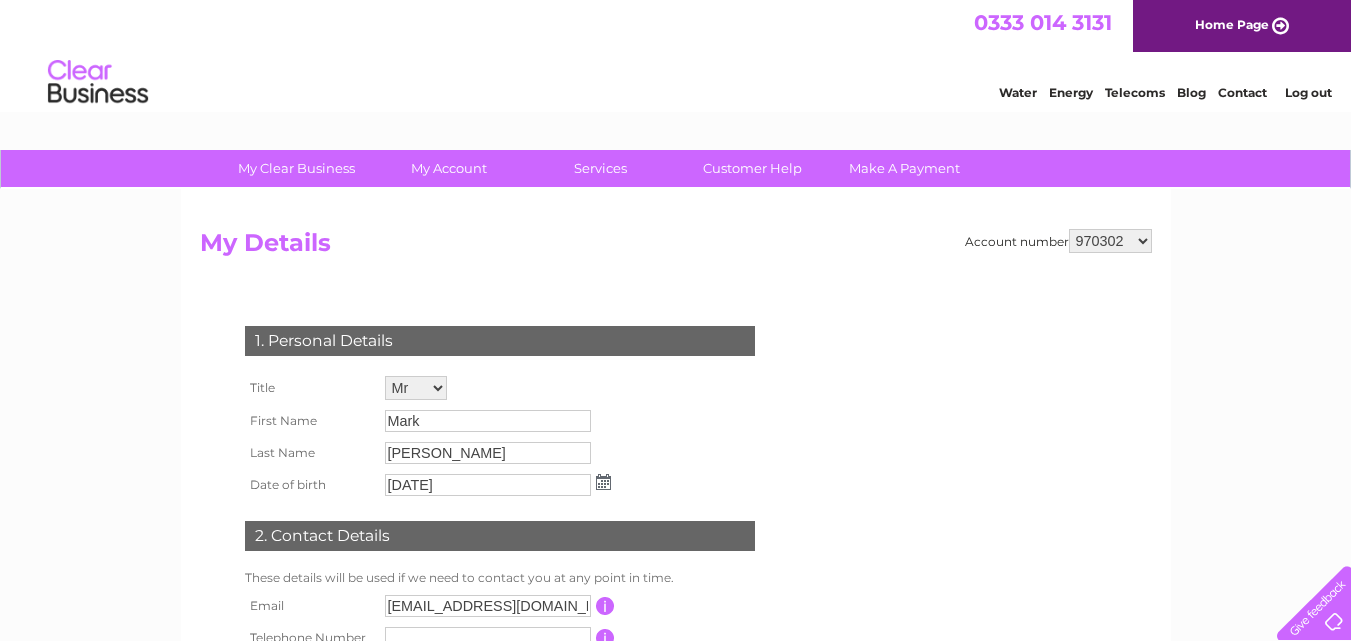scroll, scrollTop: 0, scrollLeft: 0, axis: both 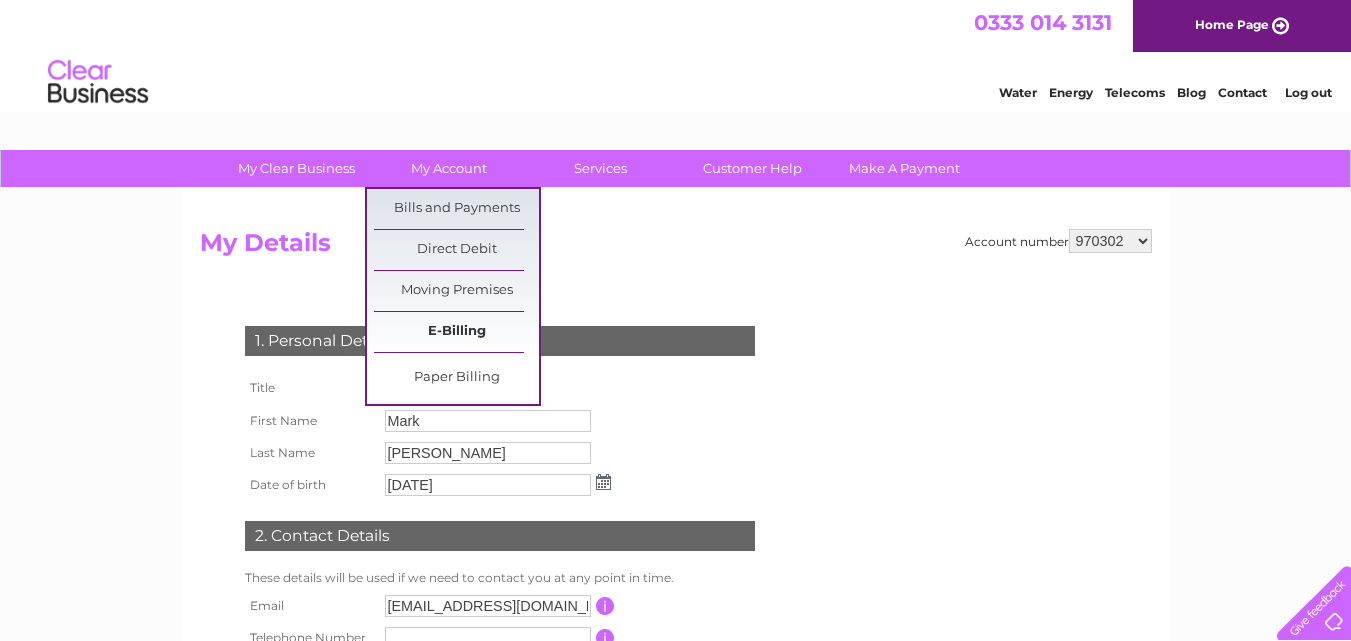 click on "E-Billing" at bounding box center (456, 332) 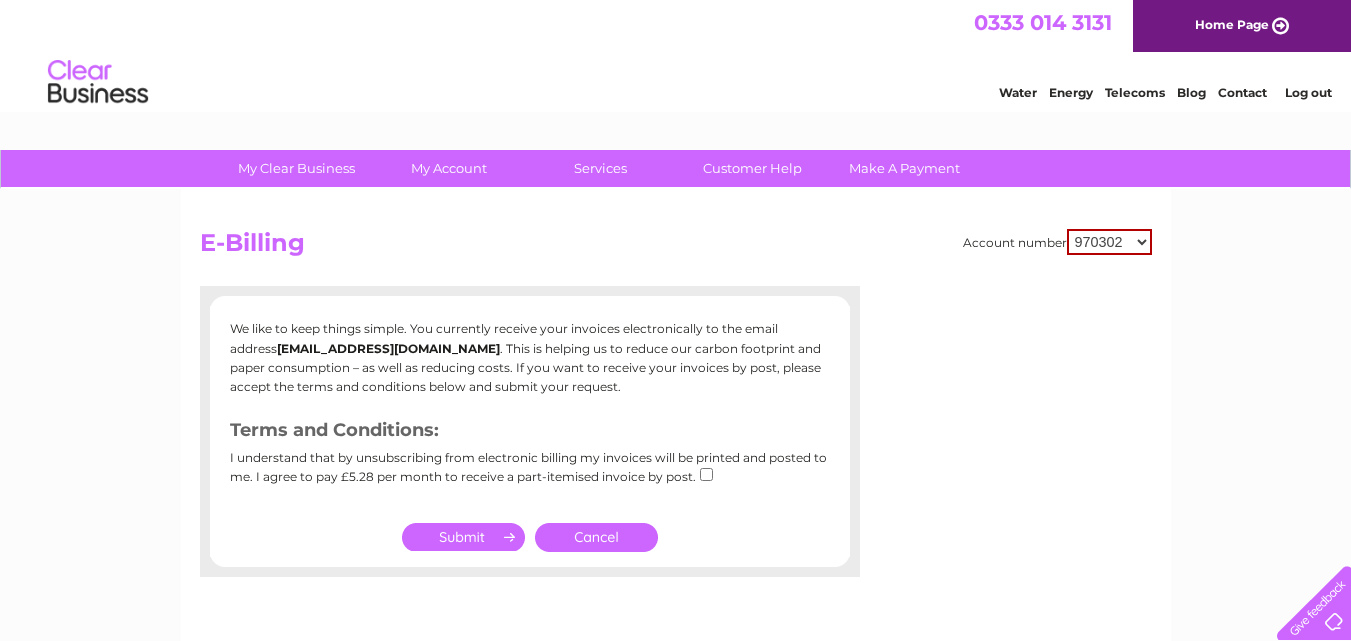 scroll, scrollTop: 0, scrollLeft: 0, axis: both 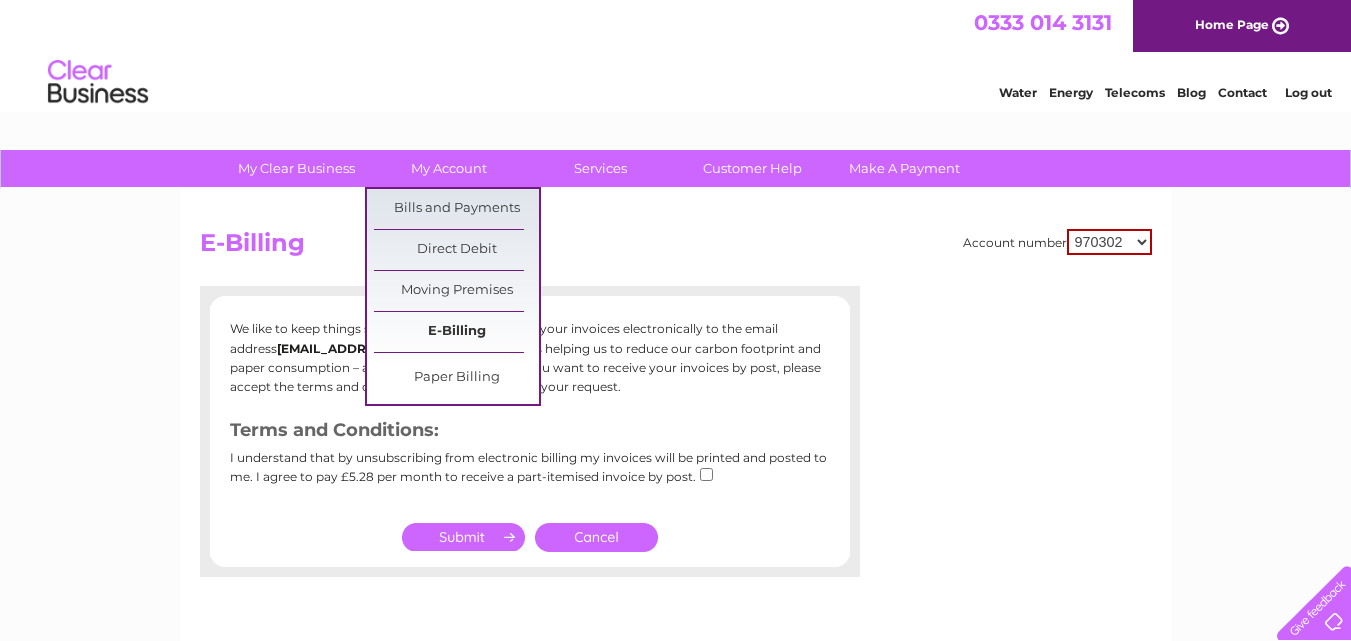 click on "E-Billing" at bounding box center (456, 332) 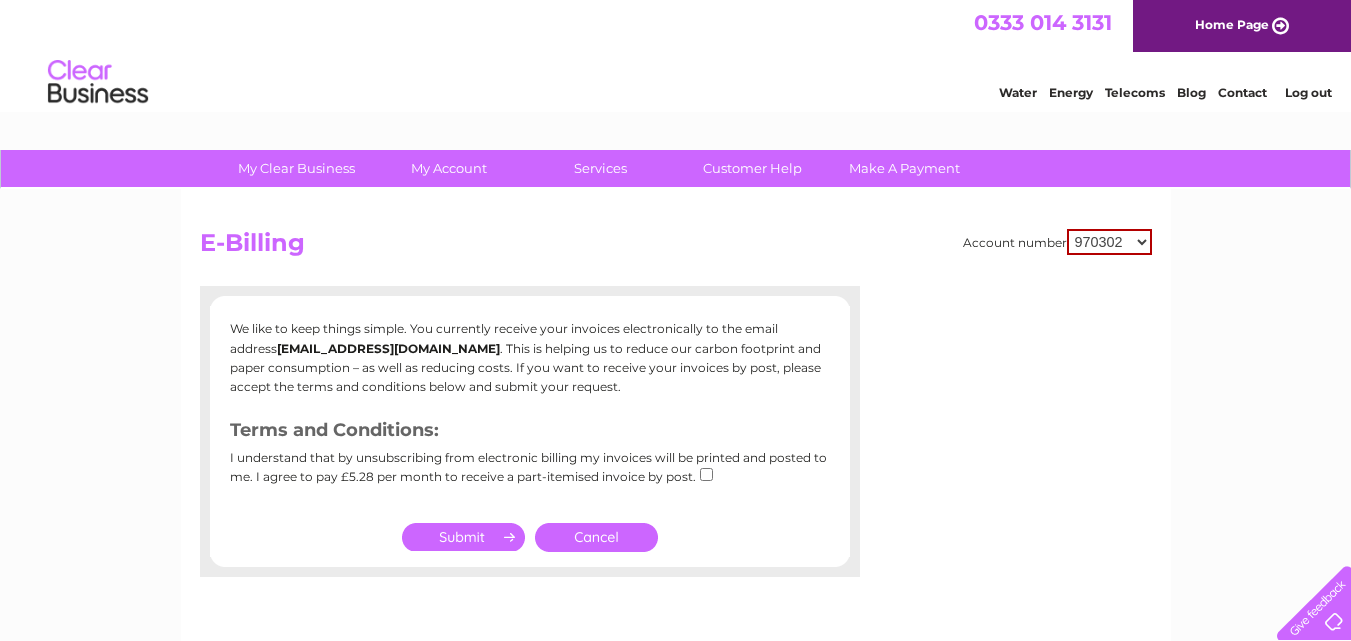 scroll, scrollTop: 0, scrollLeft: 0, axis: both 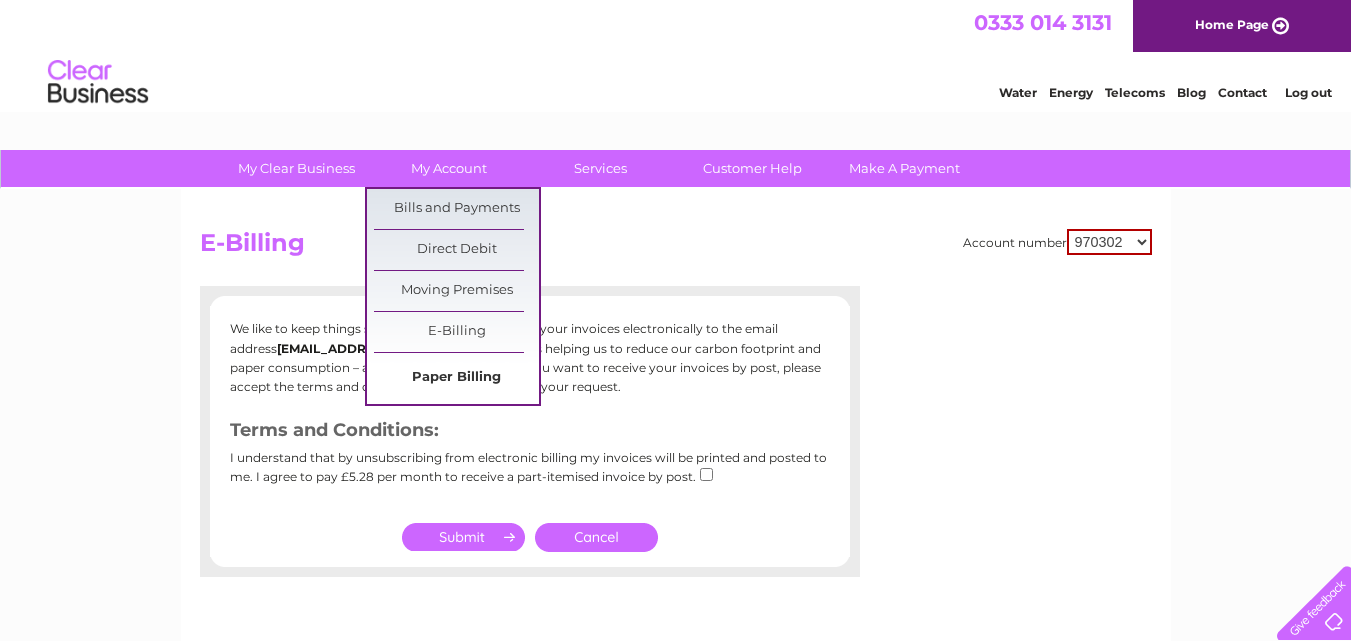click on "Paper Billing" at bounding box center [456, 378] 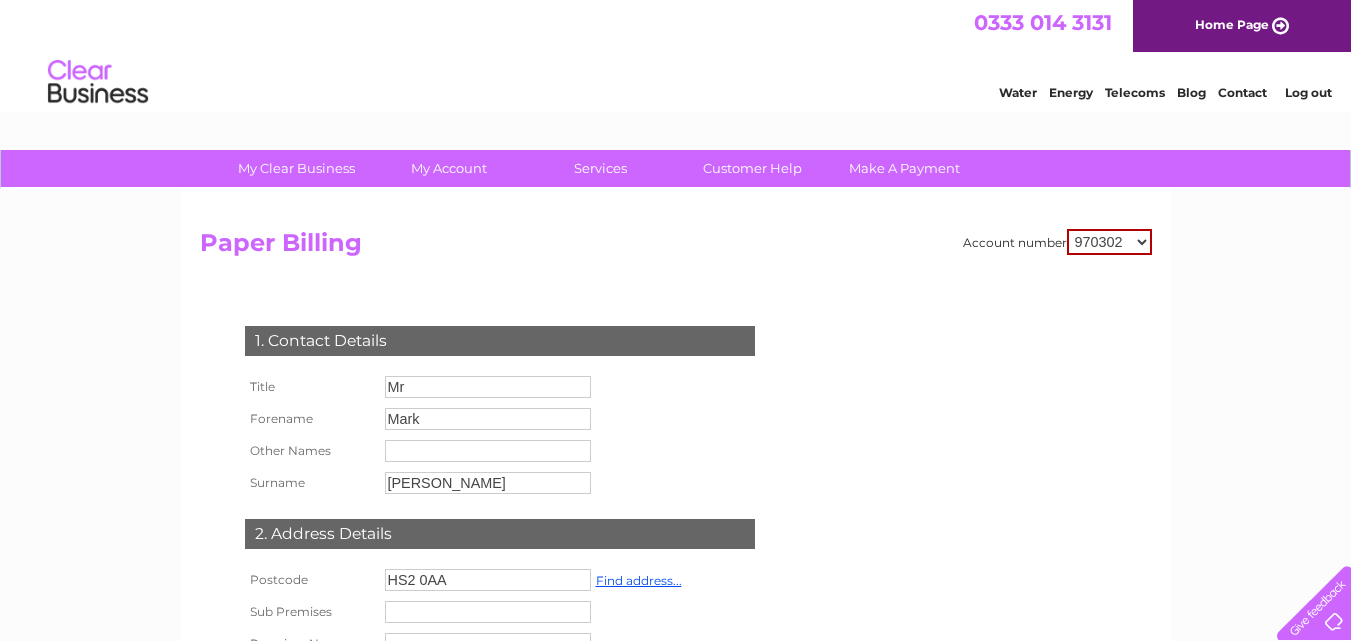 scroll, scrollTop: 0, scrollLeft: 0, axis: both 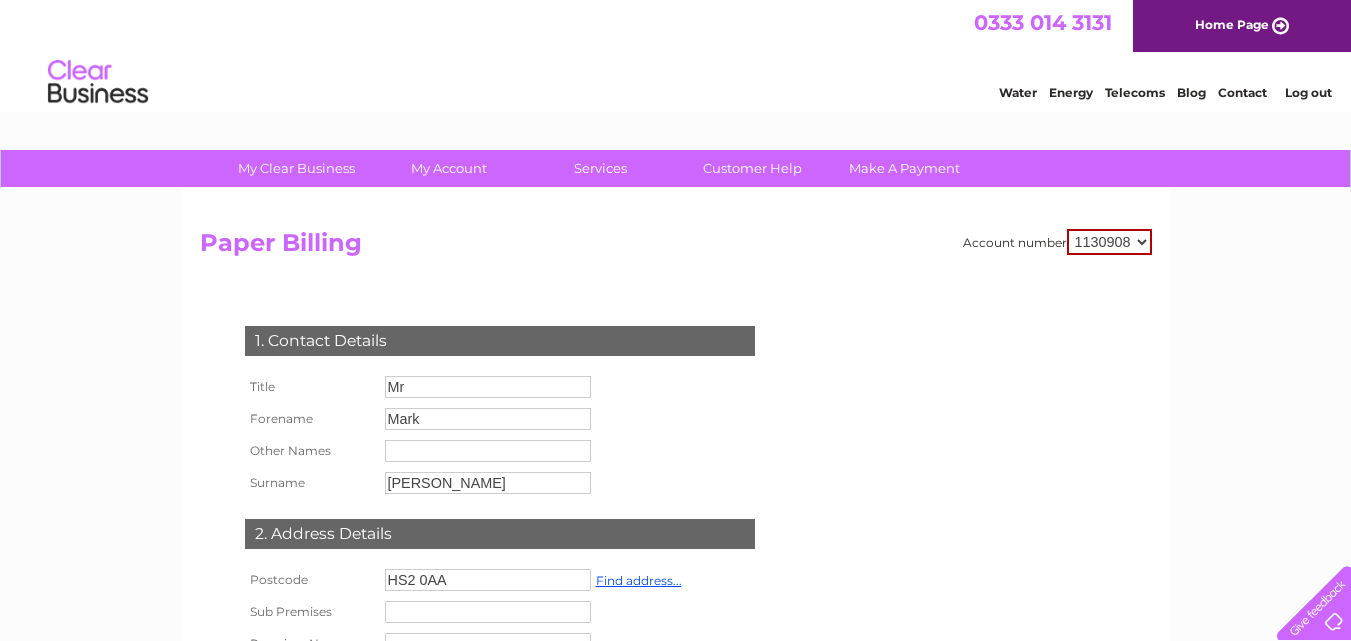 click on "970302
1130908" at bounding box center (1109, 242) 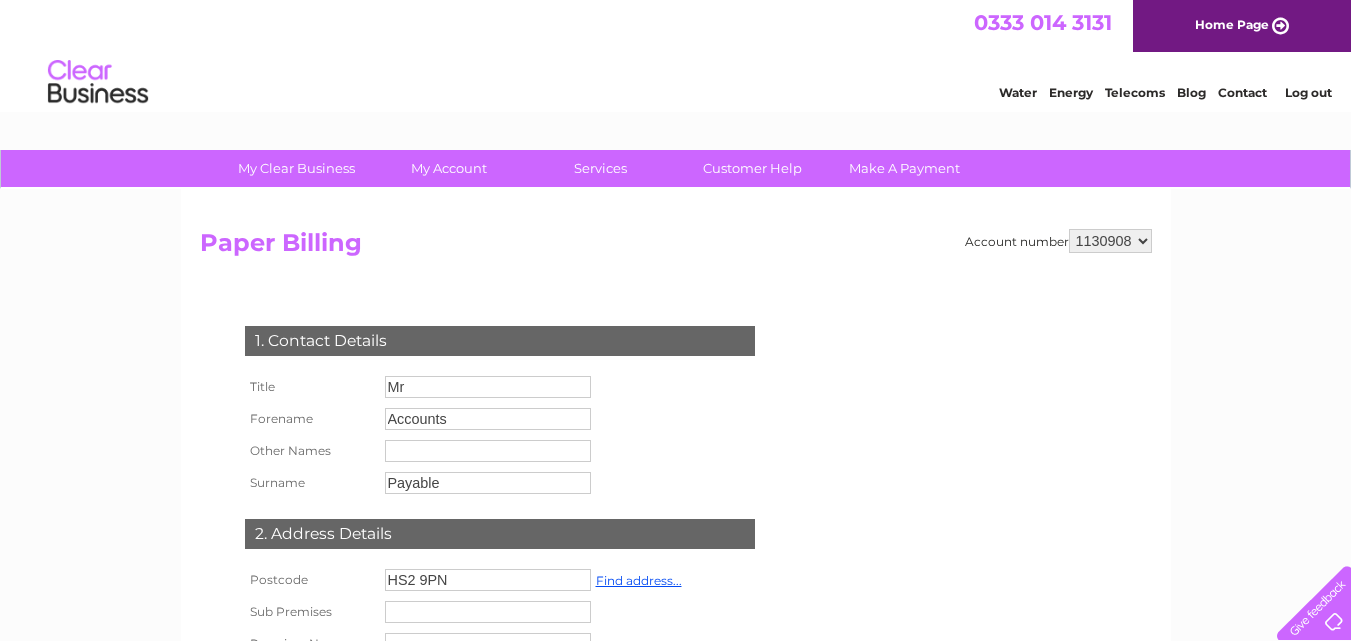 scroll, scrollTop: 0, scrollLeft: 0, axis: both 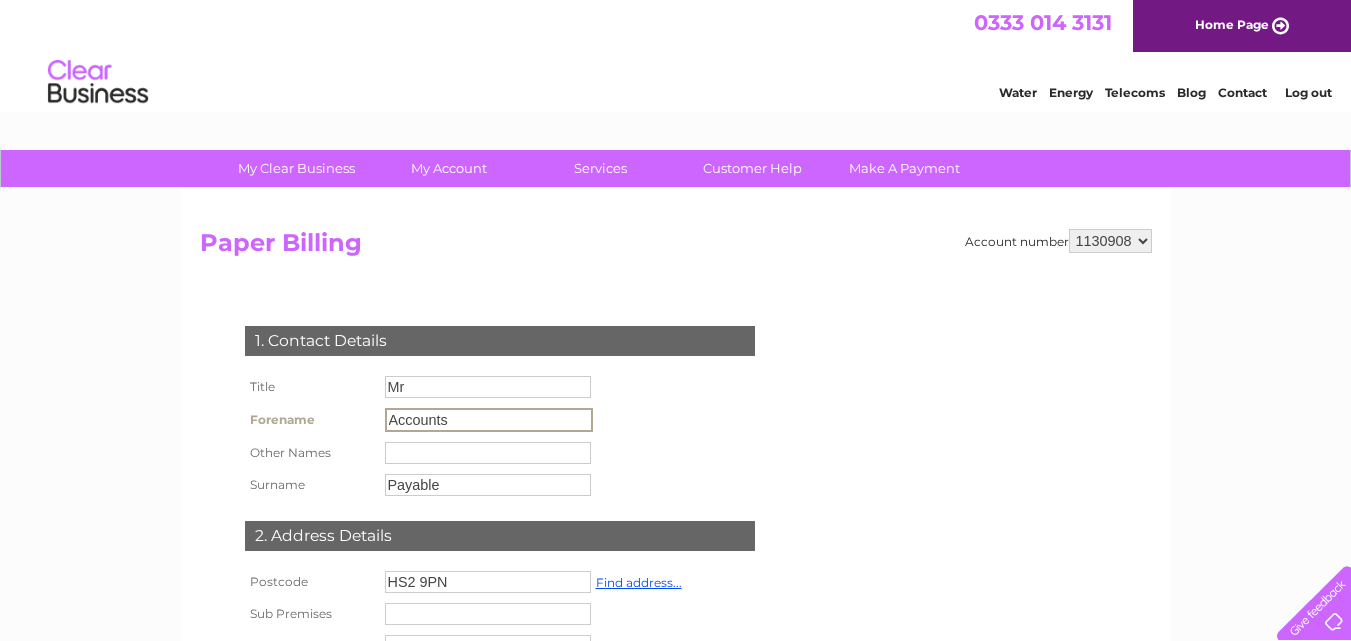 drag, startPoint x: 480, startPoint y: 421, endPoint x: 372, endPoint y: 418, distance: 108.04166 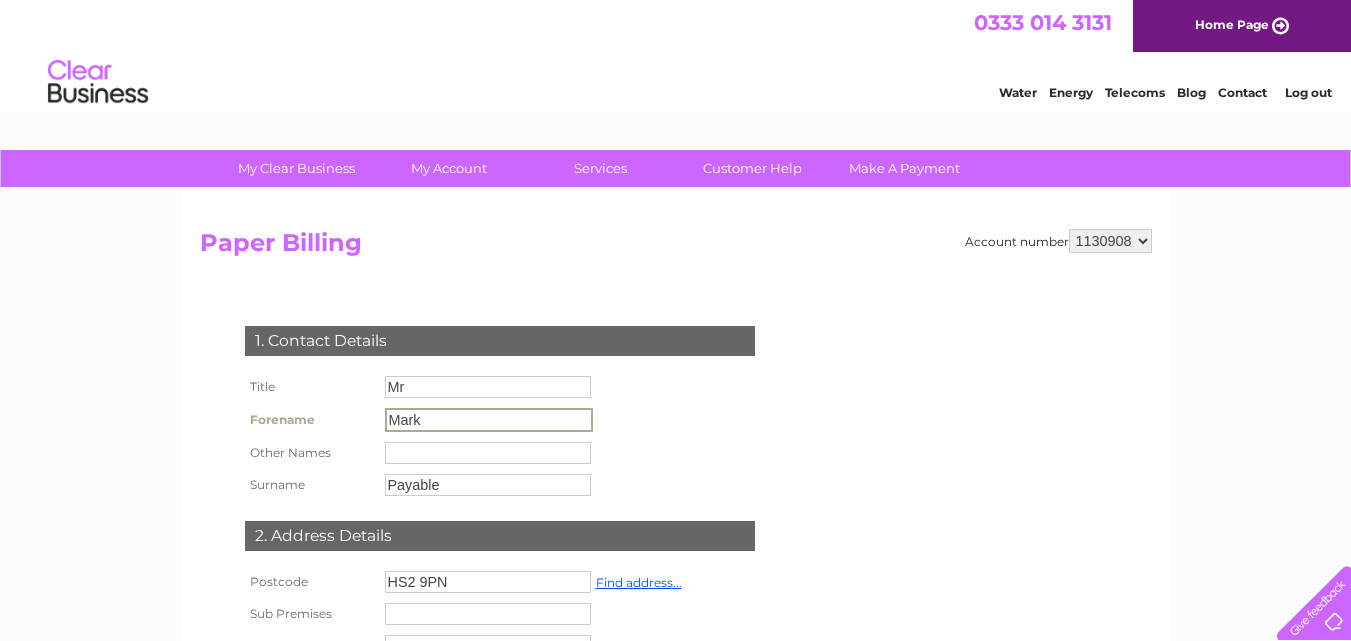 type on "Mark" 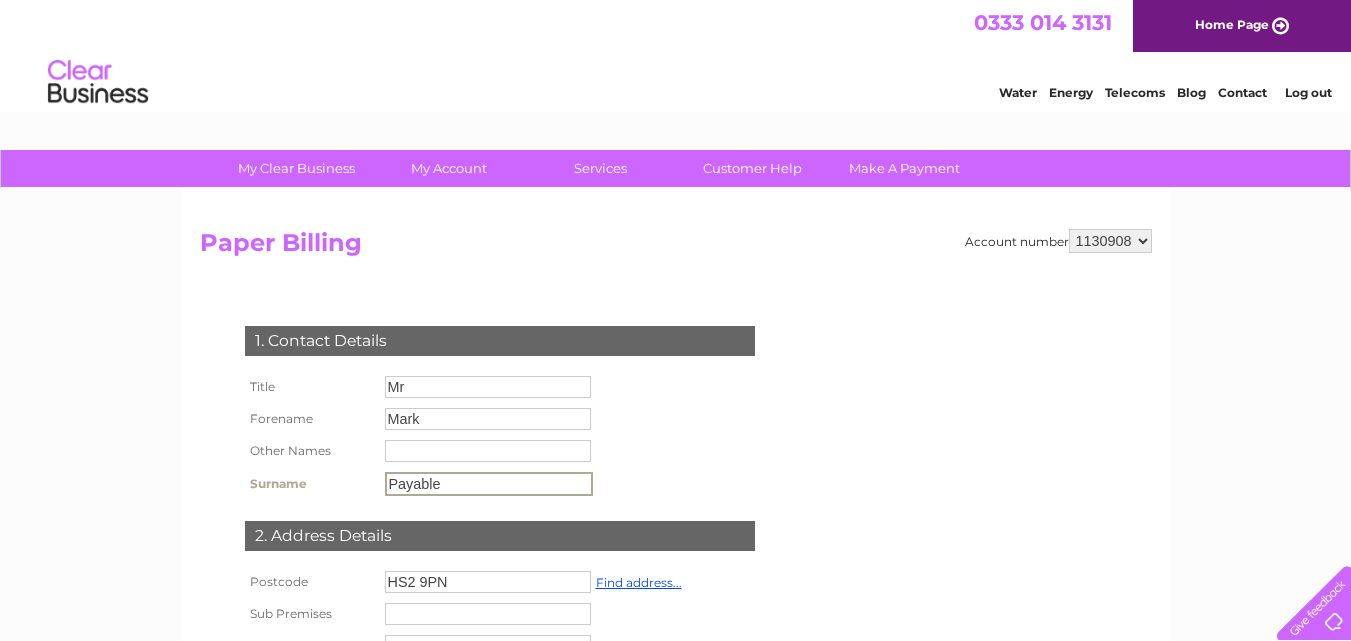 drag, startPoint x: 445, startPoint y: 483, endPoint x: 360, endPoint y: 489, distance: 85.2115 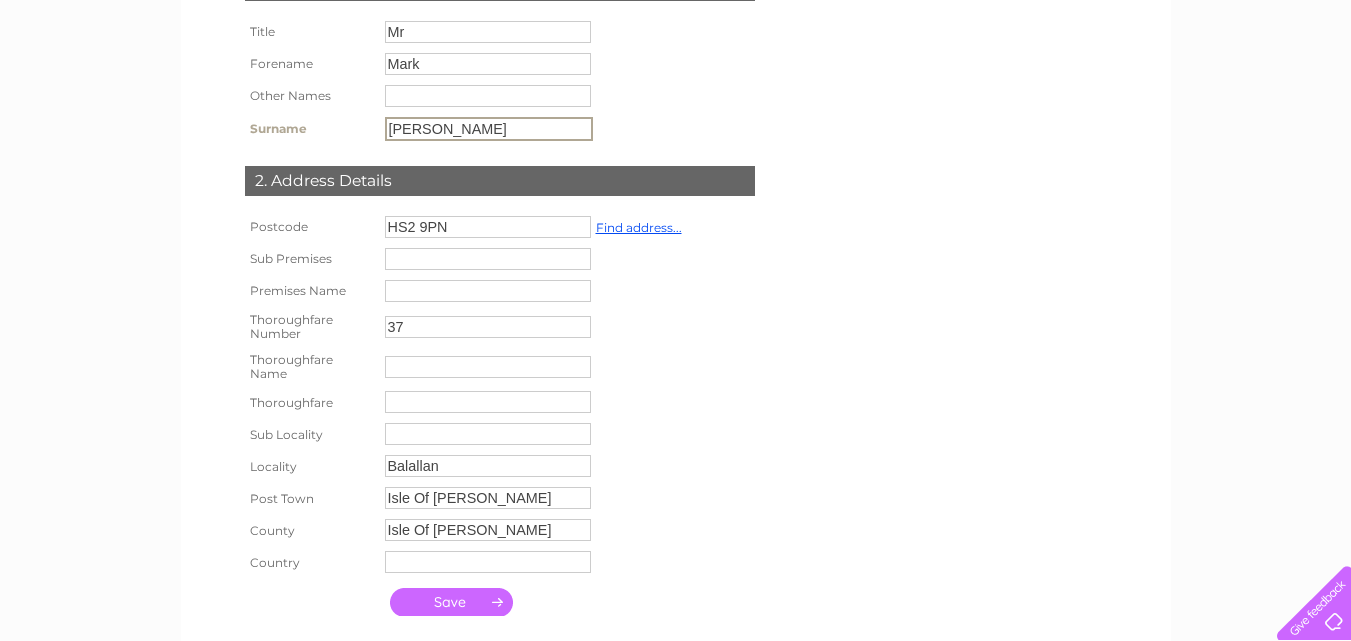 scroll, scrollTop: 358, scrollLeft: 0, axis: vertical 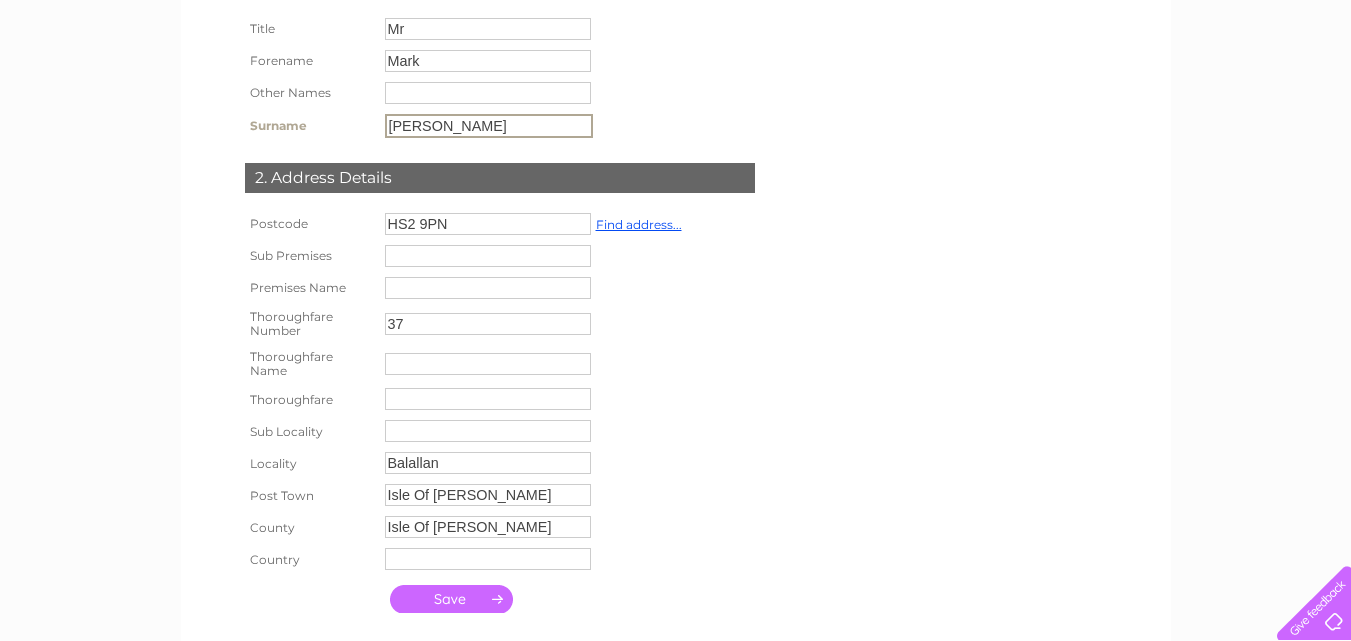 type on "Macdonald" 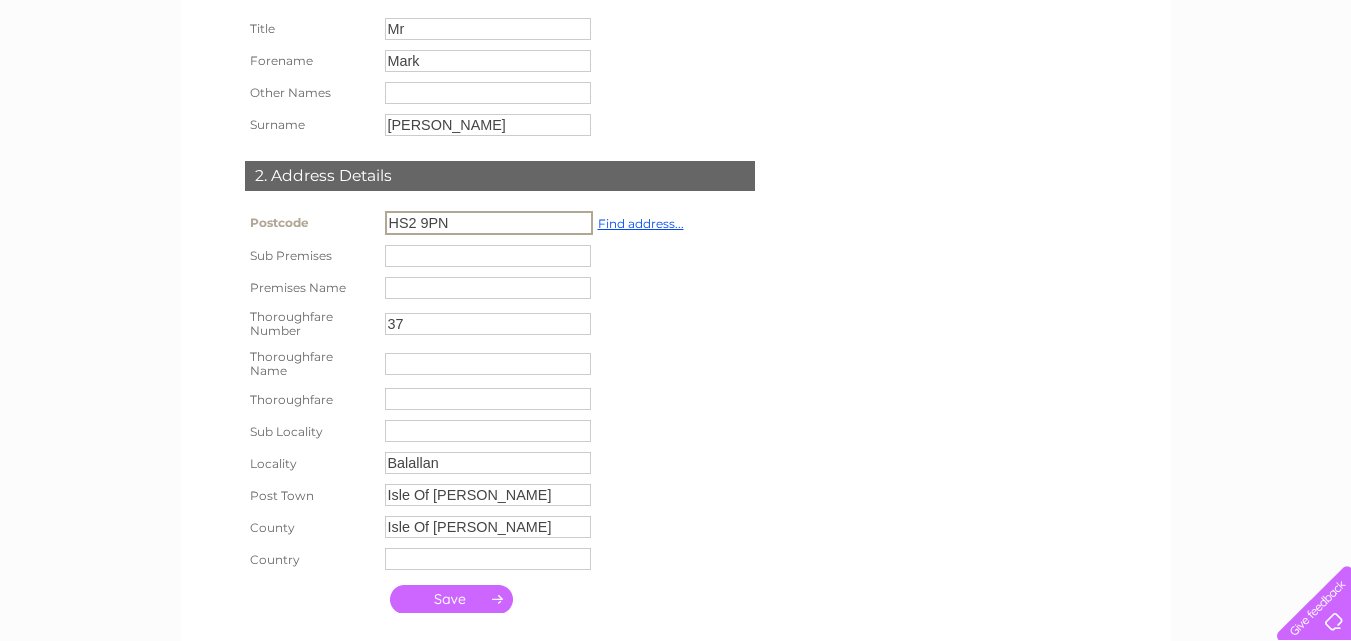 drag, startPoint x: 463, startPoint y: 223, endPoint x: 424, endPoint y: 223, distance: 39 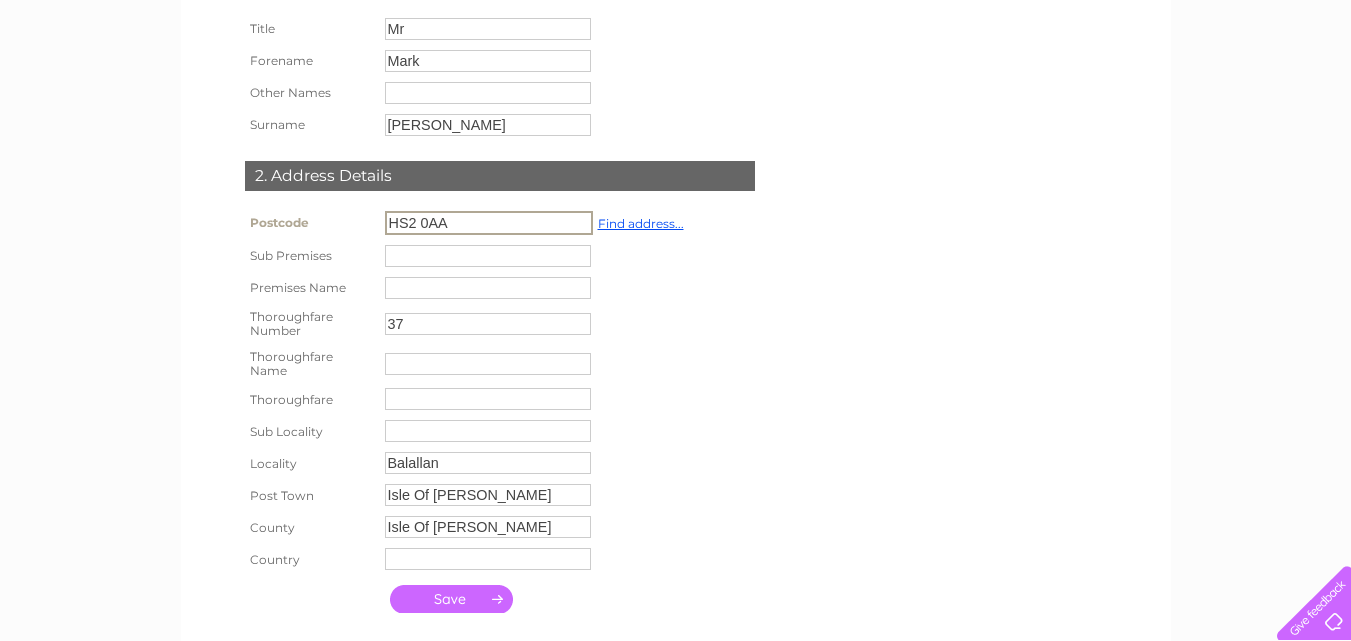 type on "HS2 0AA" 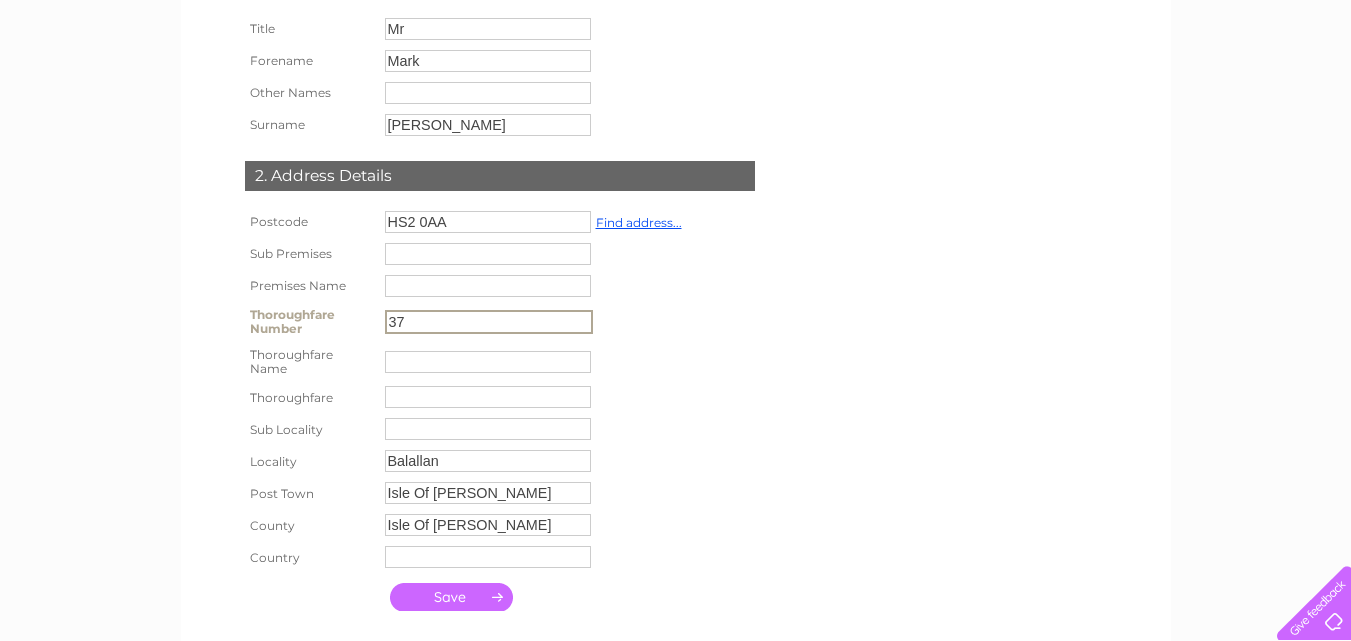 click on "37" at bounding box center [489, 322] 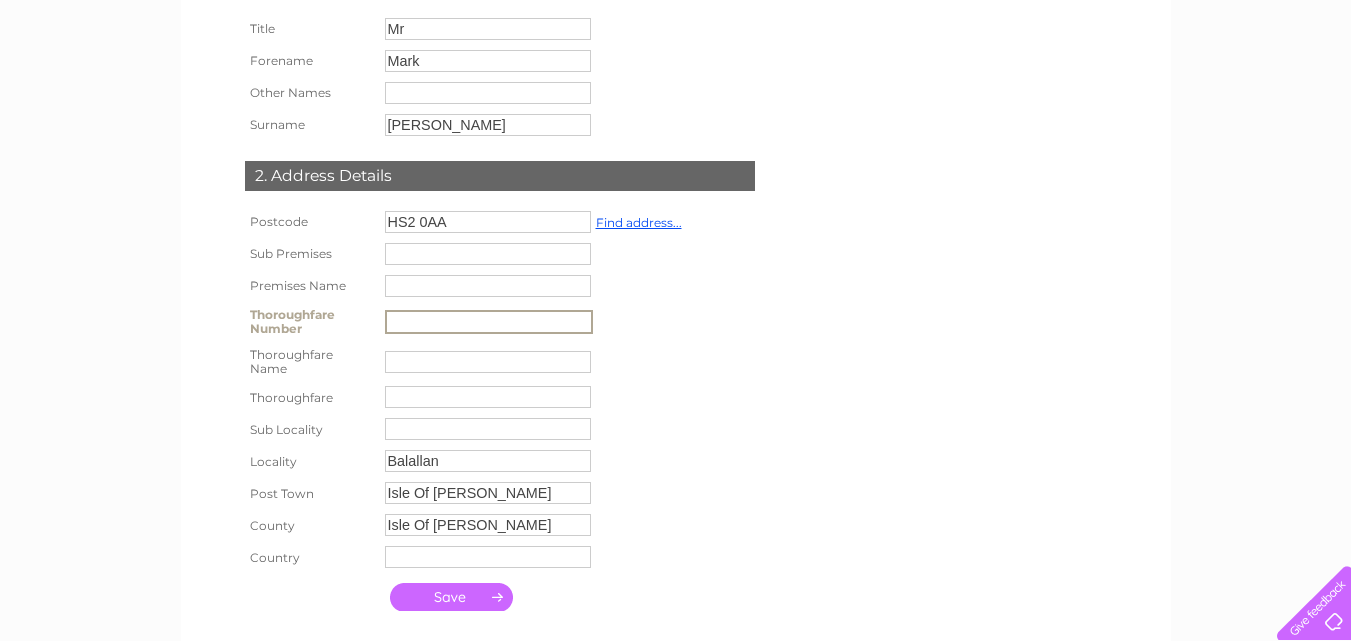 type 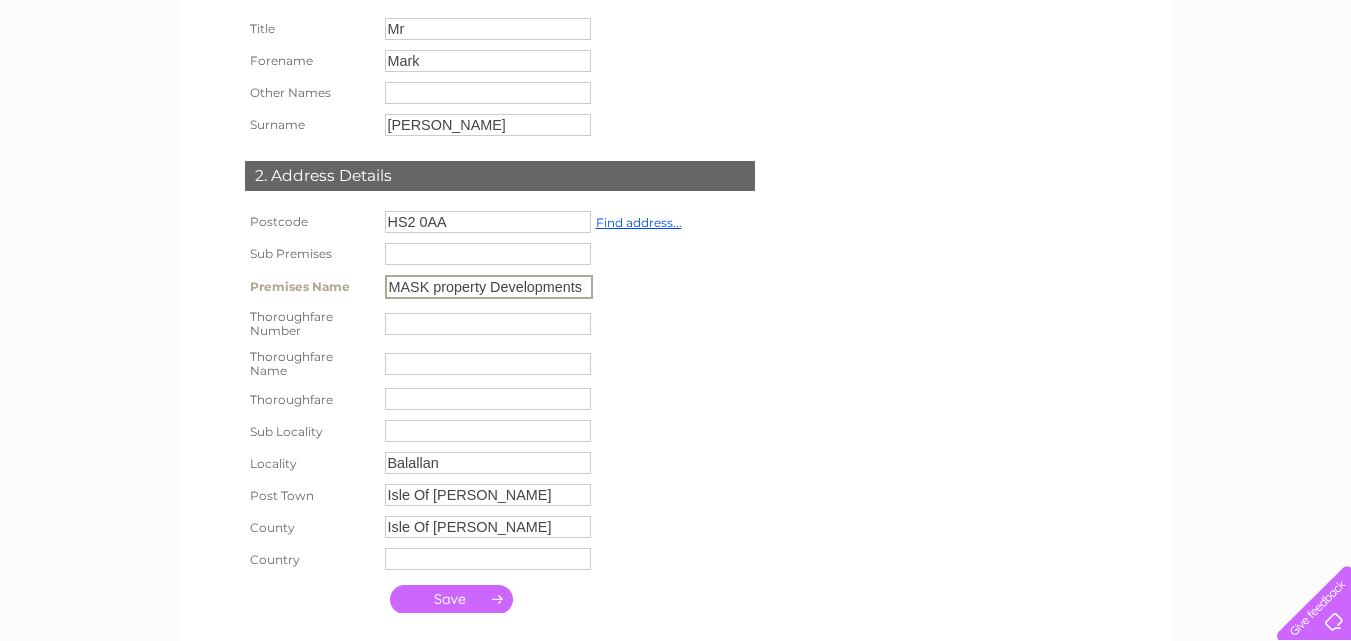 type on "MASK property Developments" 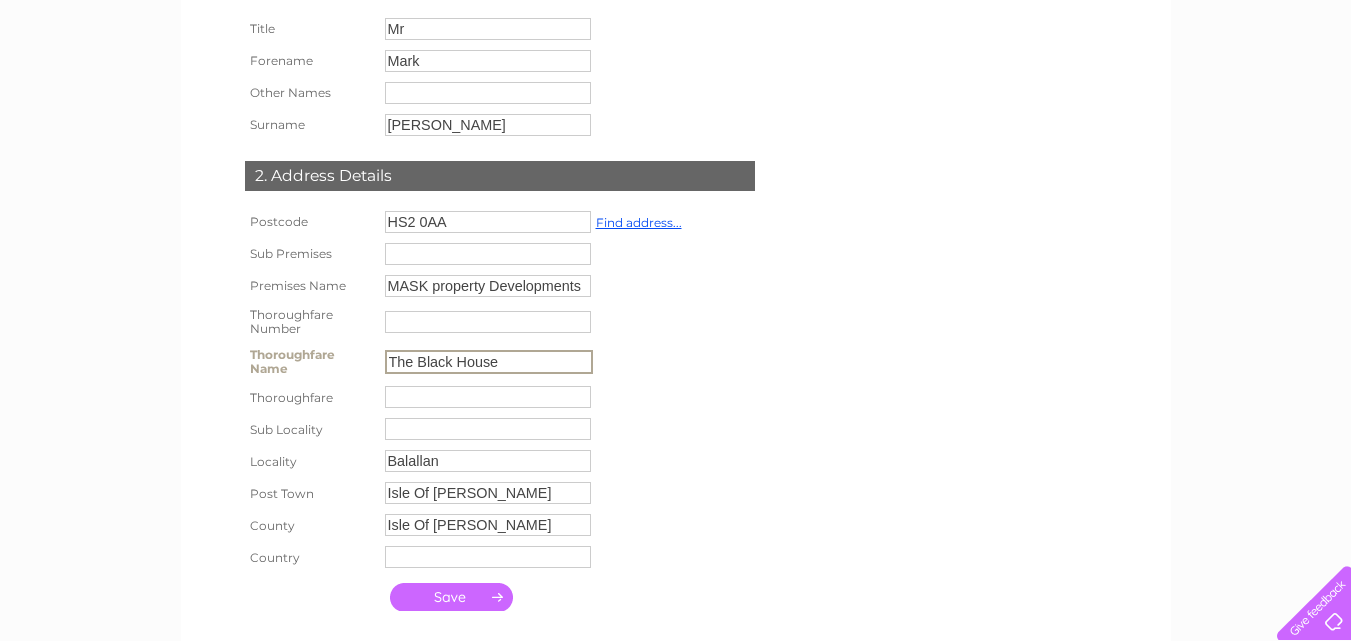 type on "The Black House" 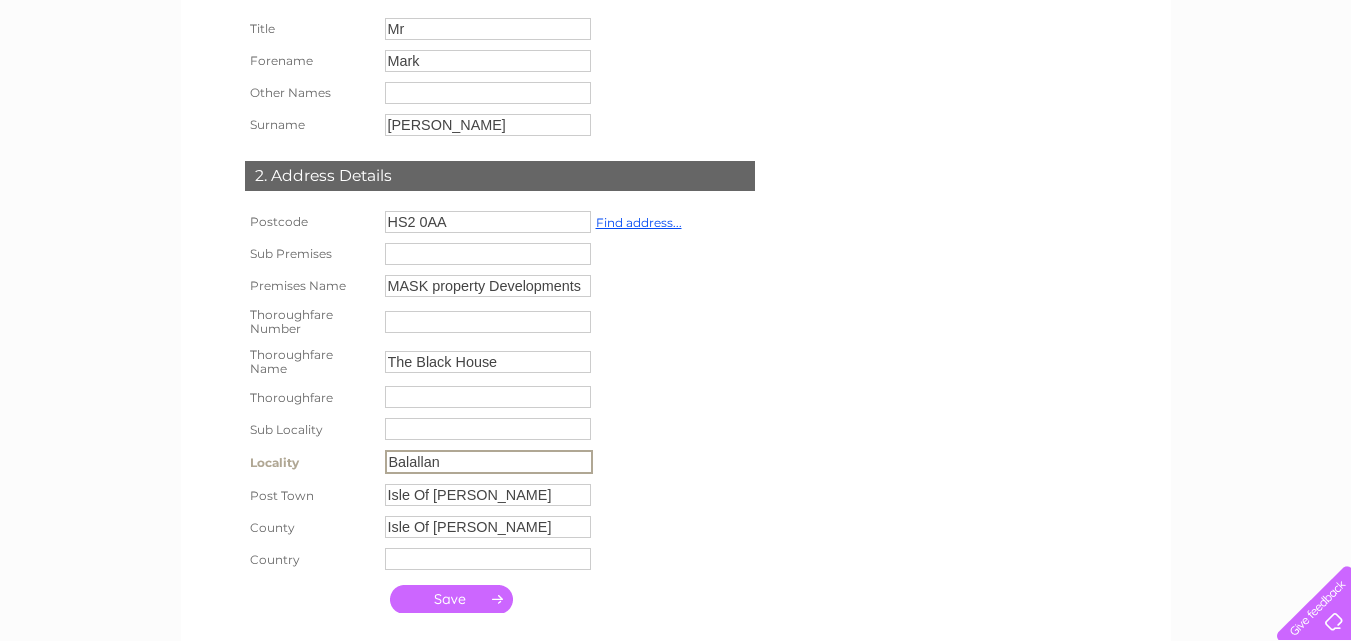 drag, startPoint x: 449, startPoint y: 459, endPoint x: 366, endPoint y: 459, distance: 83 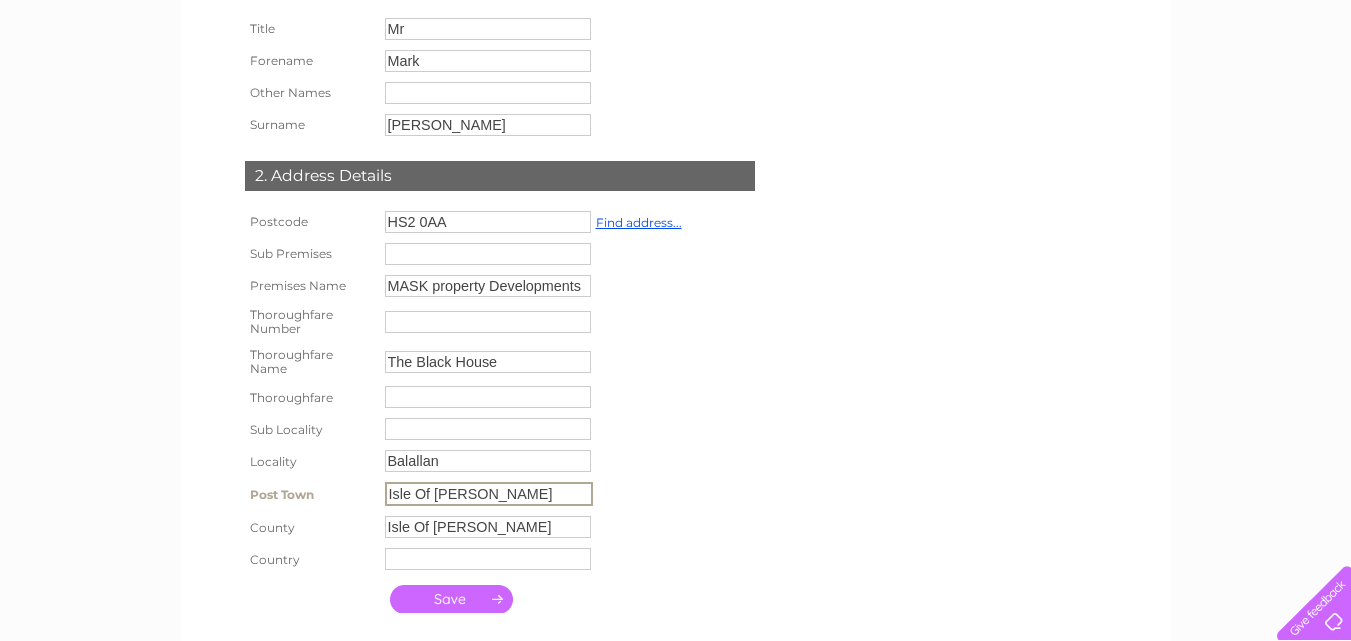 drag, startPoint x: 498, startPoint y: 499, endPoint x: 378, endPoint y: 485, distance: 120.8139 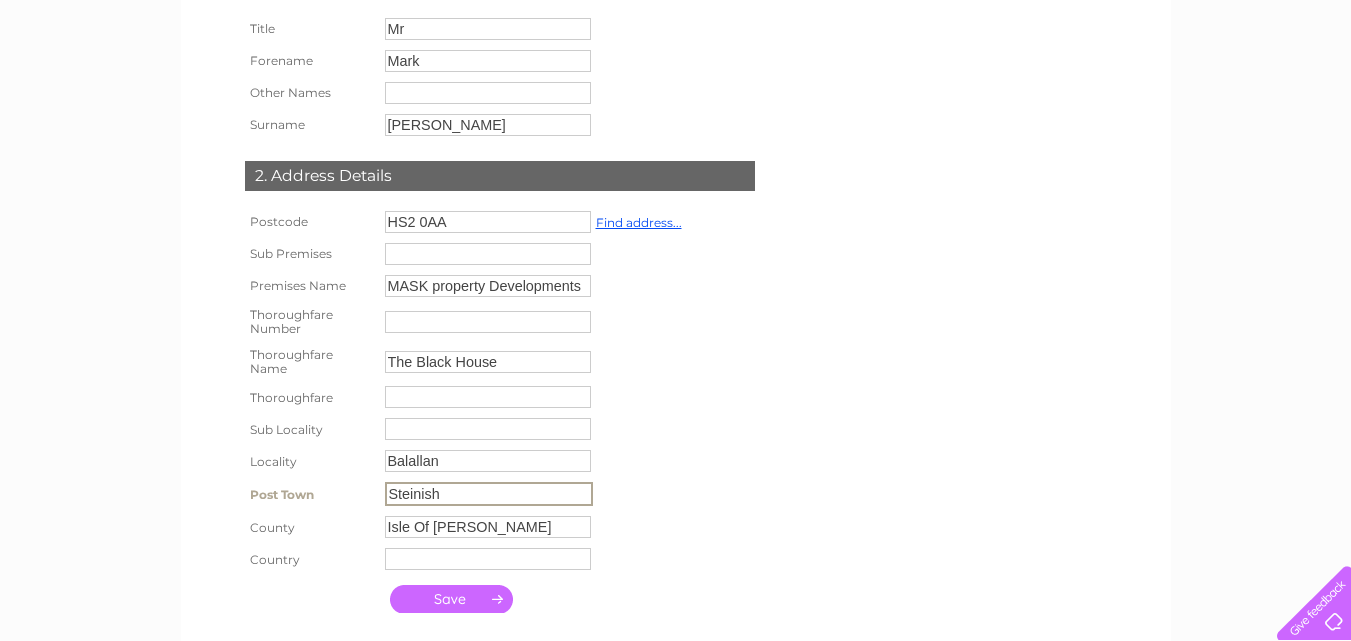 type on "Steinish" 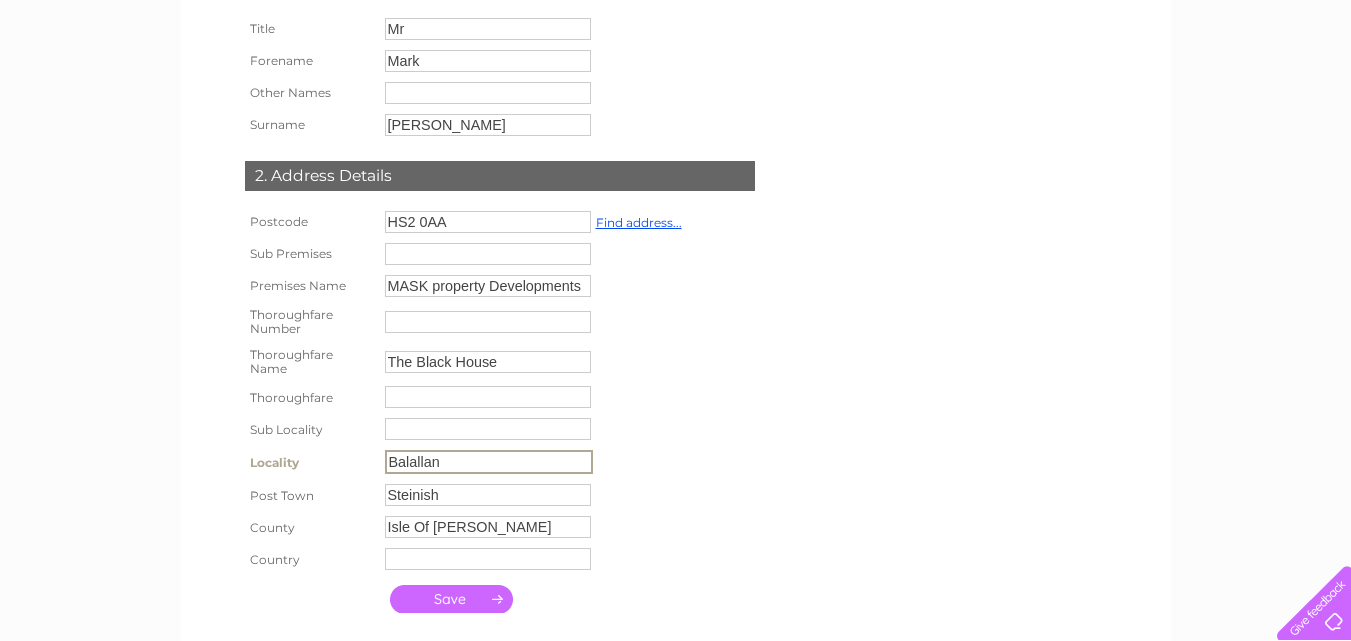 drag, startPoint x: 453, startPoint y: 458, endPoint x: 382, endPoint y: 456, distance: 71.02816 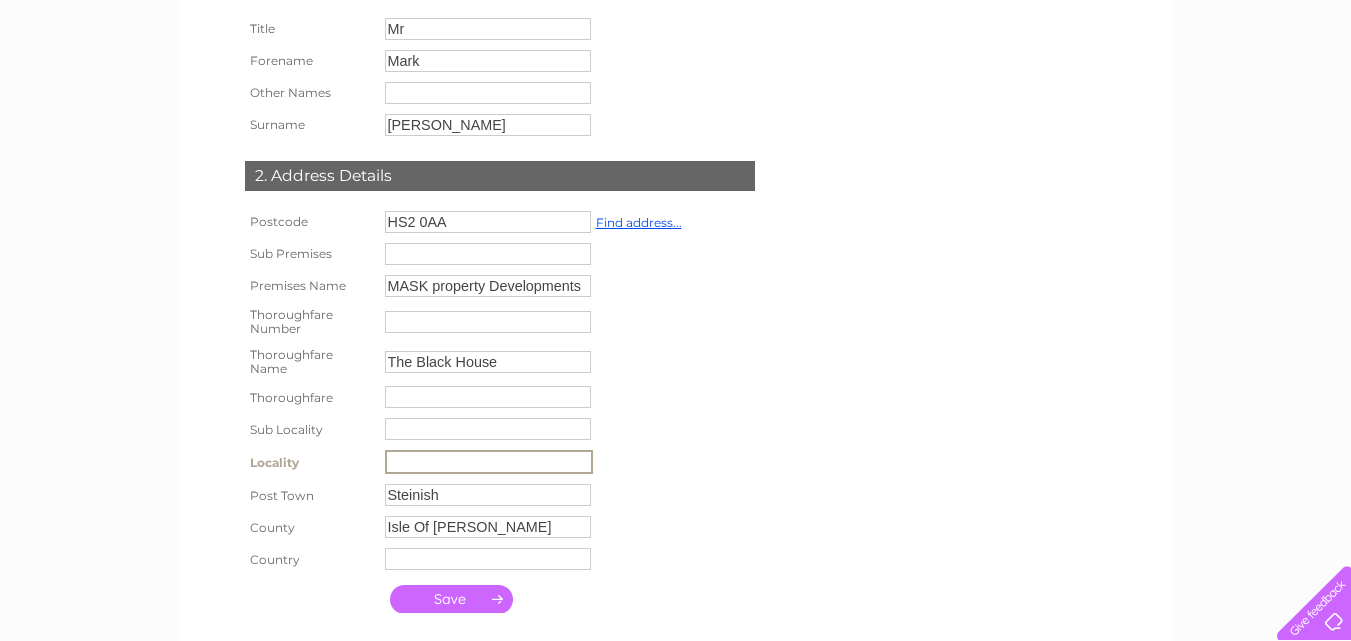 type 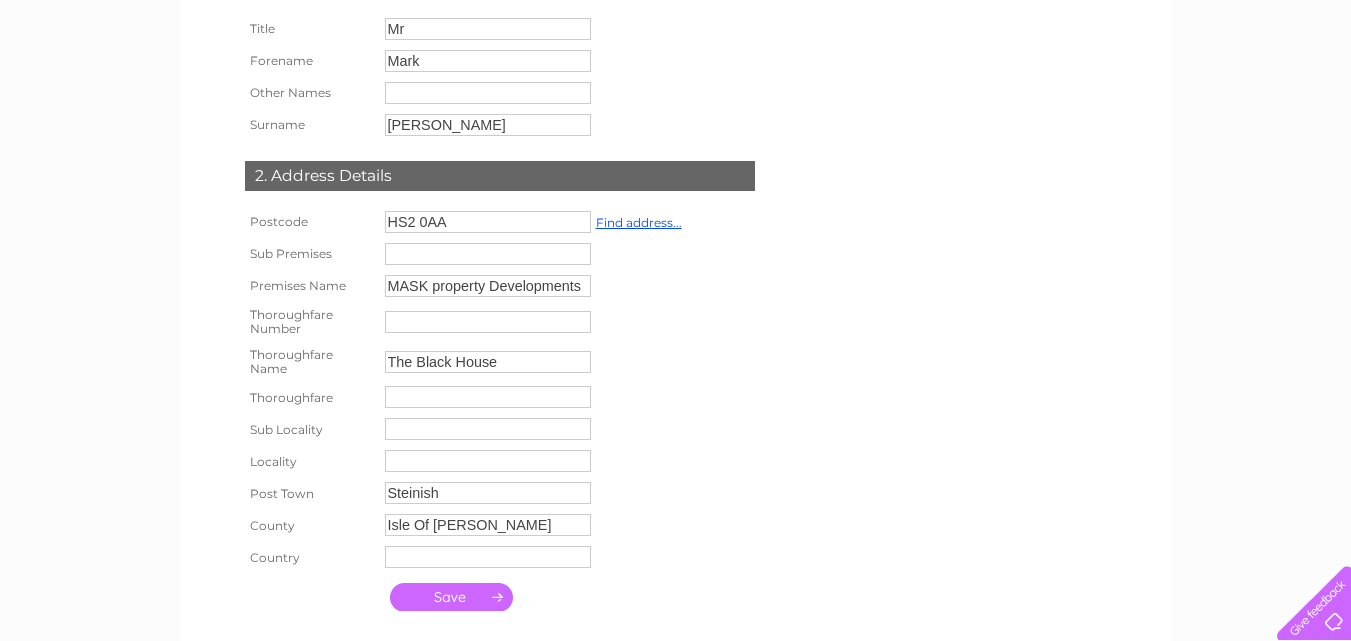 click at bounding box center [451, 597] 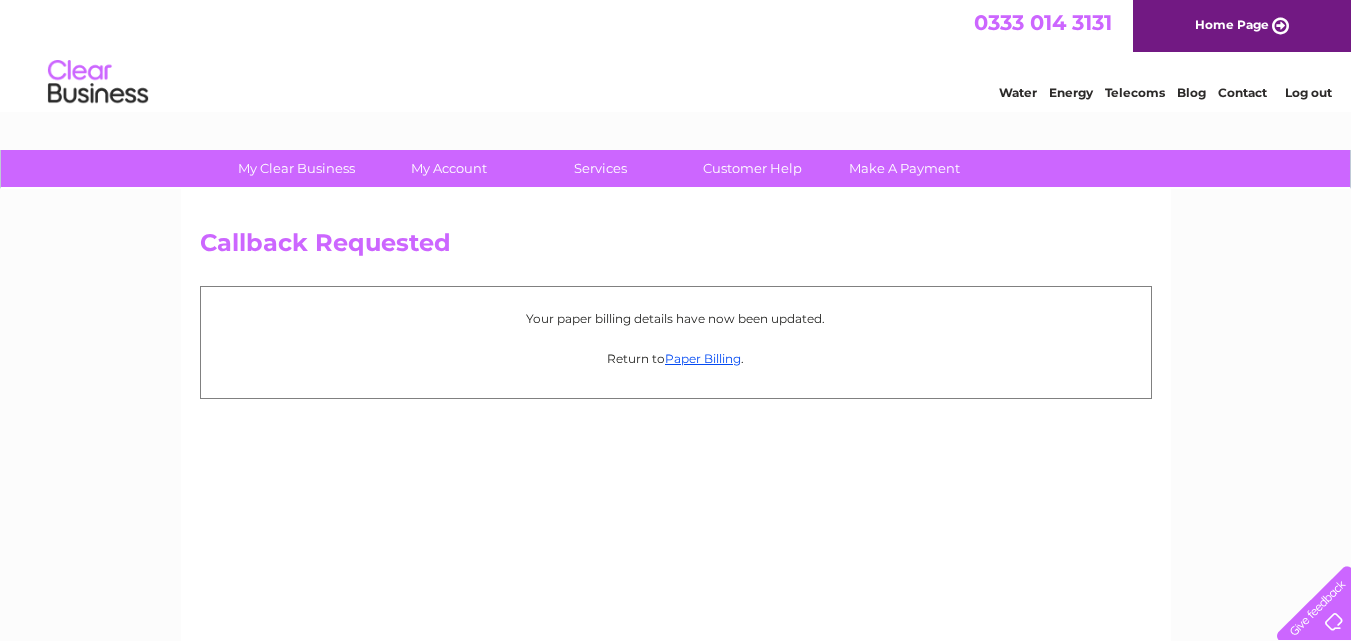 scroll, scrollTop: 0, scrollLeft: 0, axis: both 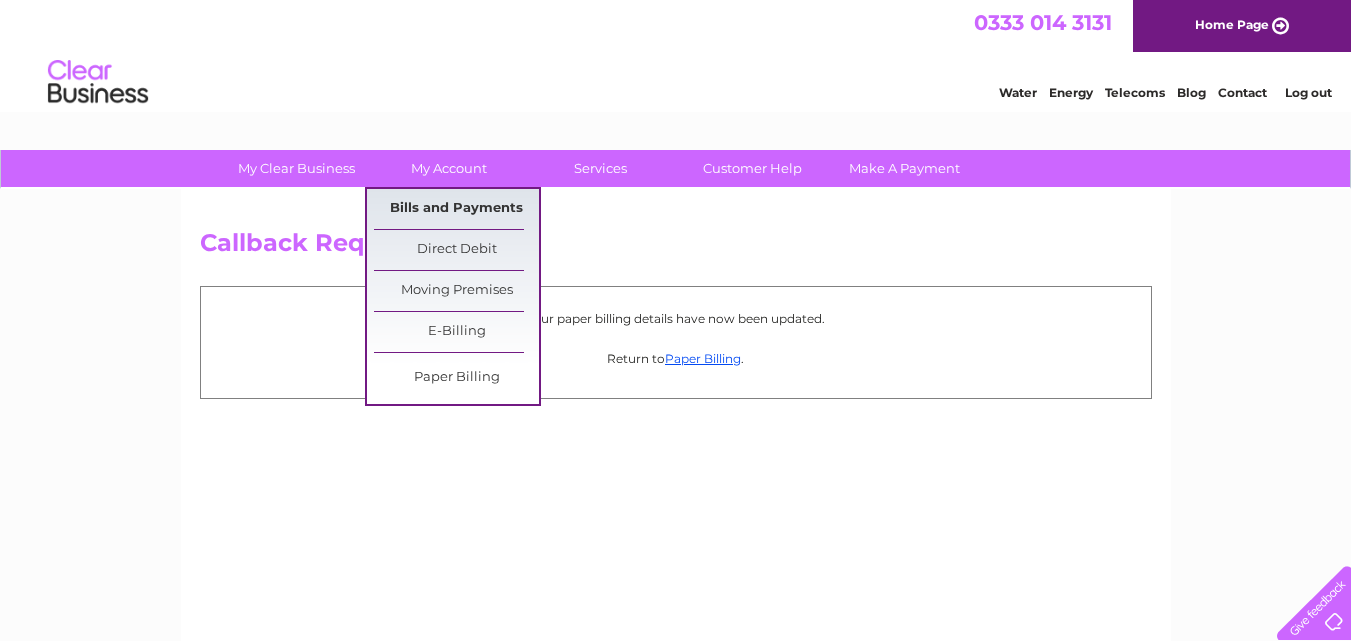 click on "Bills and Payments" at bounding box center (456, 209) 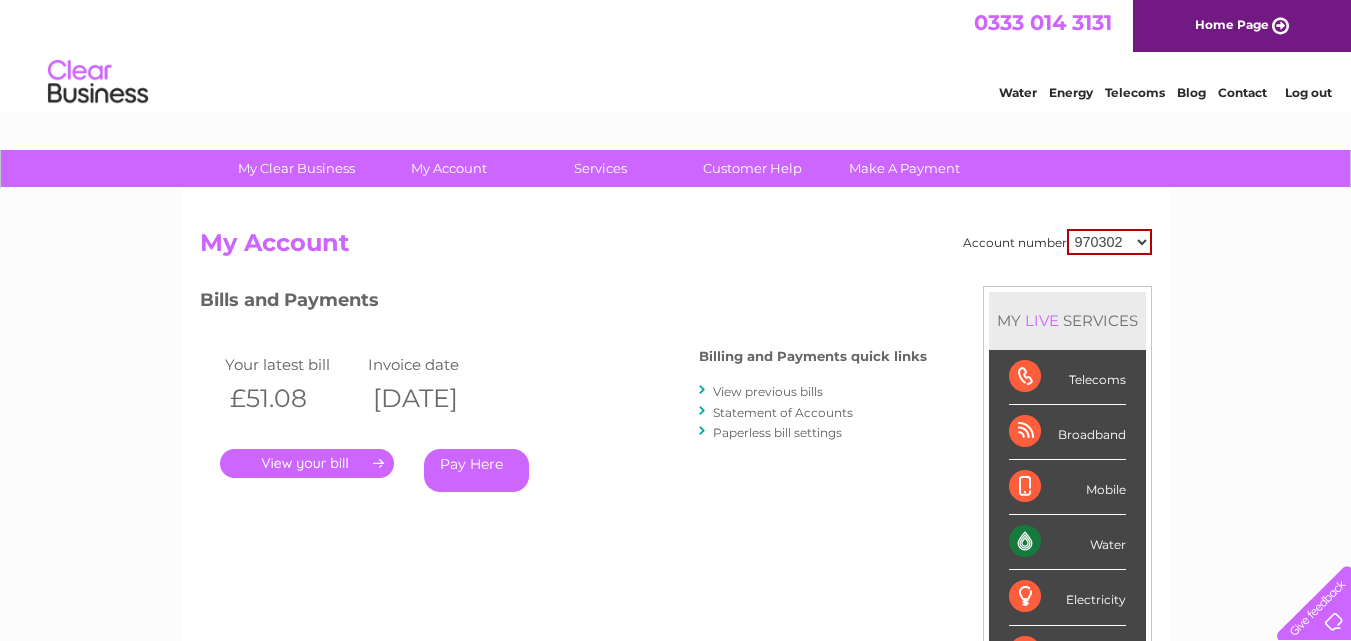 scroll, scrollTop: 0, scrollLeft: 0, axis: both 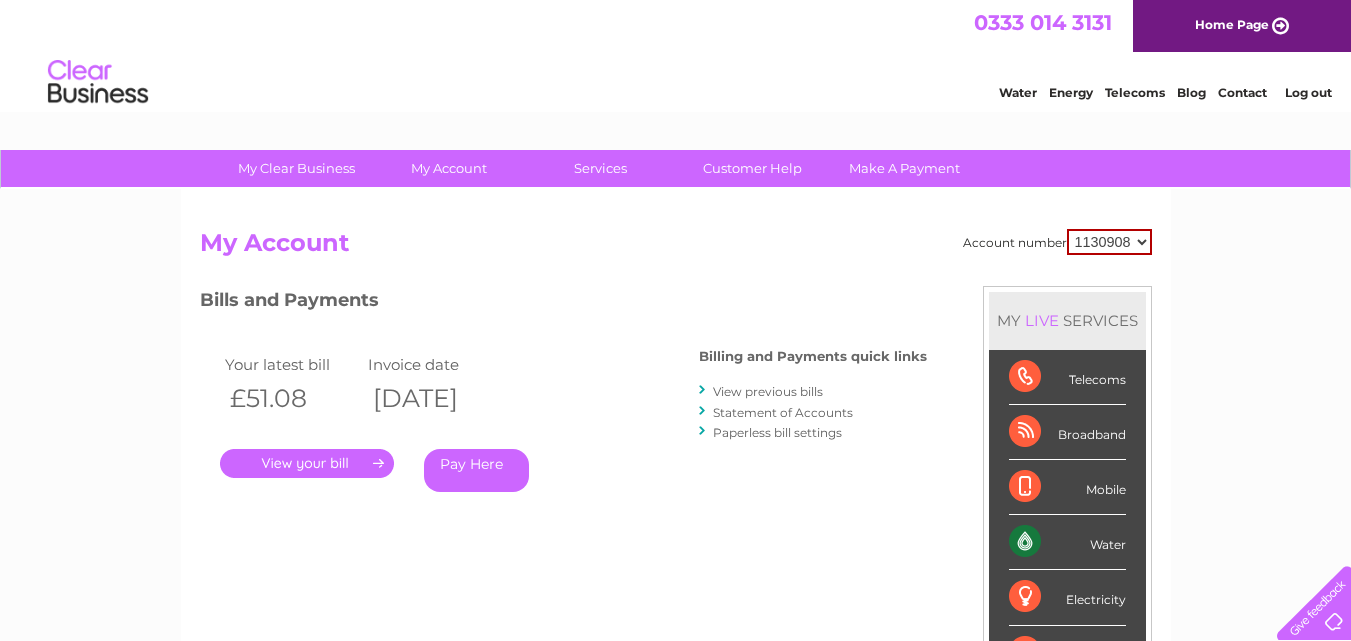 click on "970302
1130908" at bounding box center [1109, 242] 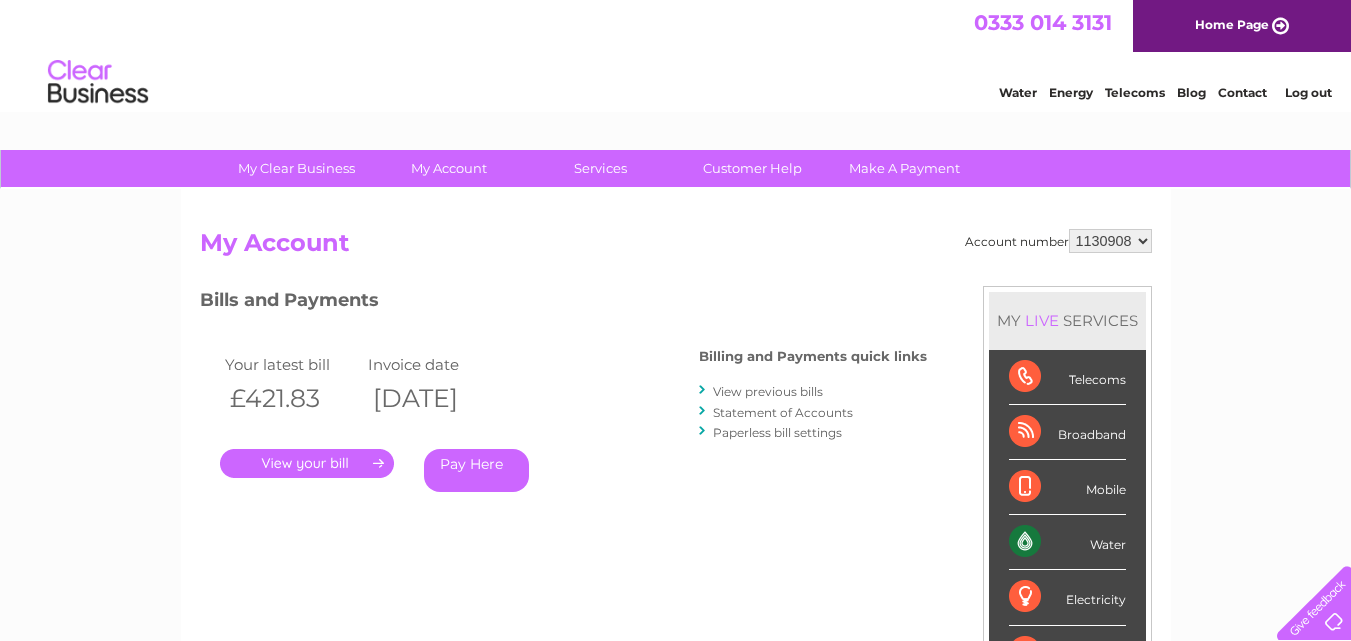 scroll, scrollTop: 0, scrollLeft: 0, axis: both 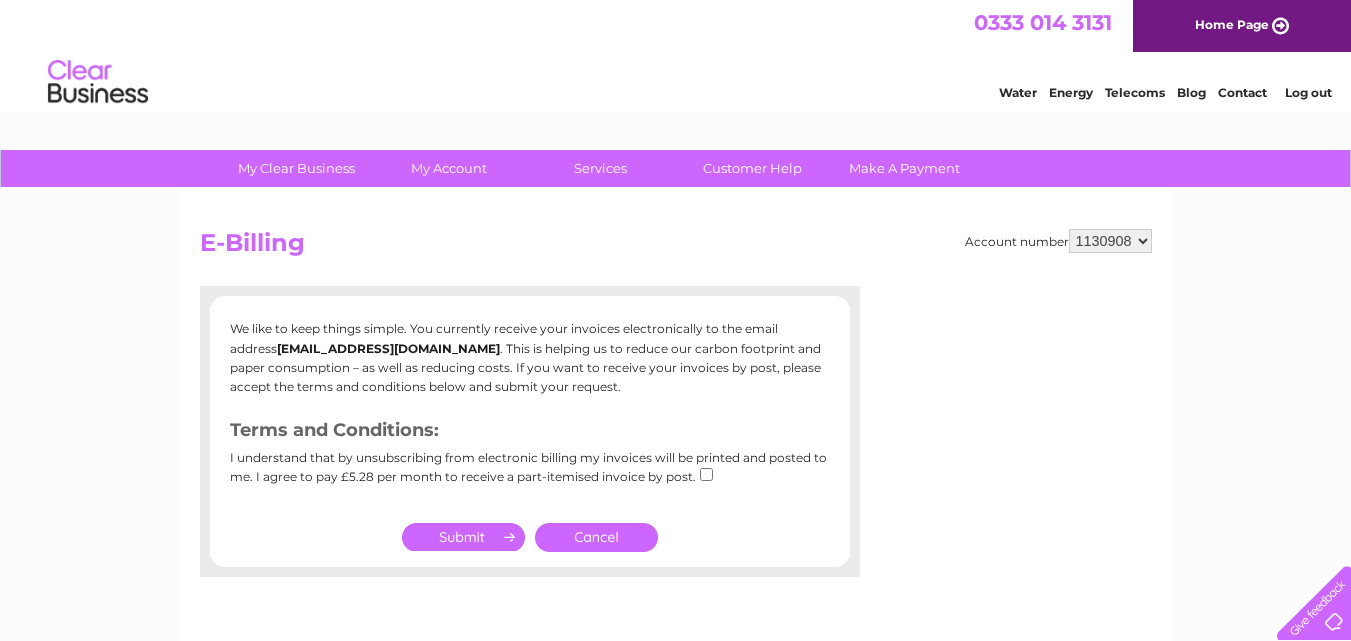click on "Cancel" at bounding box center [596, 537] 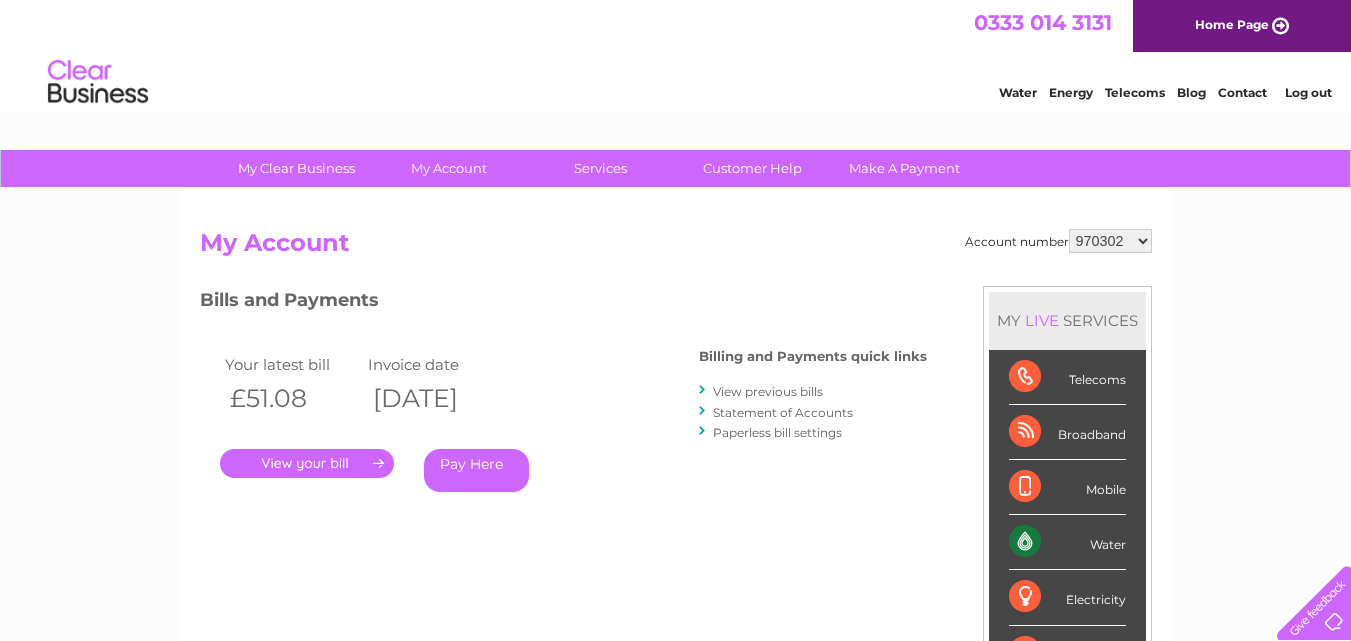 scroll, scrollTop: 0, scrollLeft: 0, axis: both 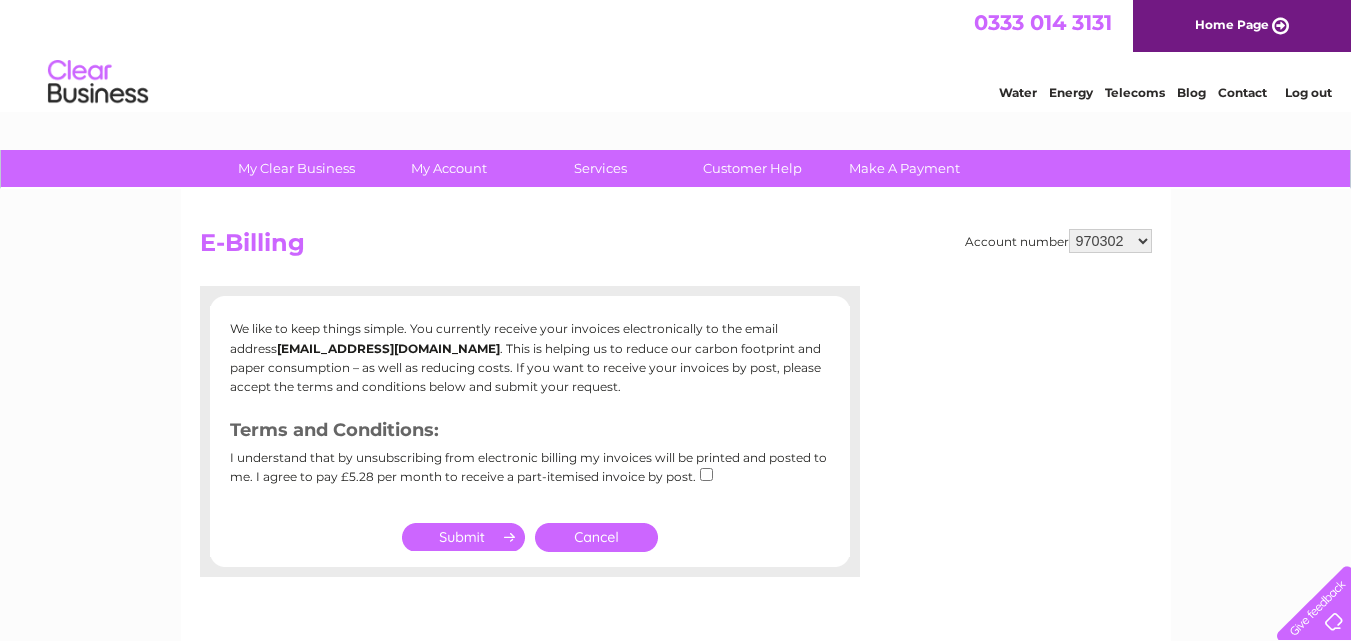 click at bounding box center [463, 537] 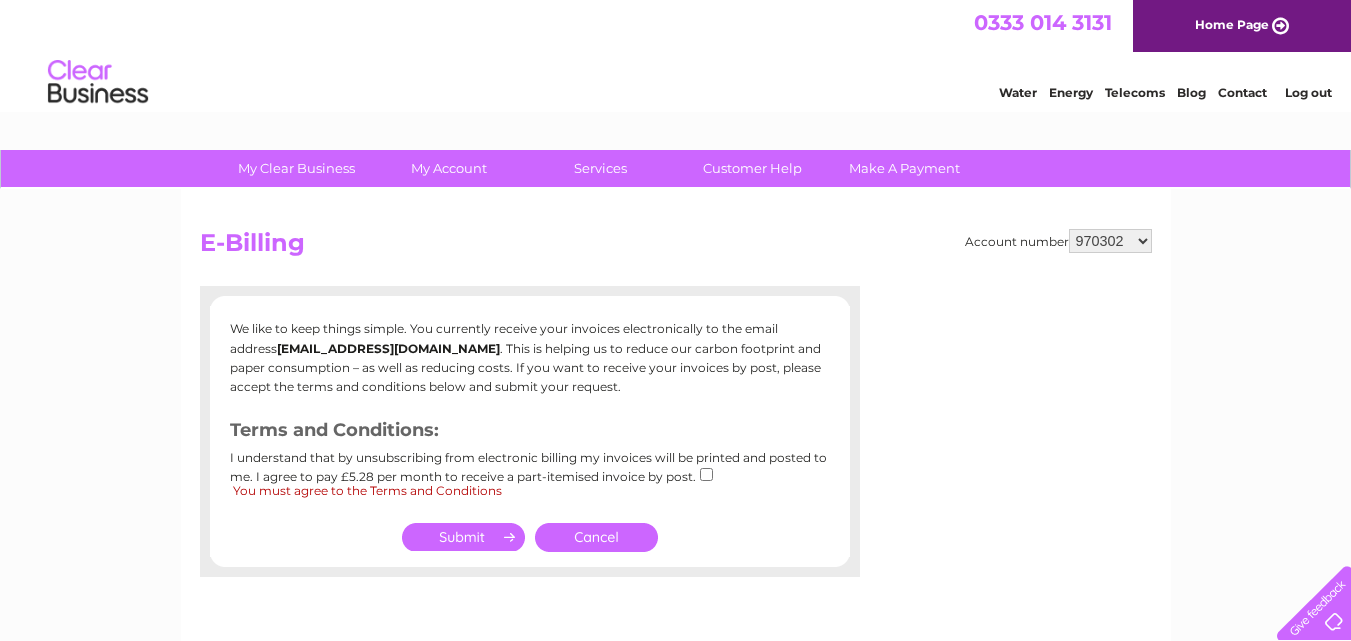 click at bounding box center (463, 537) 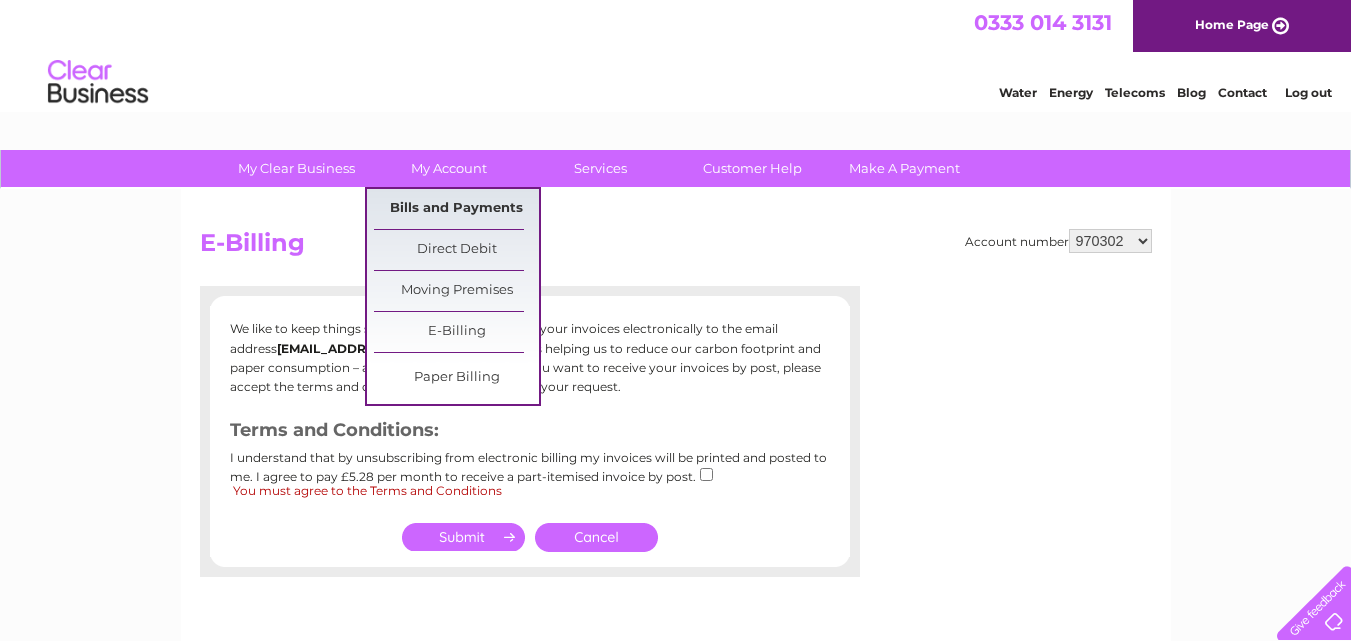 click on "Bills and Payments" at bounding box center [456, 209] 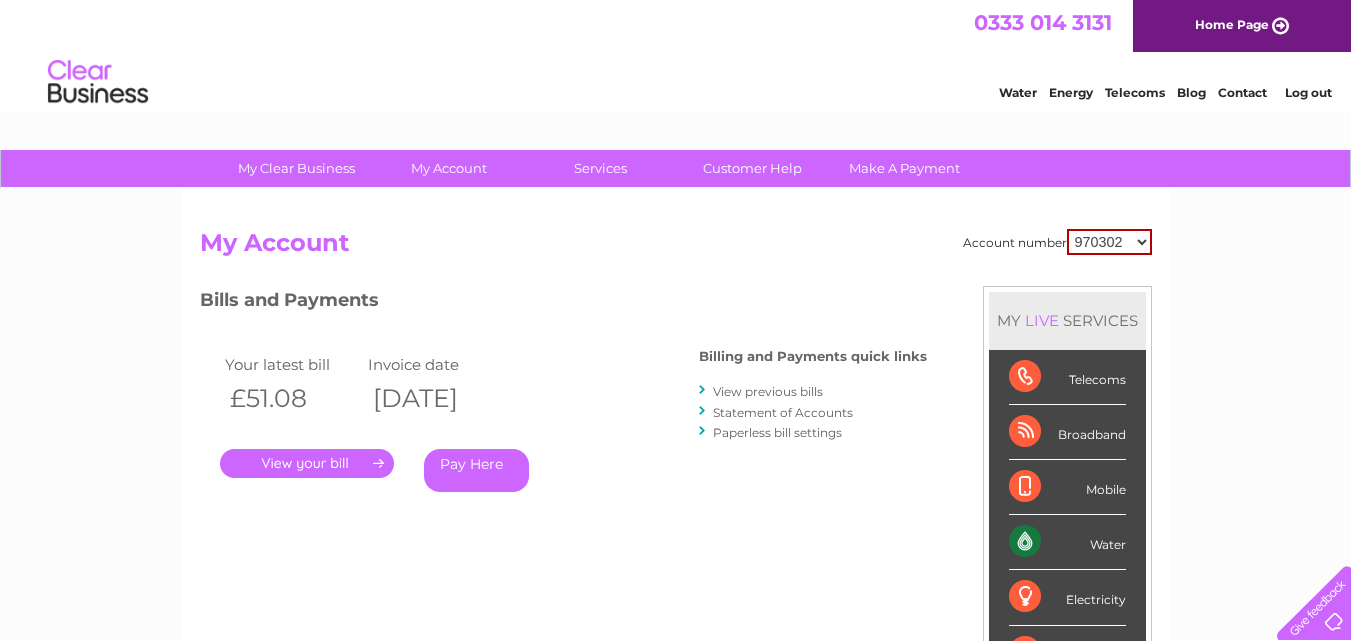 scroll, scrollTop: 0, scrollLeft: 0, axis: both 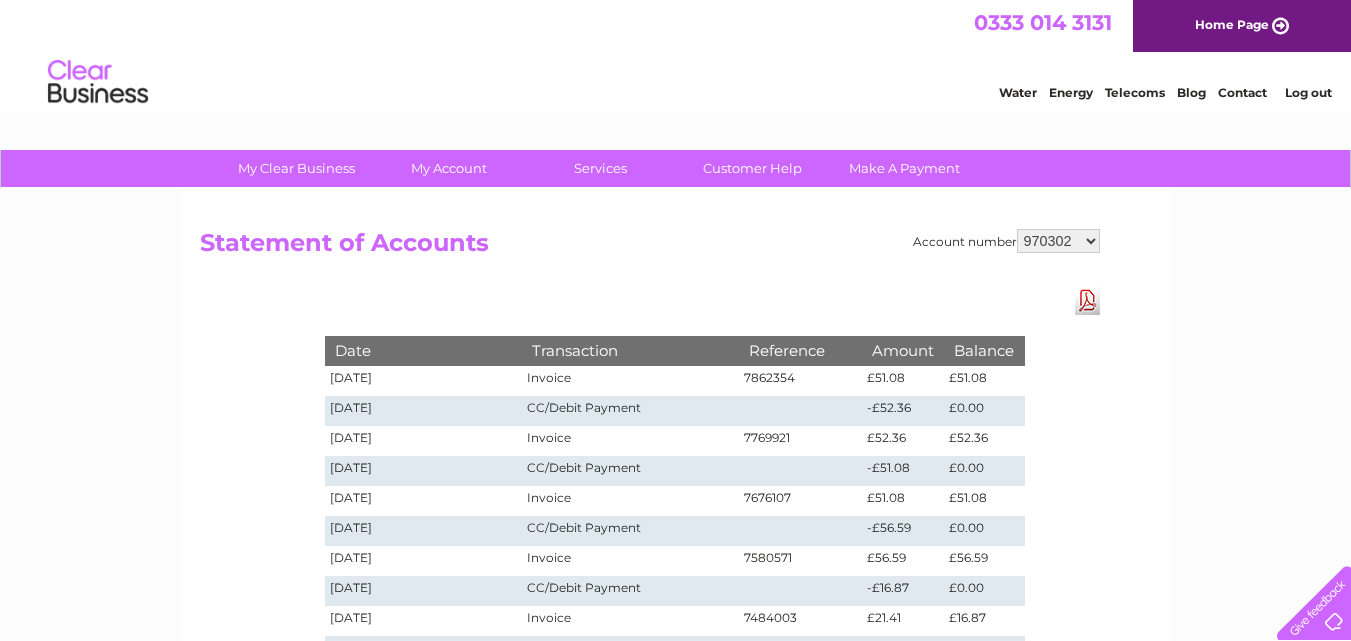 click on "970302
1130908" at bounding box center [1058, 241] 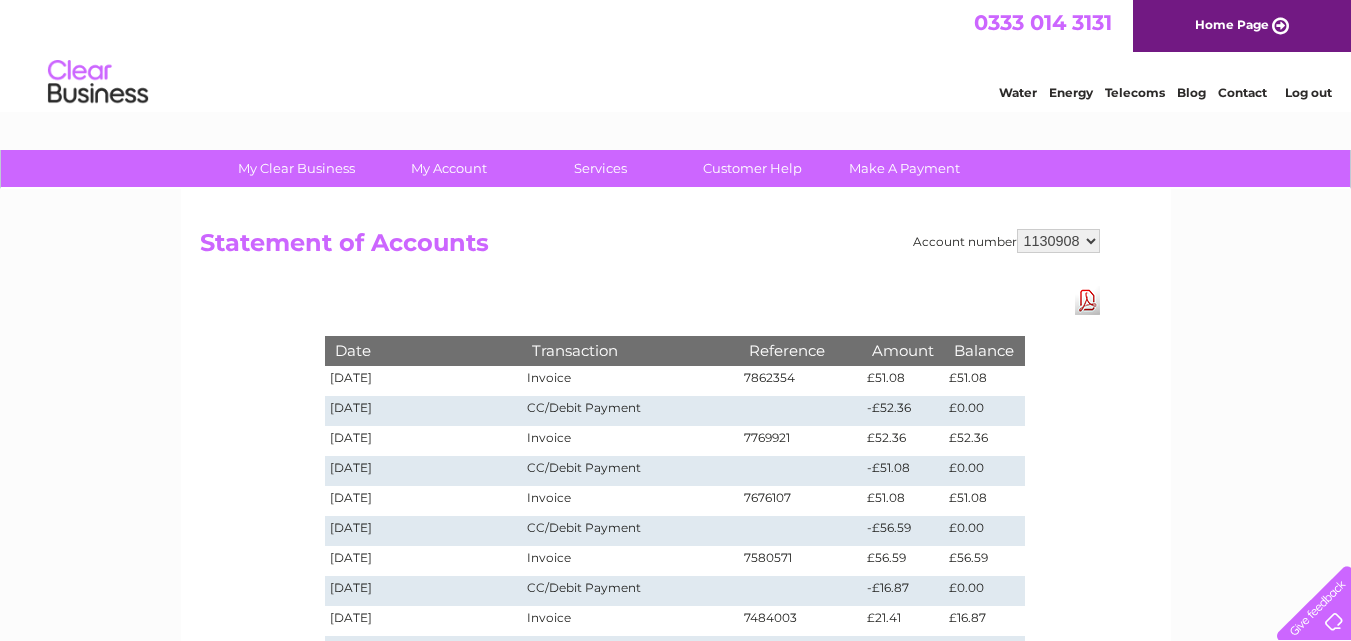click on "970302
1130908" at bounding box center [1058, 241] 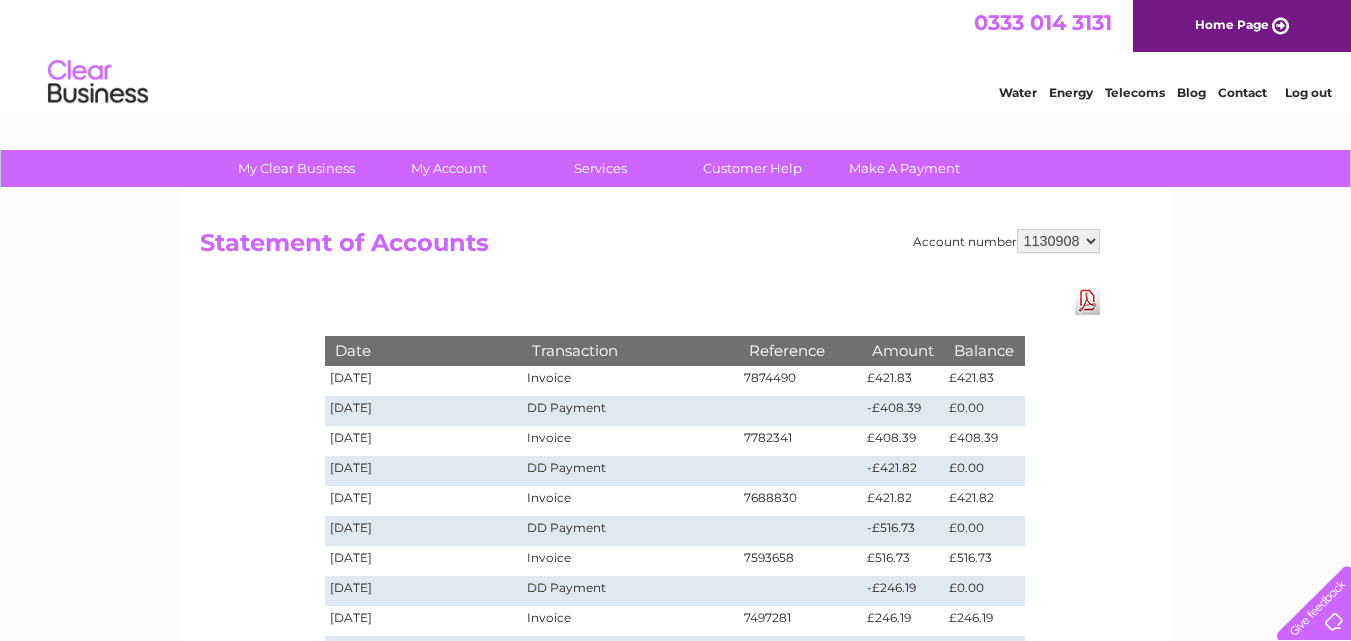 scroll, scrollTop: 0, scrollLeft: 0, axis: both 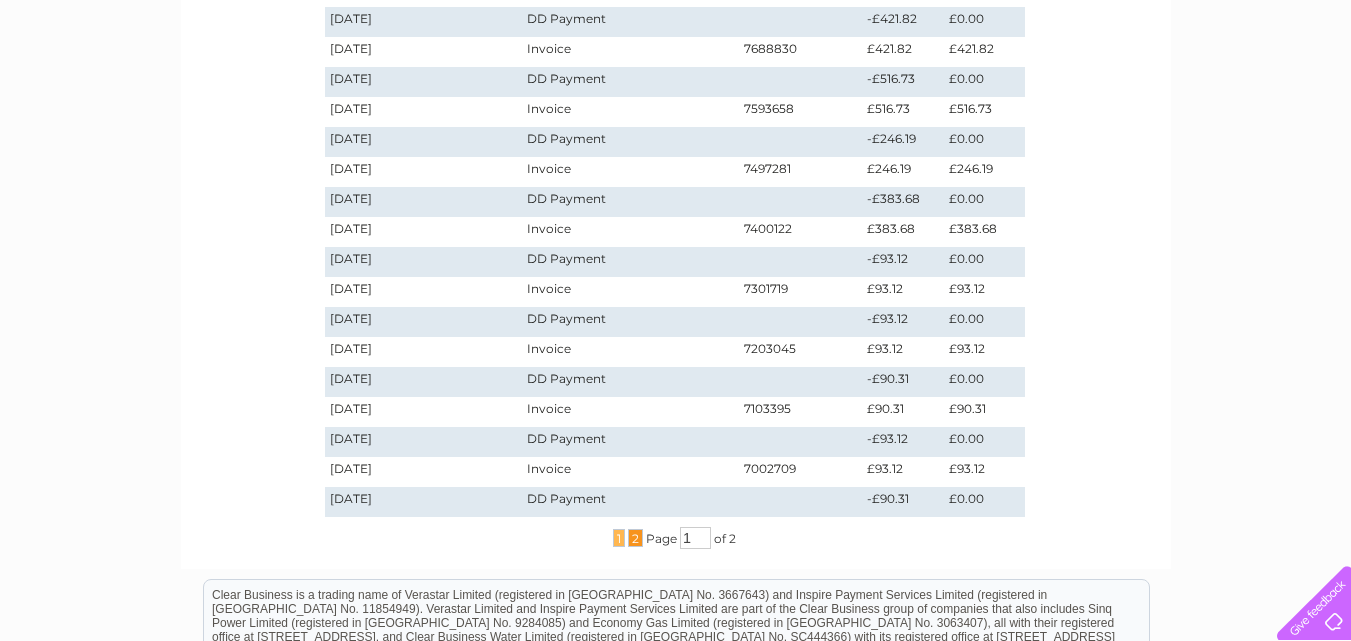 click on "2" at bounding box center [635, 538] 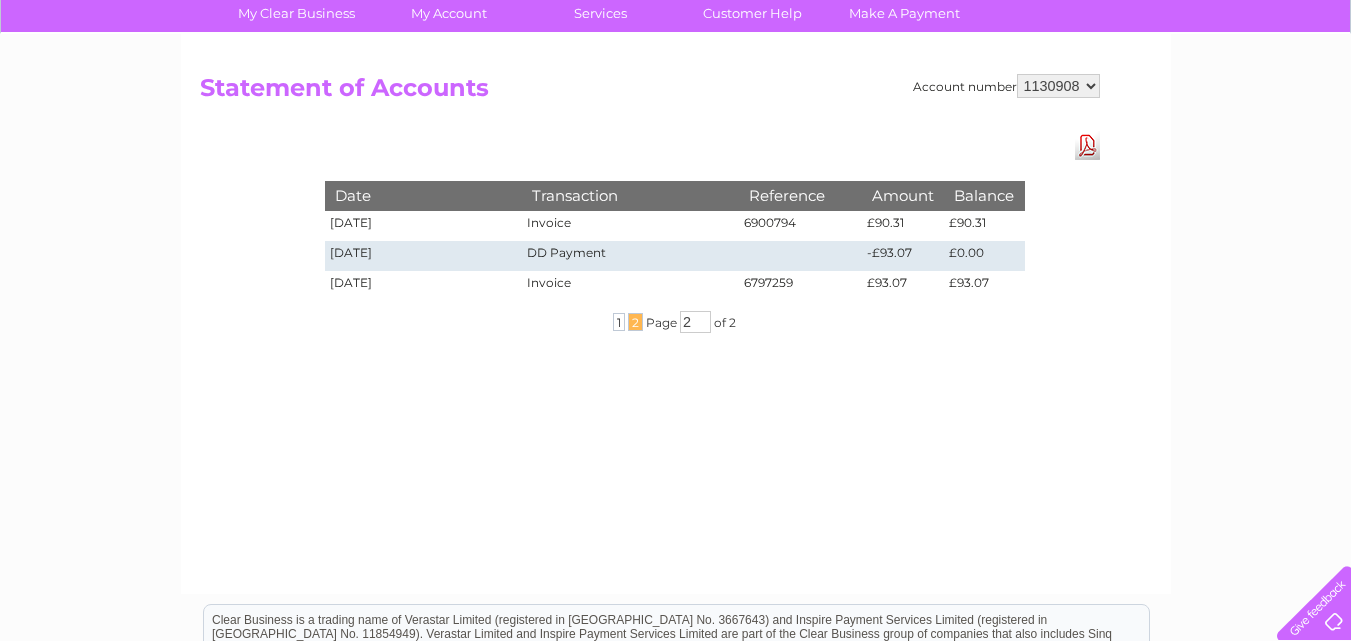 scroll, scrollTop: 151, scrollLeft: 0, axis: vertical 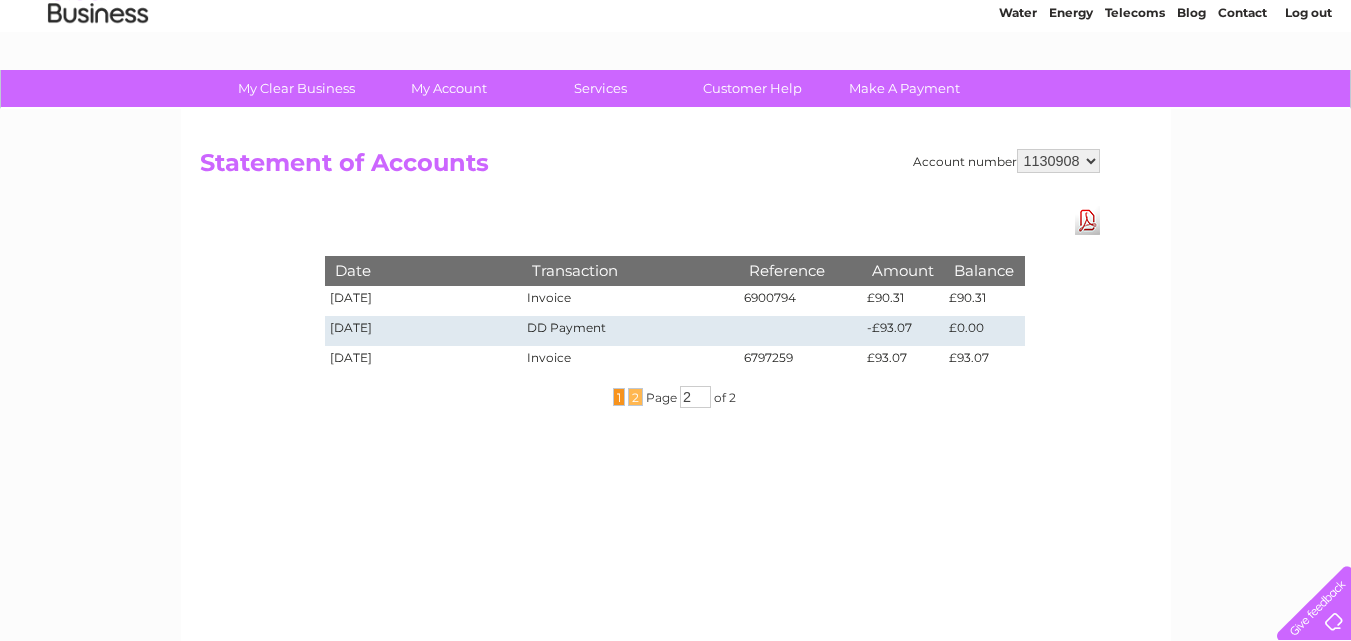 click on "1" at bounding box center [619, 397] 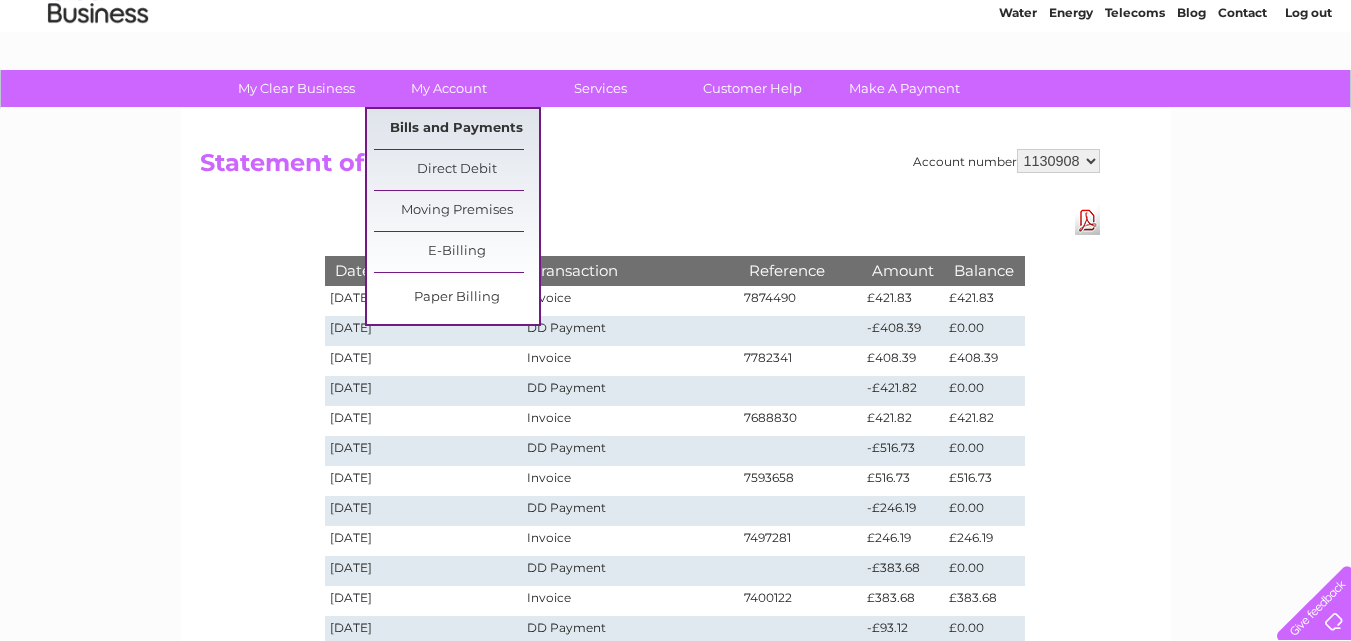 click on "Bills and Payments" at bounding box center (456, 129) 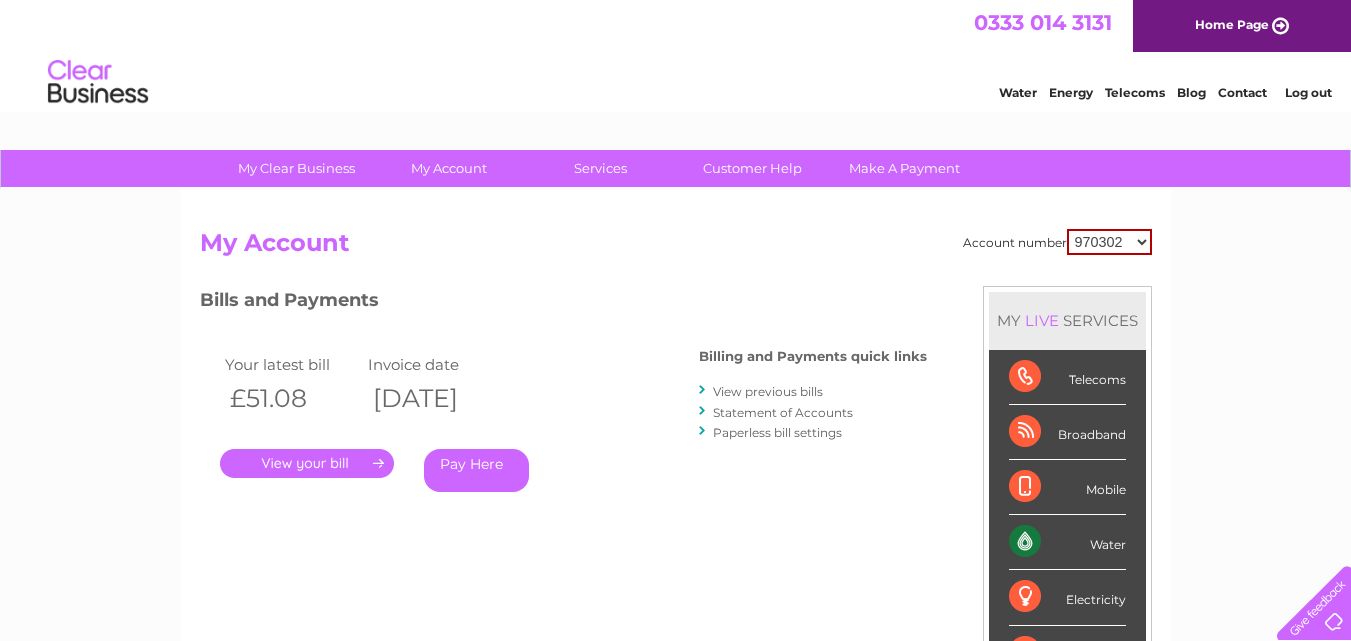 scroll, scrollTop: 0, scrollLeft: 0, axis: both 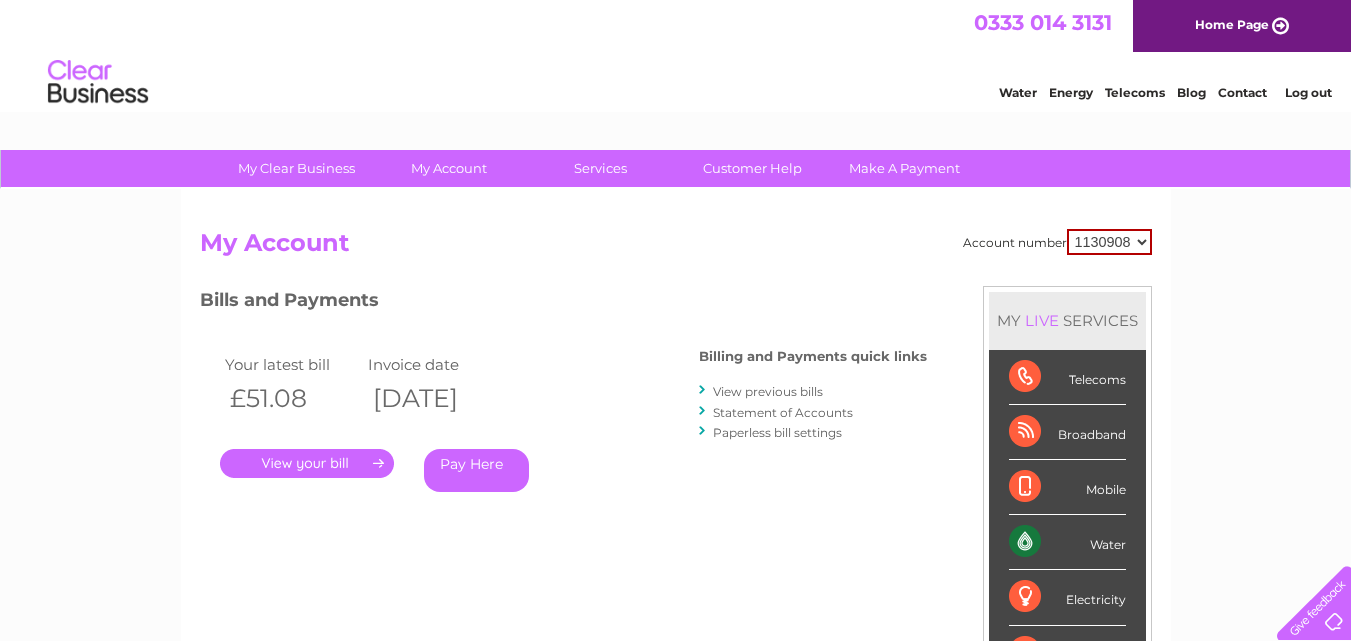 click on "970302
1130908" at bounding box center (1109, 242) 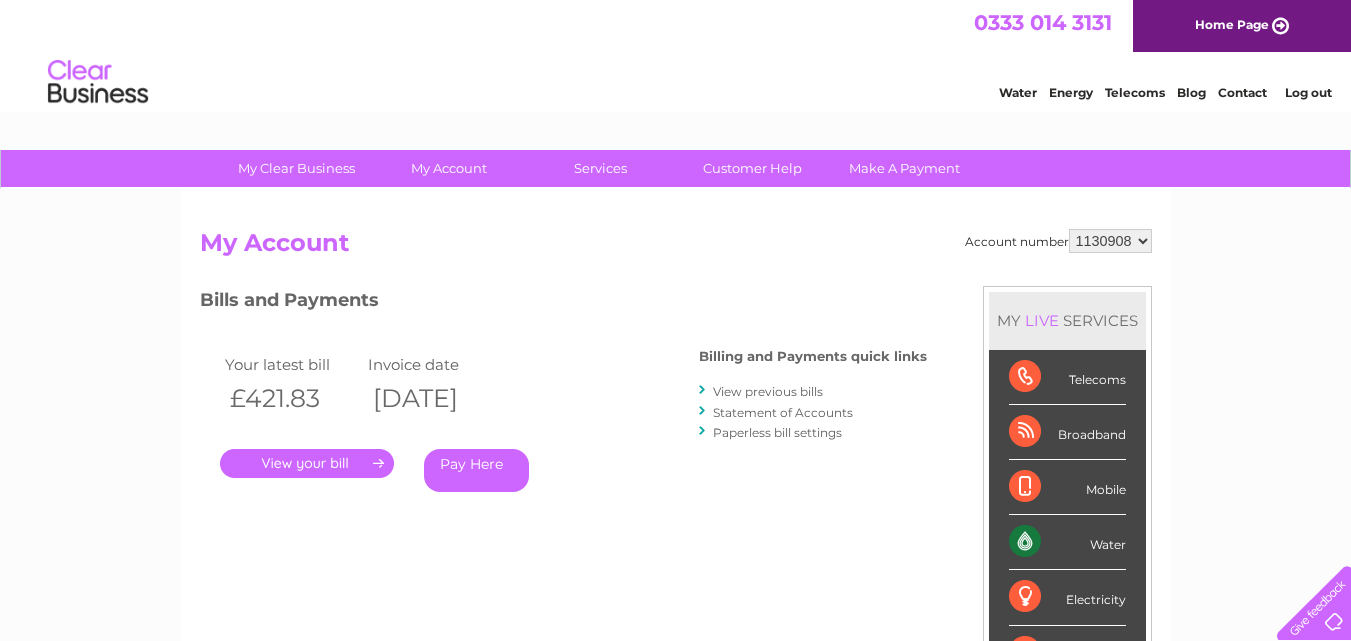 scroll, scrollTop: 0, scrollLeft: 0, axis: both 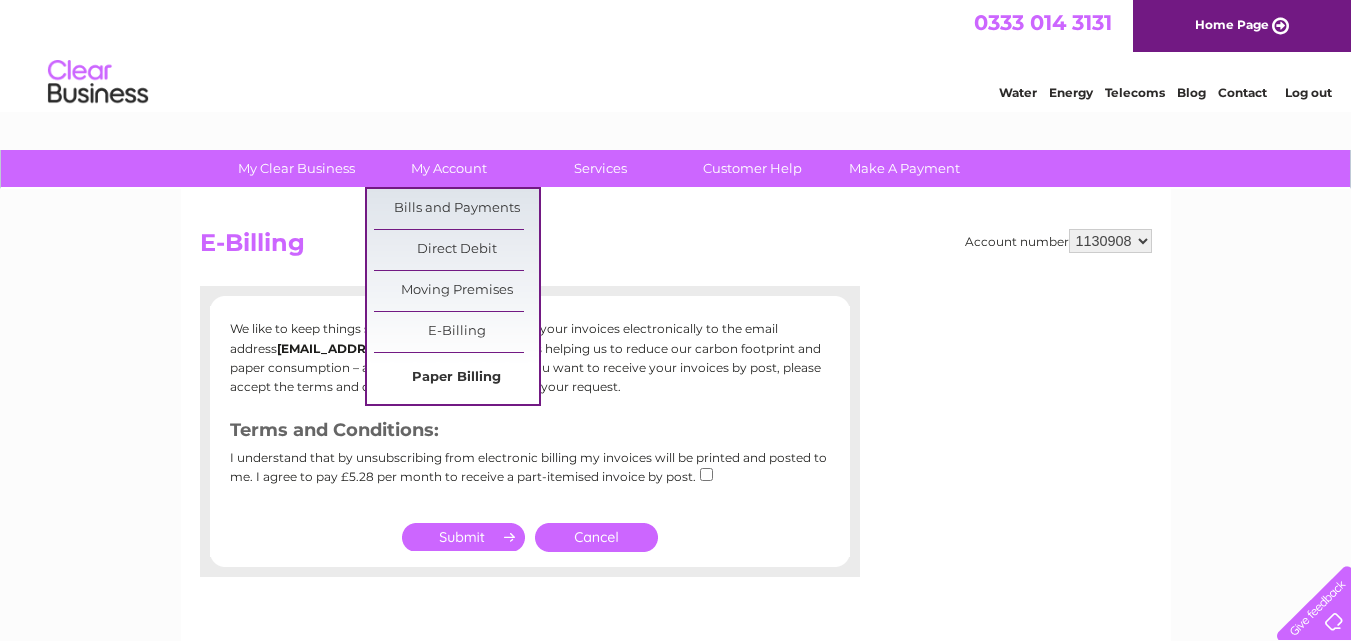 click on "Paper Billing" at bounding box center (456, 378) 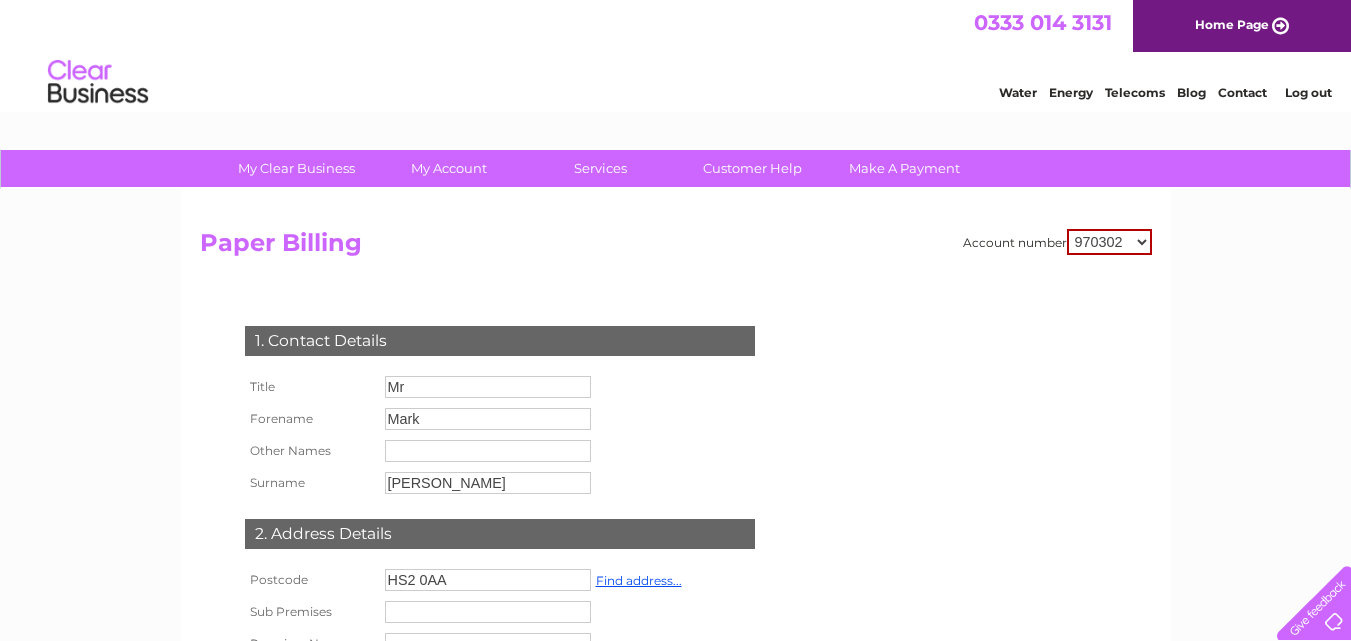 scroll, scrollTop: 0, scrollLeft: 0, axis: both 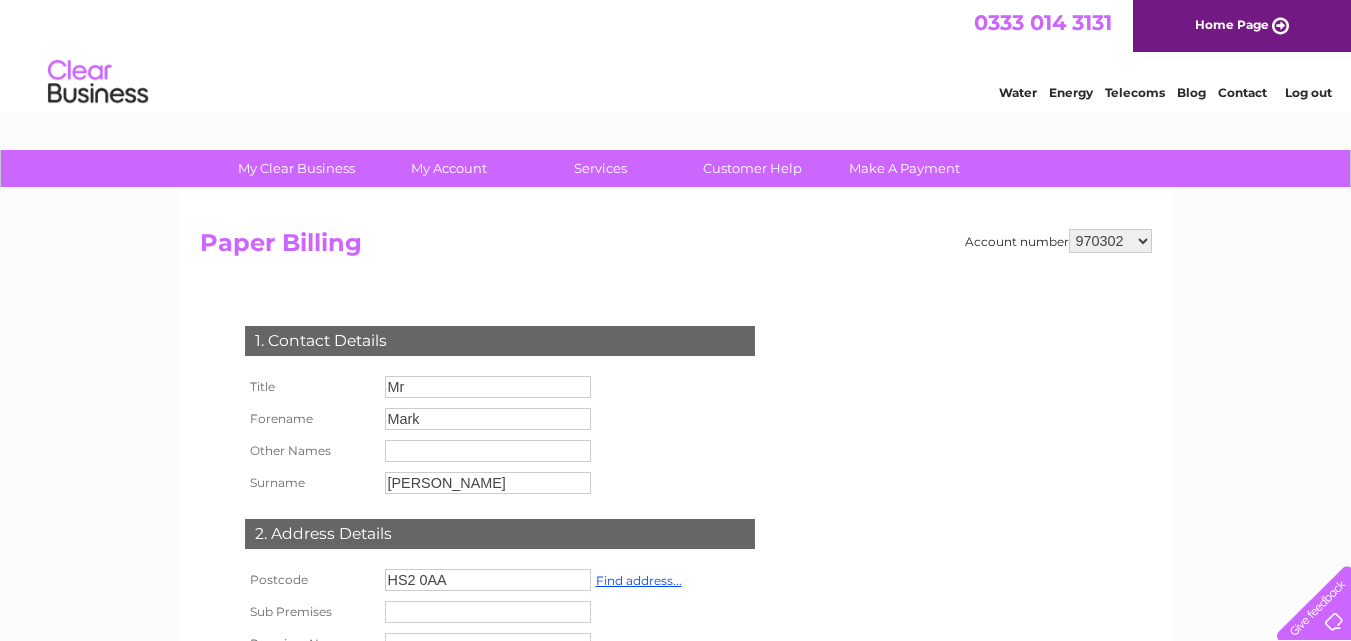 click on "970302
1130908" at bounding box center (1110, 241) 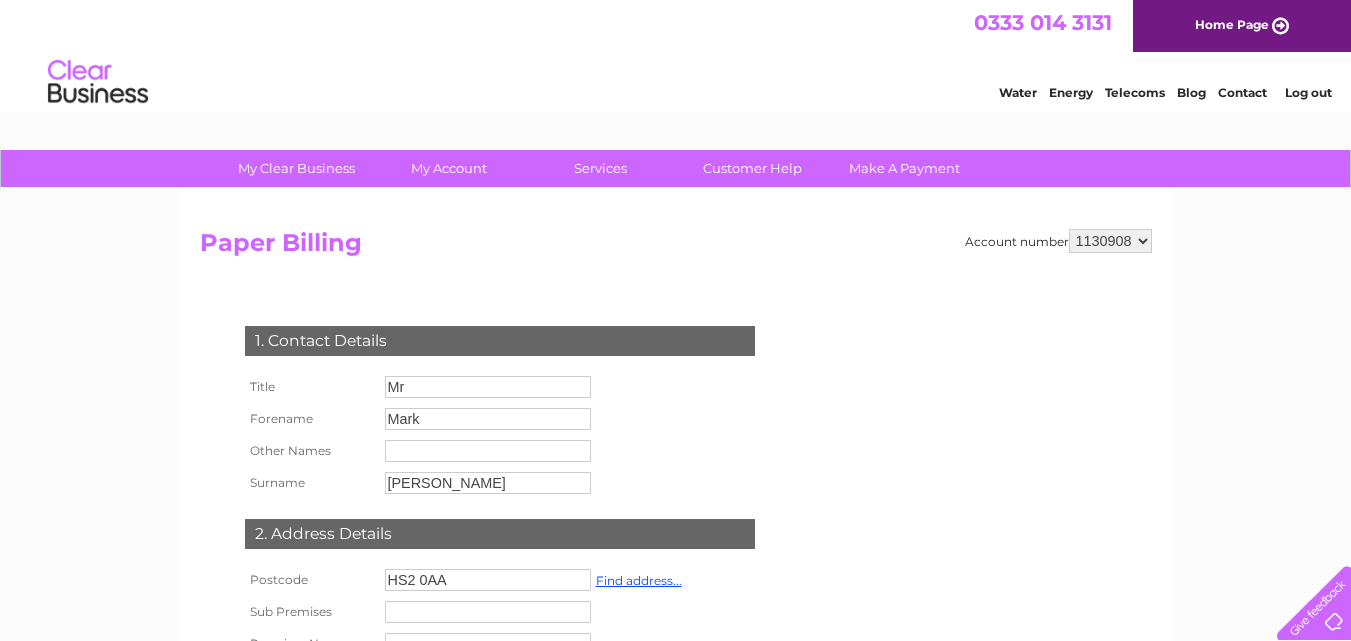 click on "970302
1130908" at bounding box center [1110, 241] 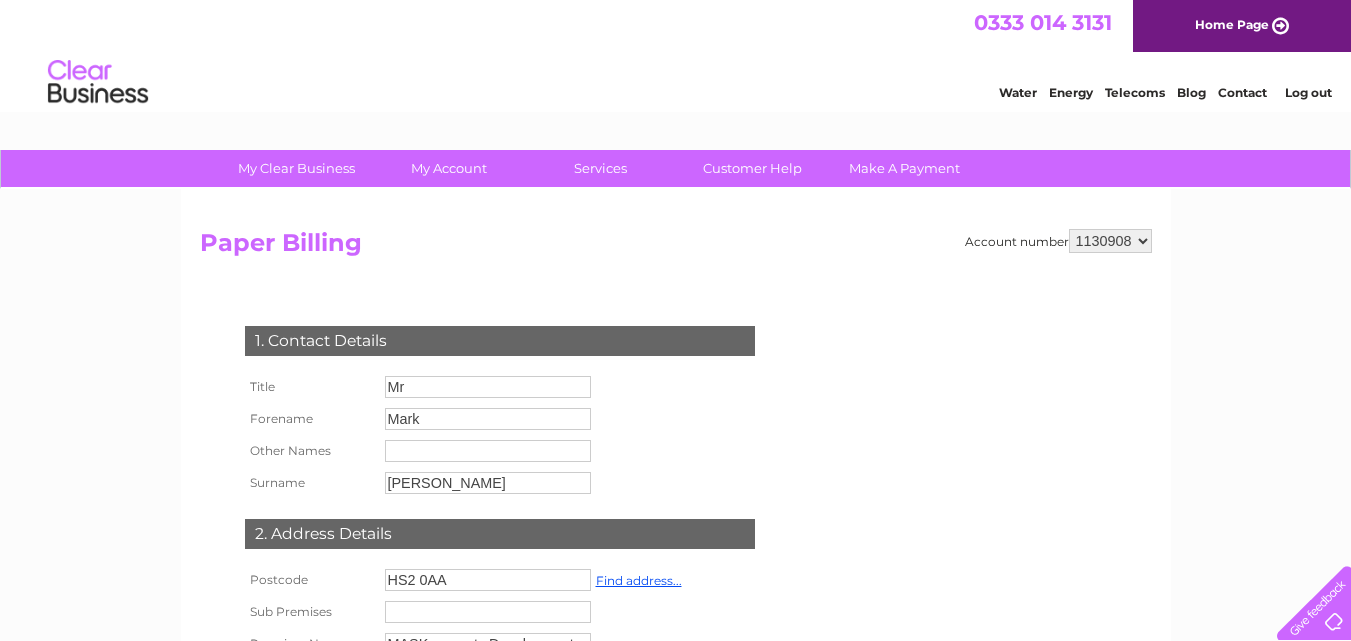 scroll, scrollTop: 0, scrollLeft: 0, axis: both 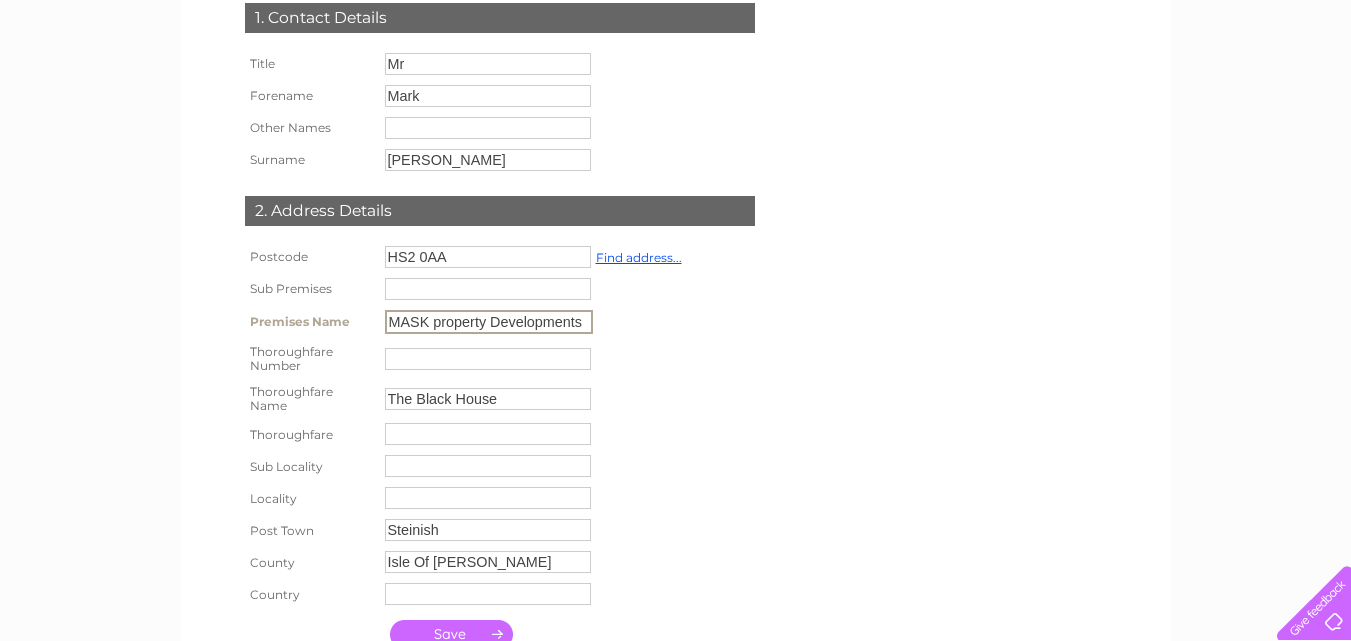 drag, startPoint x: 575, startPoint y: 324, endPoint x: 408, endPoint y: 317, distance: 167.14664 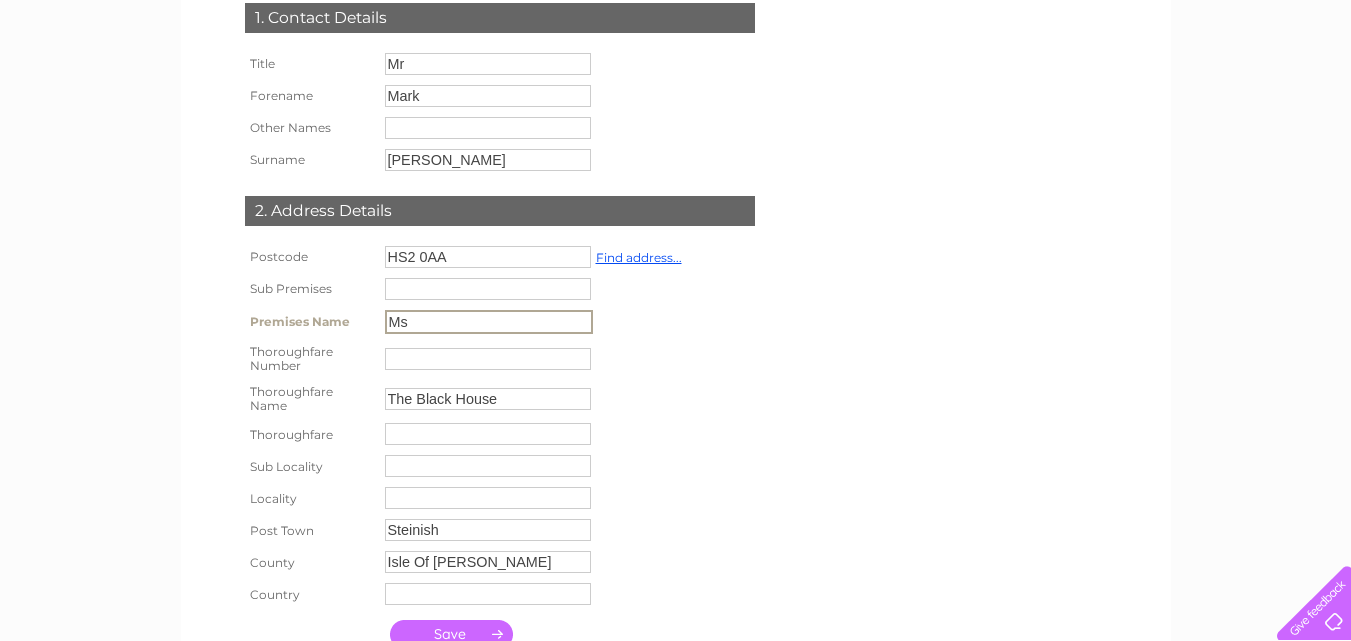 type on "s" 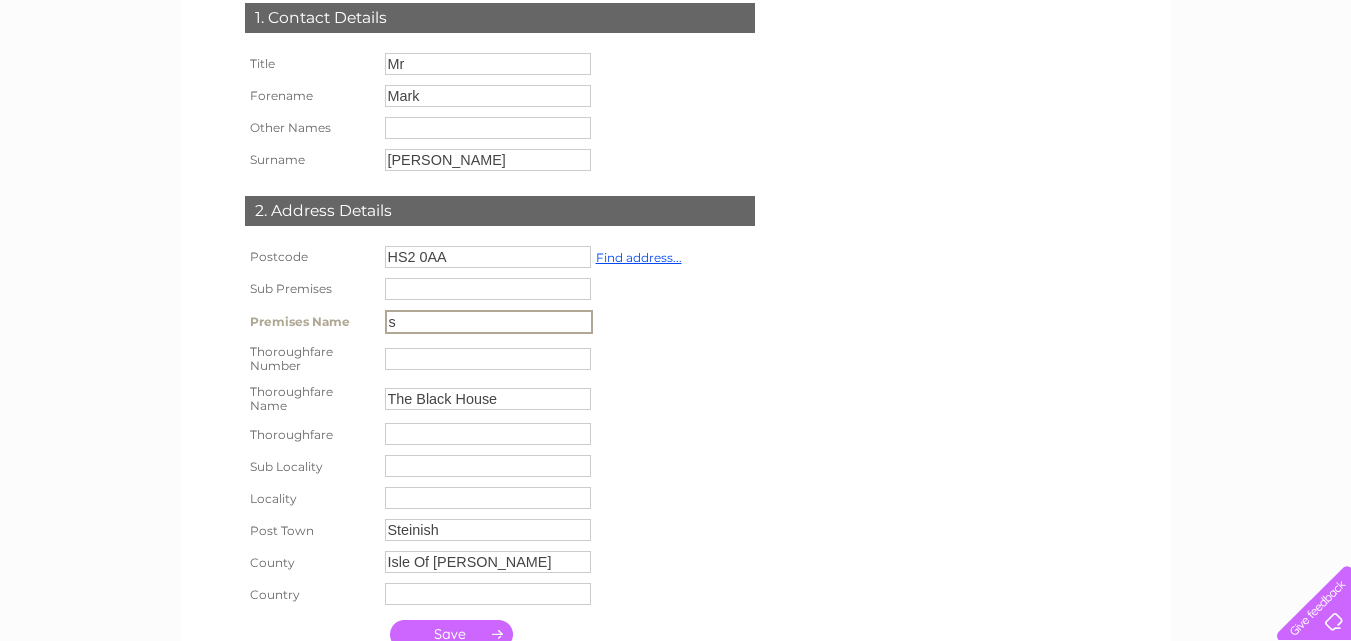 click on "s" at bounding box center (489, 322) 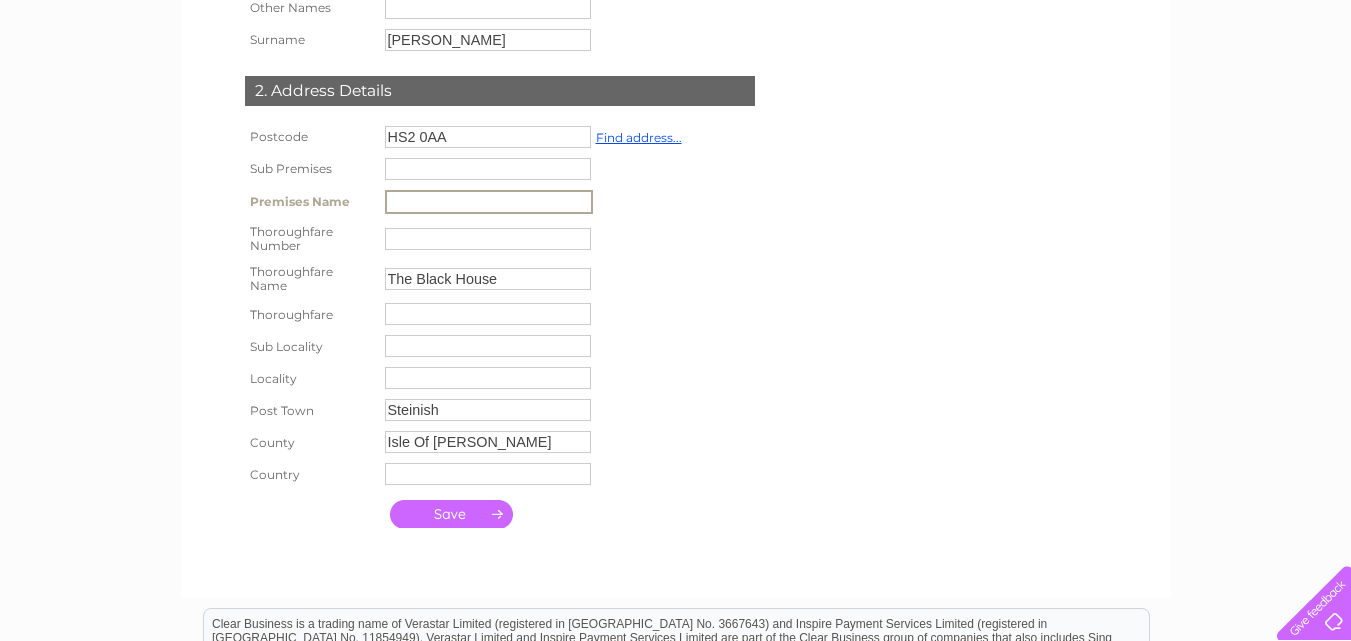 scroll, scrollTop: 464, scrollLeft: 0, axis: vertical 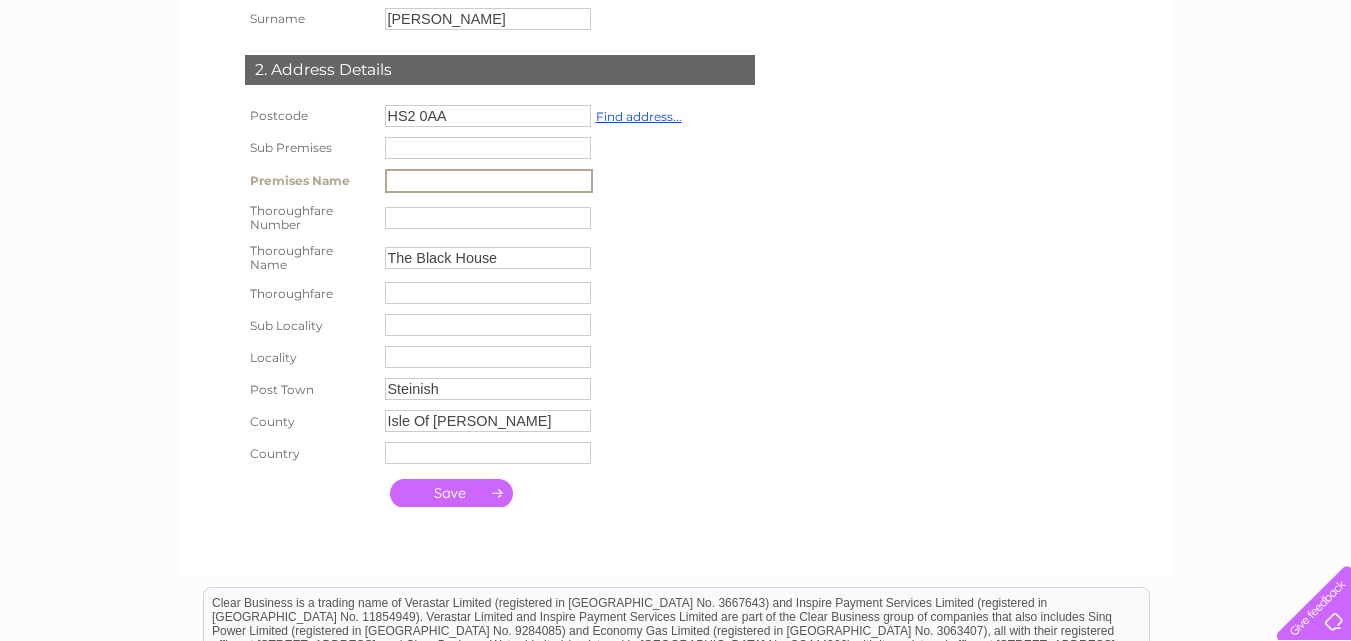 type 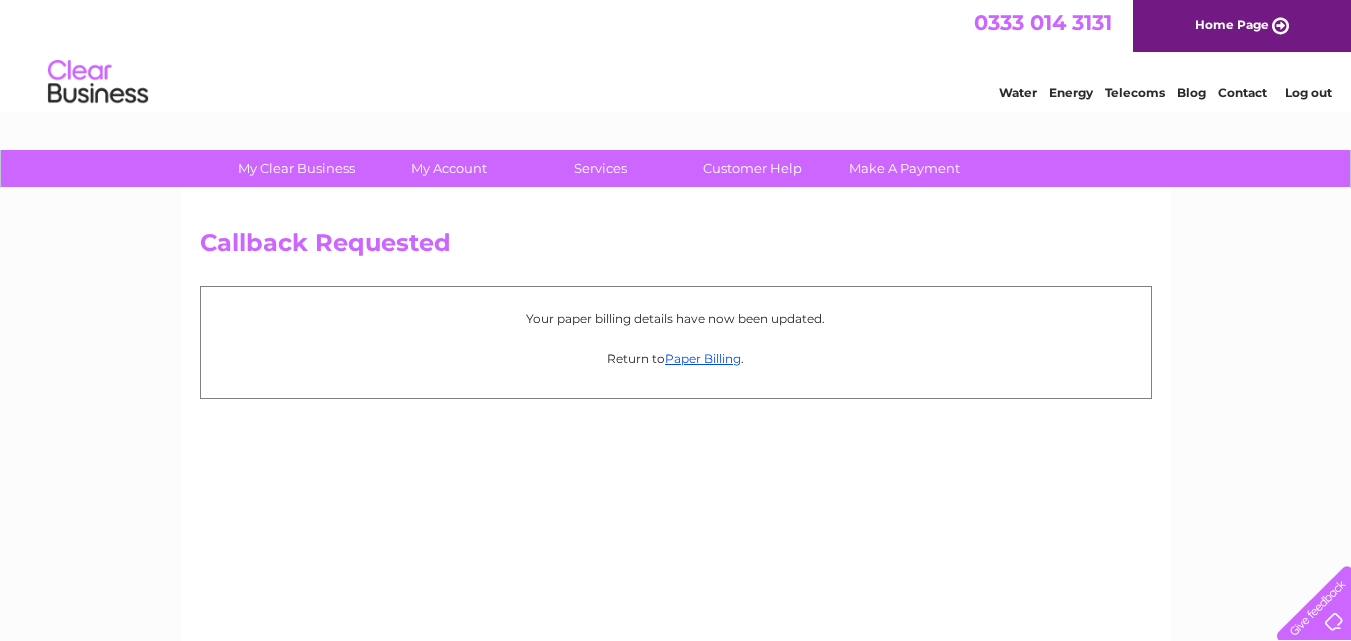 scroll, scrollTop: 0, scrollLeft: 0, axis: both 